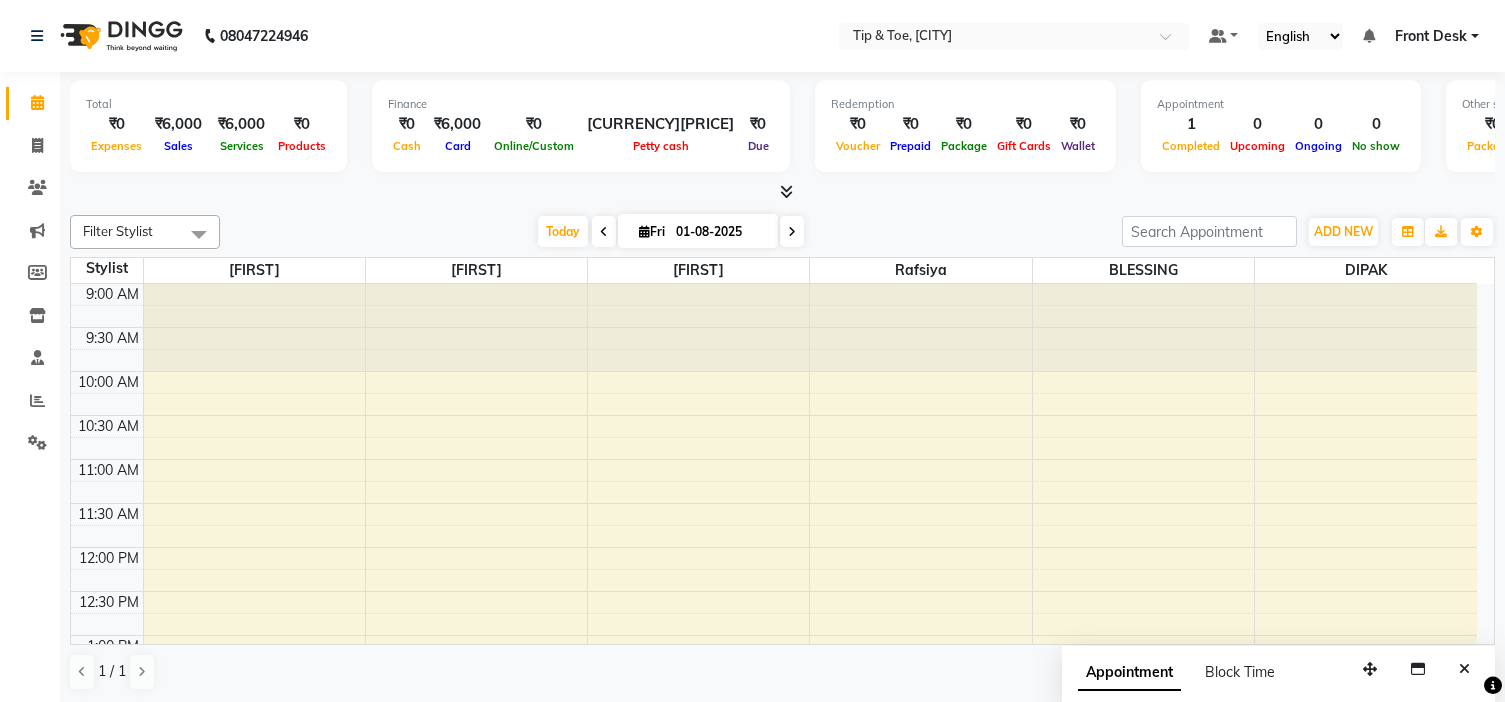 scroll, scrollTop: 1, scrollLeft: 0, axis: vertical 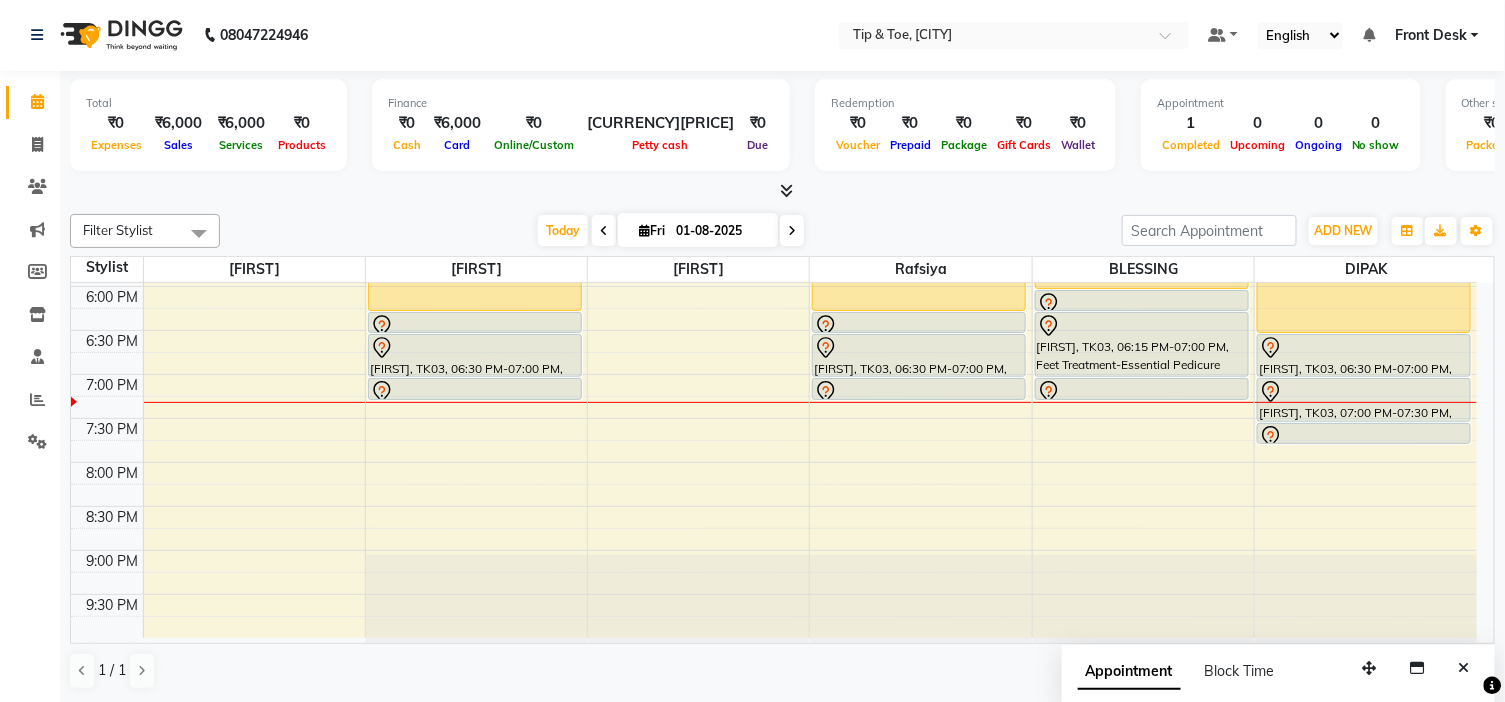 click on "9:00 AM 9:30 AM 10:00 AM 10:30 AM 11:00 AM 11:30 AM 12:00 PM 12:30 PM 1:00 PM 1:30 PM 2:00 PM 2:30 PM 3:00 PM 3:30 PM 4:00 PM 4:30 PM 5:00 PM 5:30 PM 6:00 PM 6:30 PM 7:00 PM 7:30 PM 8:00 PM 8:30 PM 9:00 PM 9:30 PM    [FIRST], TK03, 05:30 PM-06:15 PM, Feet Treatment-Essential Pedicure             [FIRST], TK03, 06:15 PM-06:30 PM, Hand Treatment-Extra Scrub/Mask/Pack             [FIRST], TK03, 06:30 PM-07:00 PM, Hand Treatment-Essential Manicure             [FIRST], TK03, 07:00 PM-07:15 PM, Feet Treatment-Extra Scrub/Mask/Pack     [FIRST], TK02, 03:00 PM-04:45 PM, Eyelashes-Single Line Lashes Extension    [FIRST], TK03, 05:30 PM-06:15 PM, Feet Treatment-Essential Pedicure             [FIRST], TK03, 06:15 PM-06:30 PM, Feet Treatment-Extra Scrub/Mask/Pack             [FIRST], TK03, 06:30 PM-07:00 PM, Hand Treatment-Essential Manicure             [FIRST], TK03, 07:00 PM-07:15 PM, Hand Treatment-Extra Scrub/Mask/Pack             [FIRST], TK03, 05:30 PM-06:00 PM, Hand Treatment-Essential Manicure" at bounding box center [774, 66] 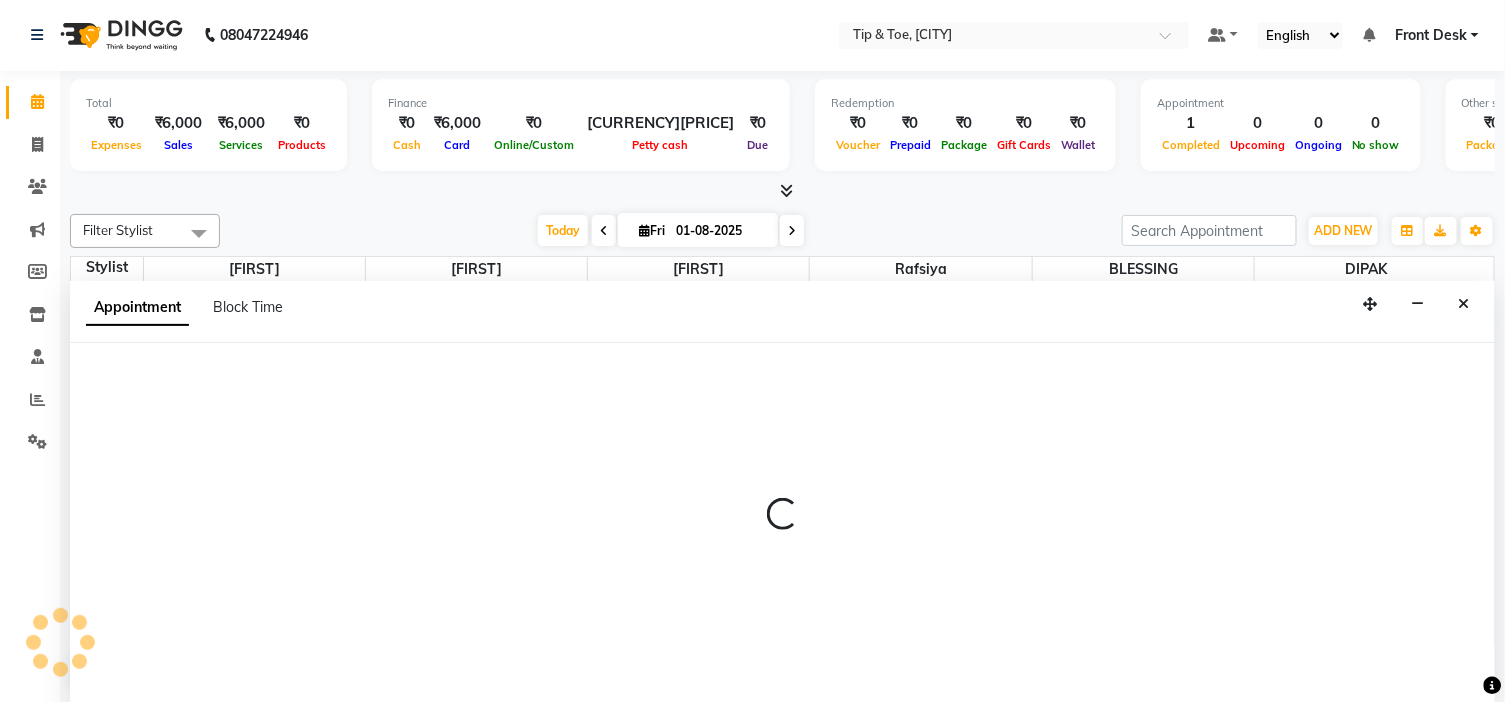 select on "50942" 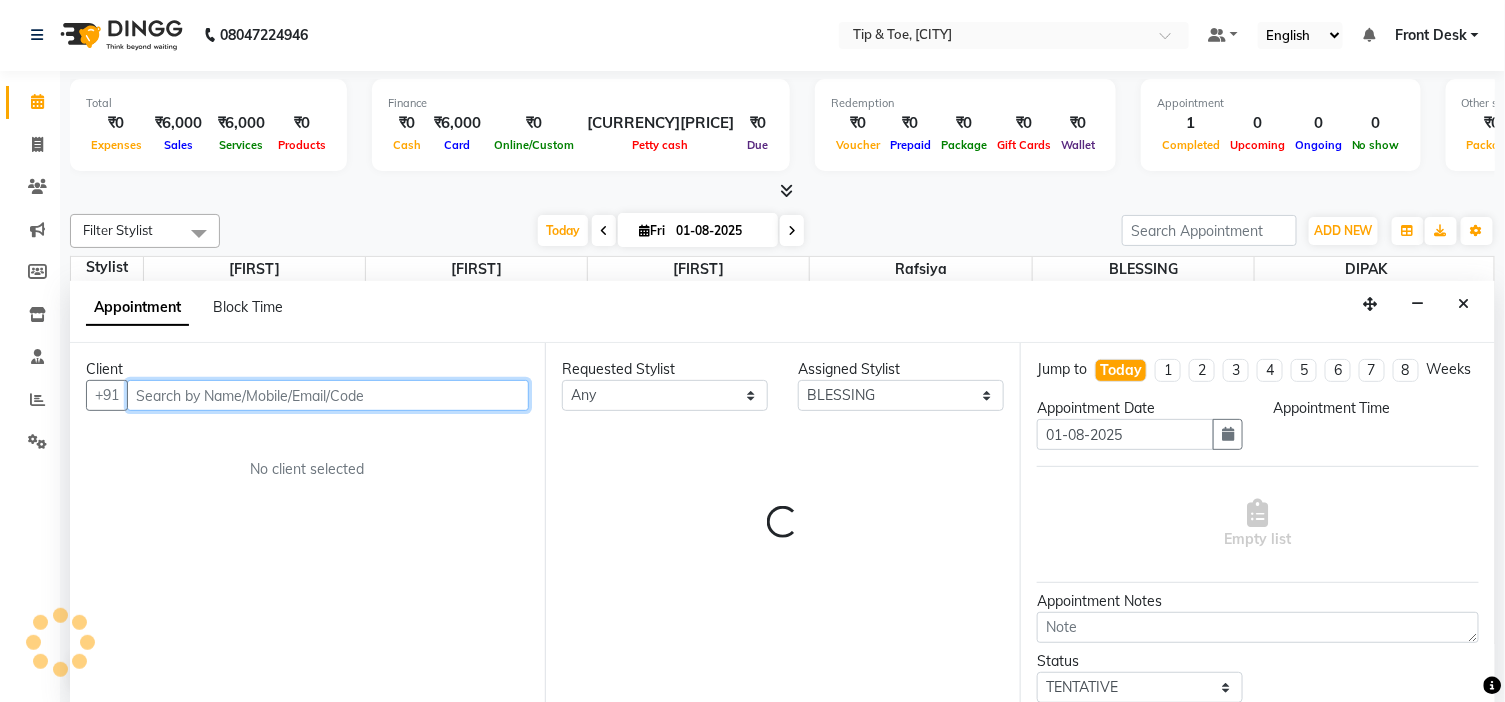 select on "1230" 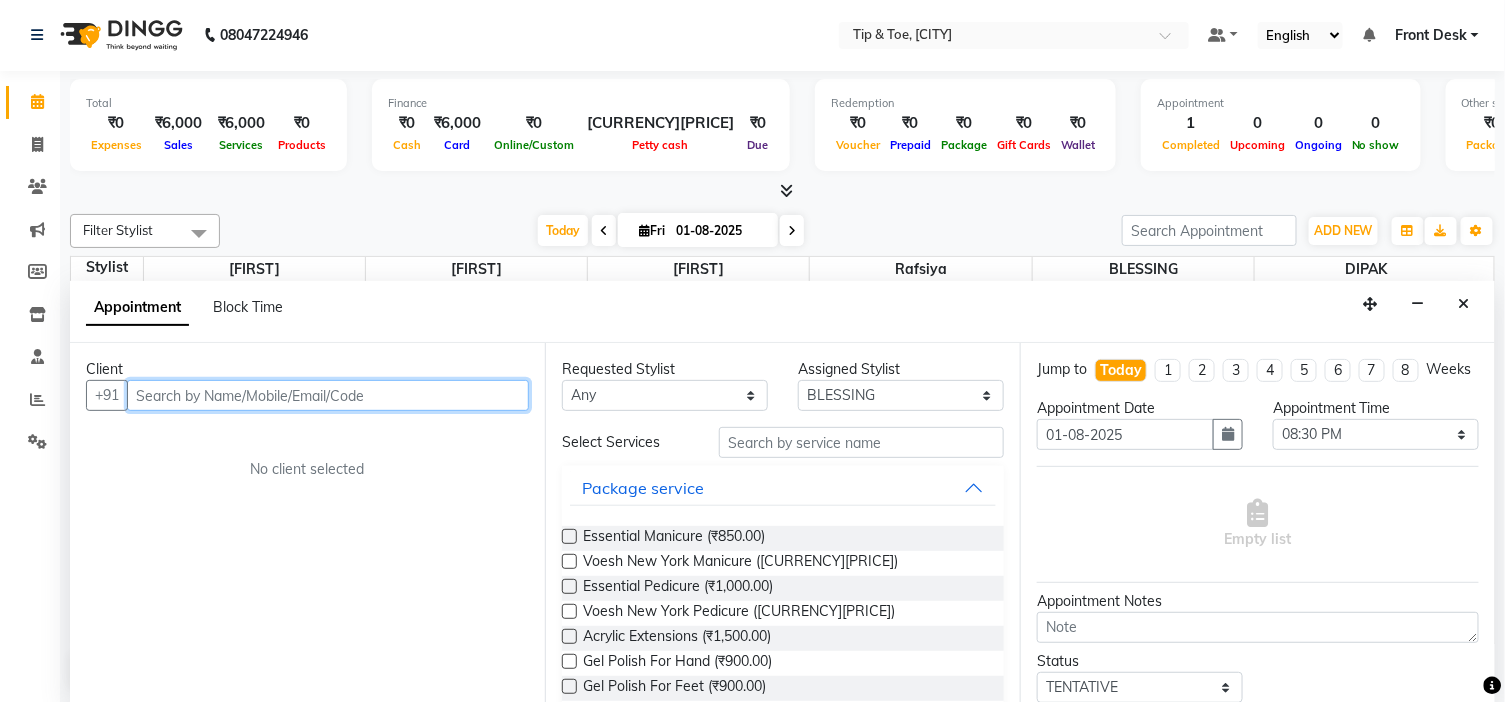 click at bounding box center (328, 395) 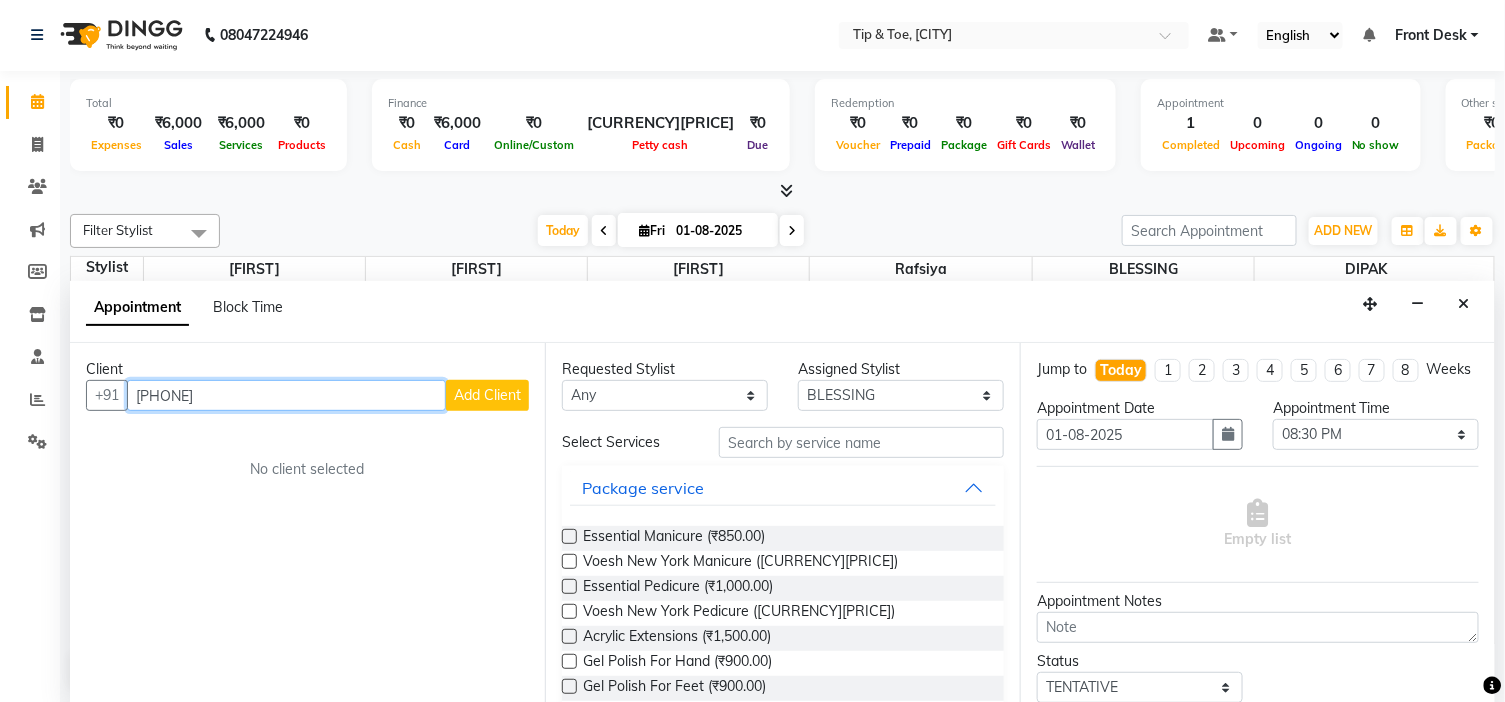 type on "[PHONE]" 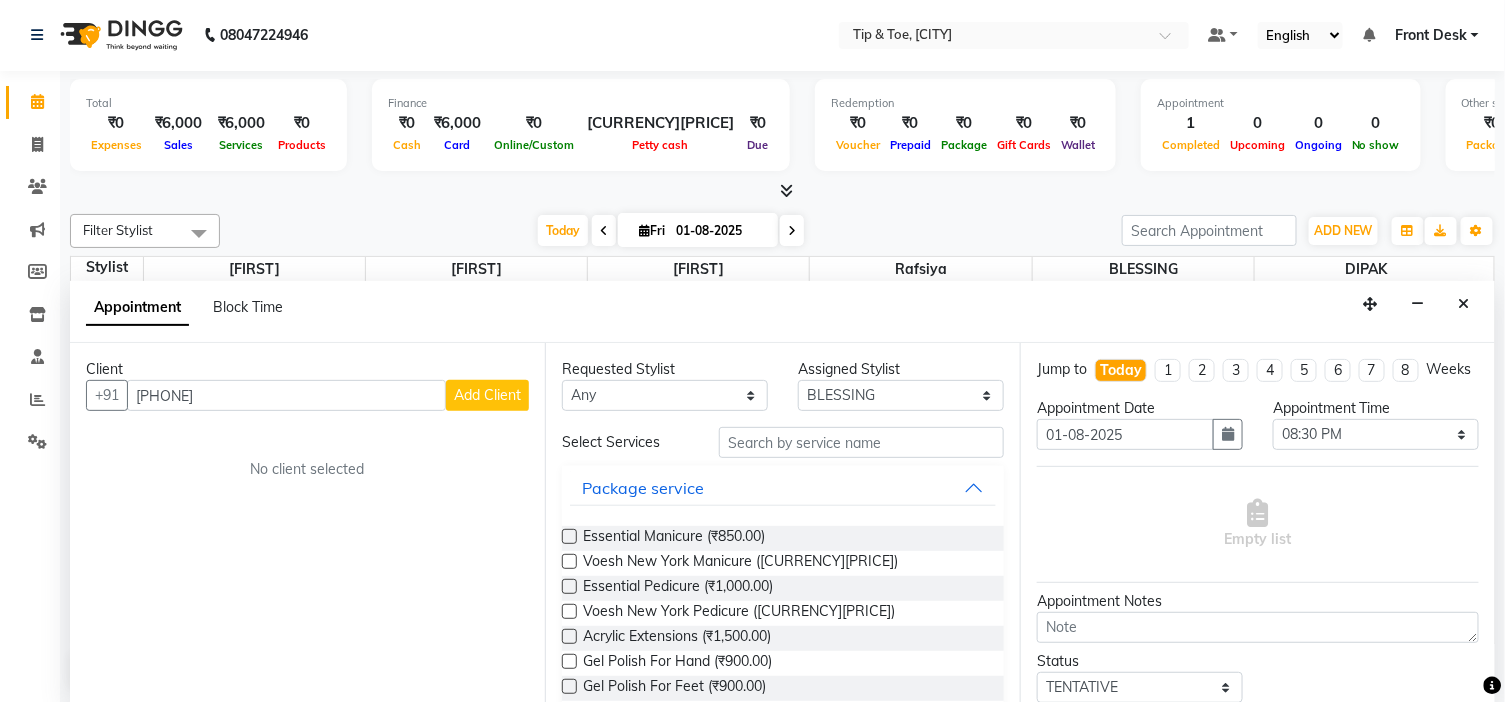 click on "Add Client" at bounding box center (487, 395) 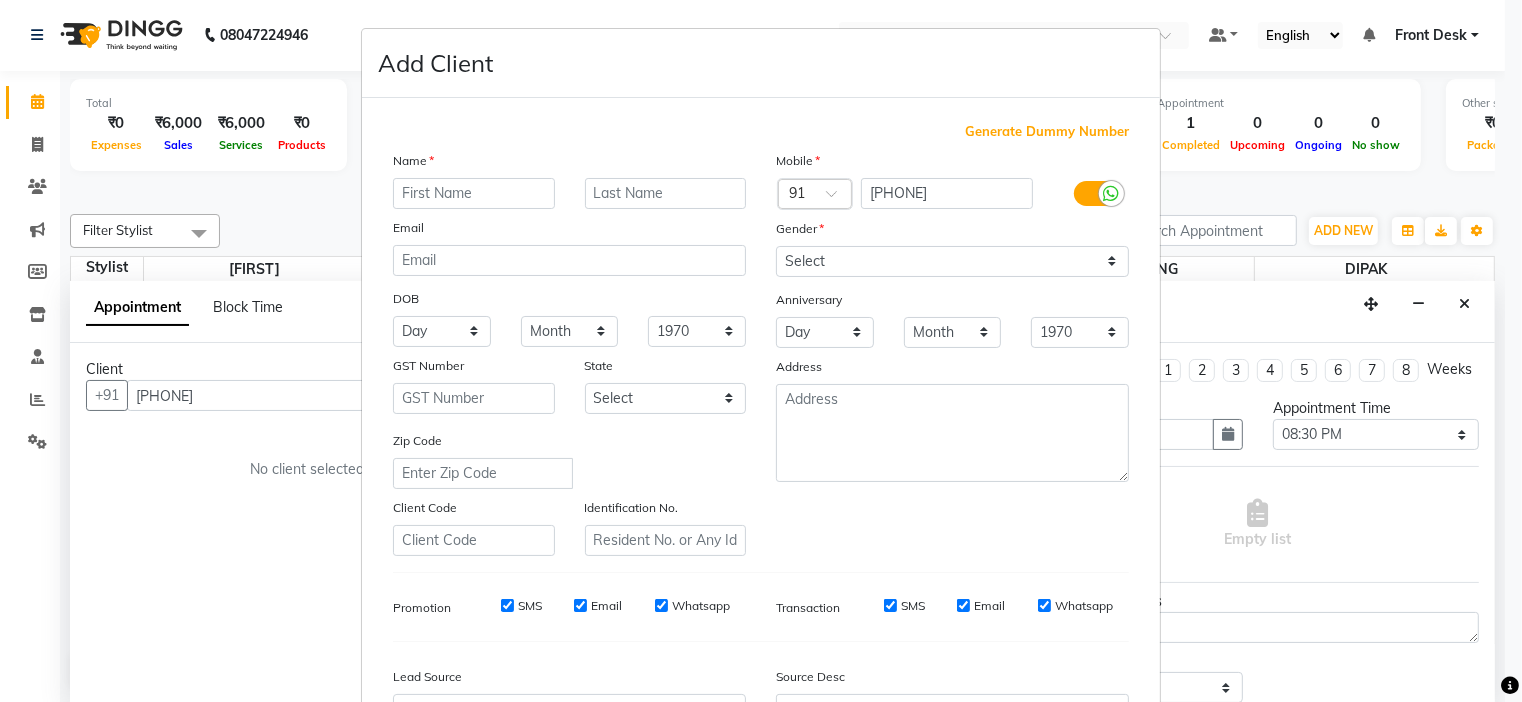 click at bounding box center [474, 193] 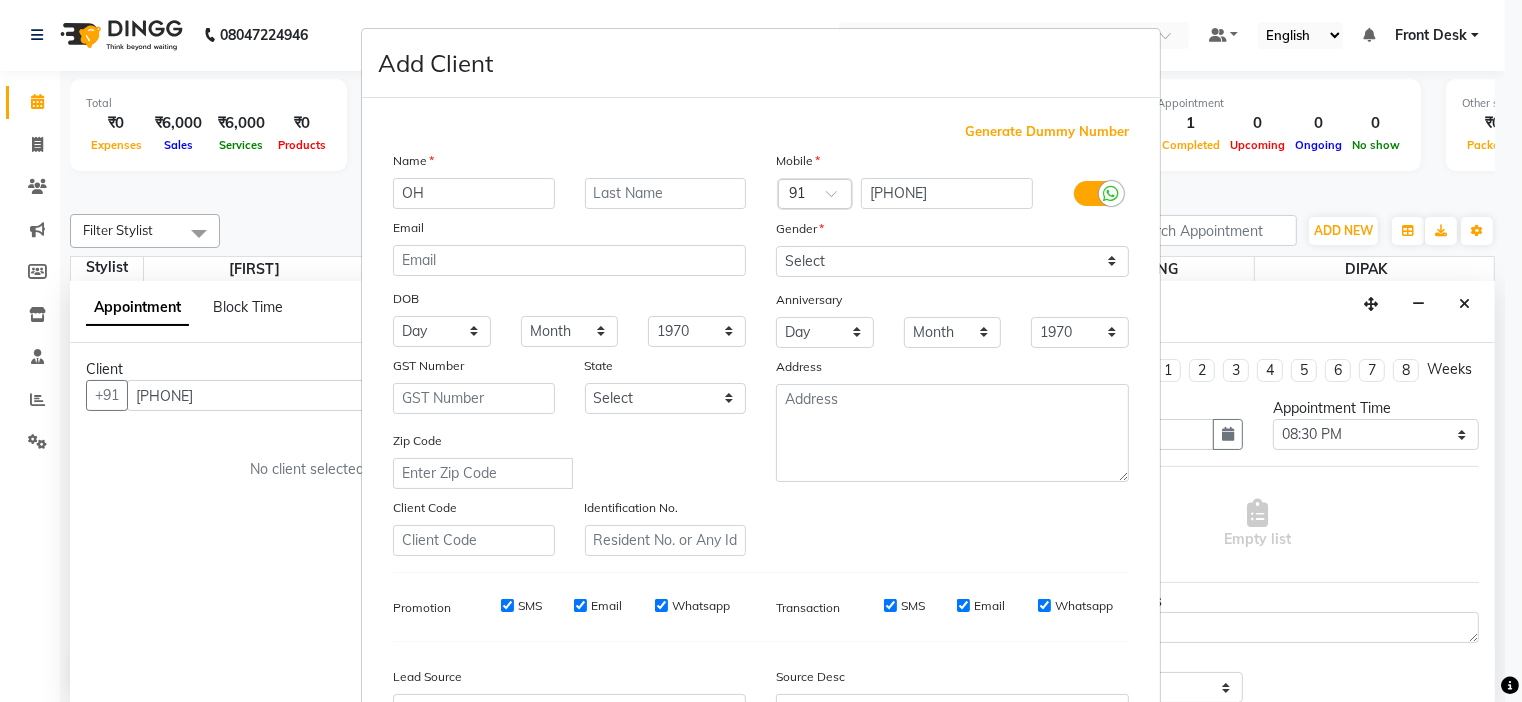 type on "O" 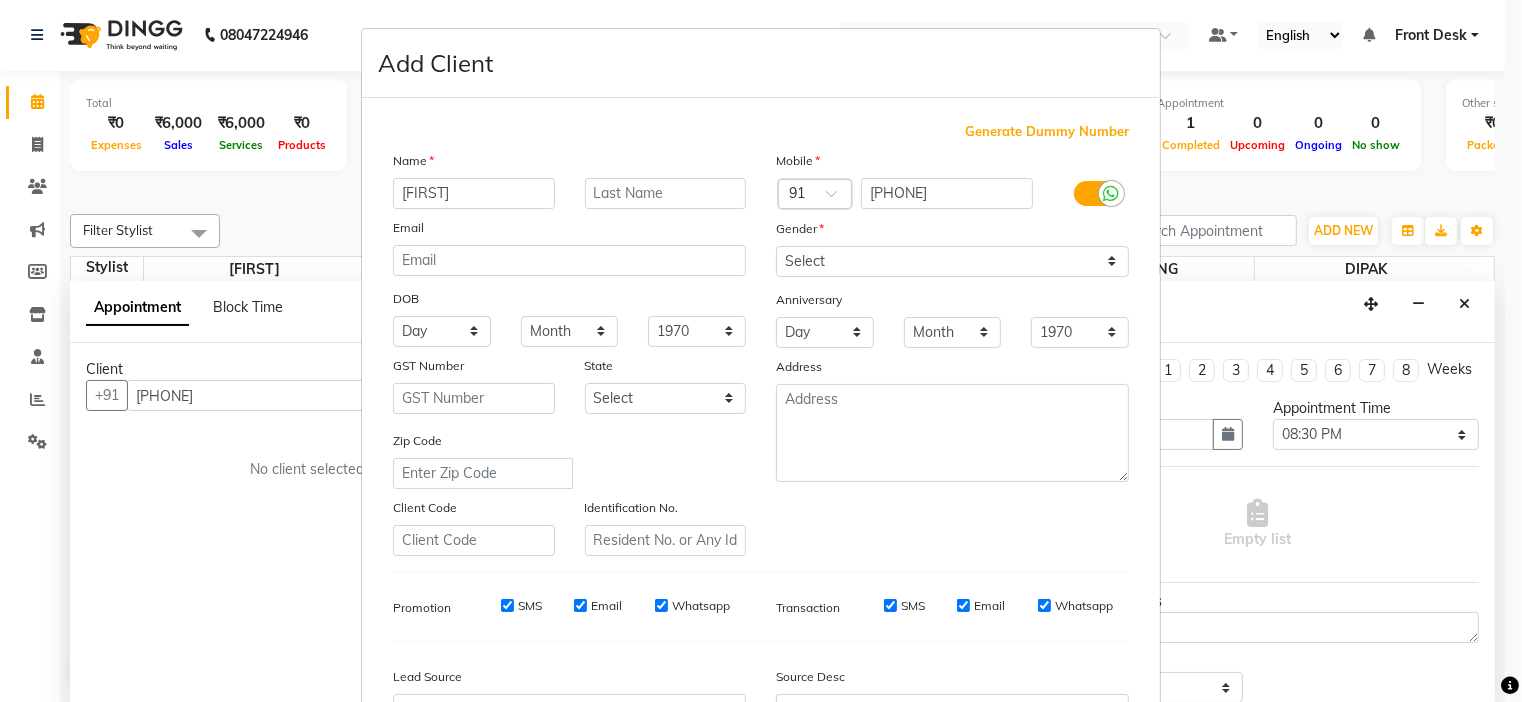 type on "[FIRST]" 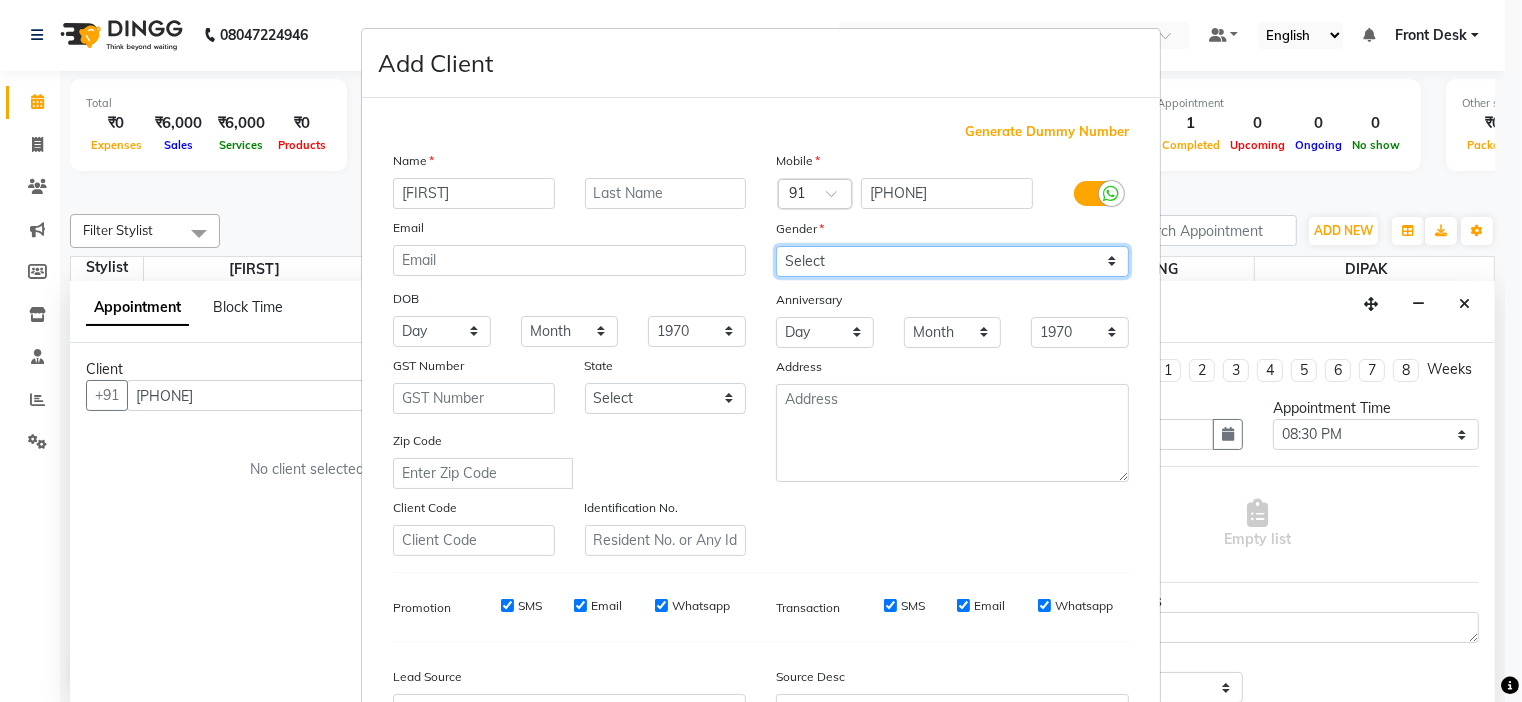 click on "Select Male Female Other Prefer Not To Say" at bounding box center (952, 261) 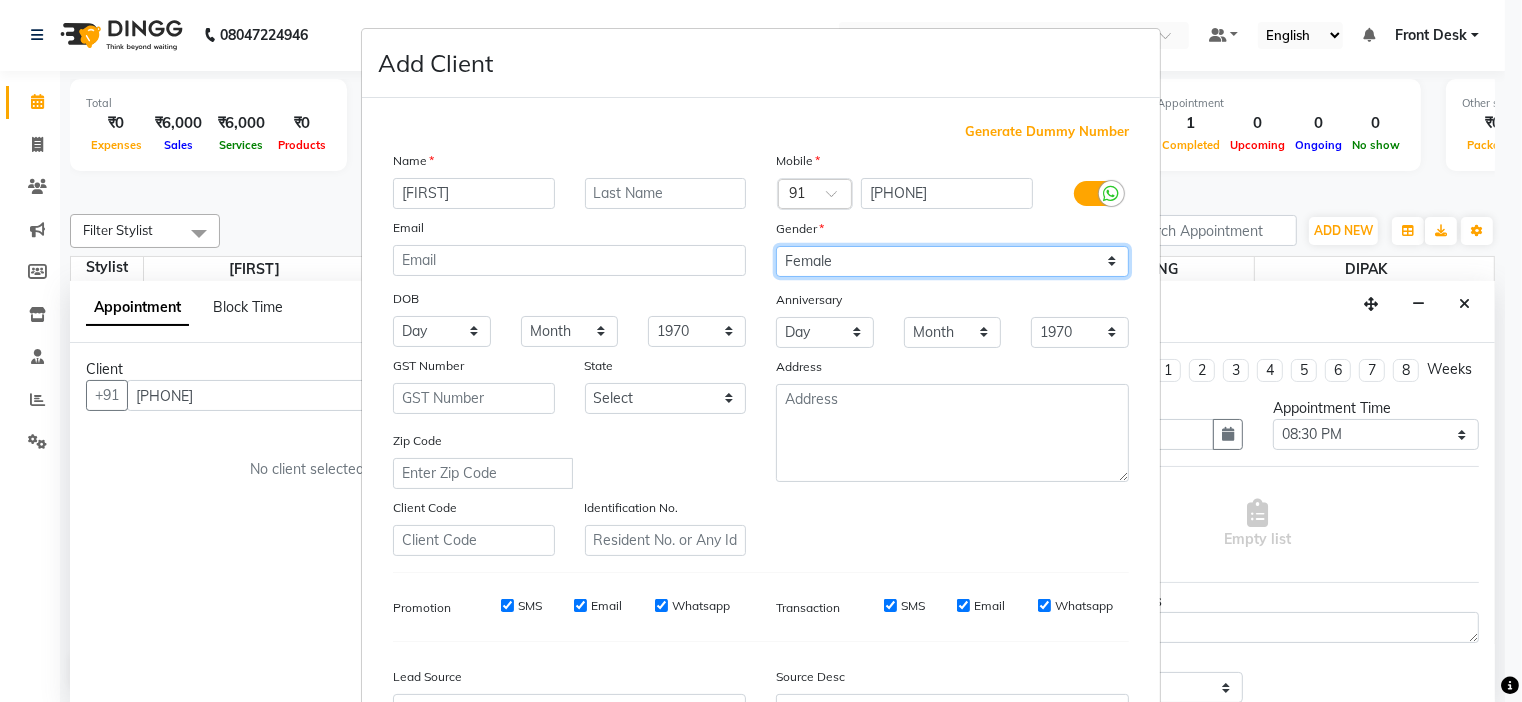 click on "Select Male Female Other Prefer Not To Say" at bounding box center (952, 261) 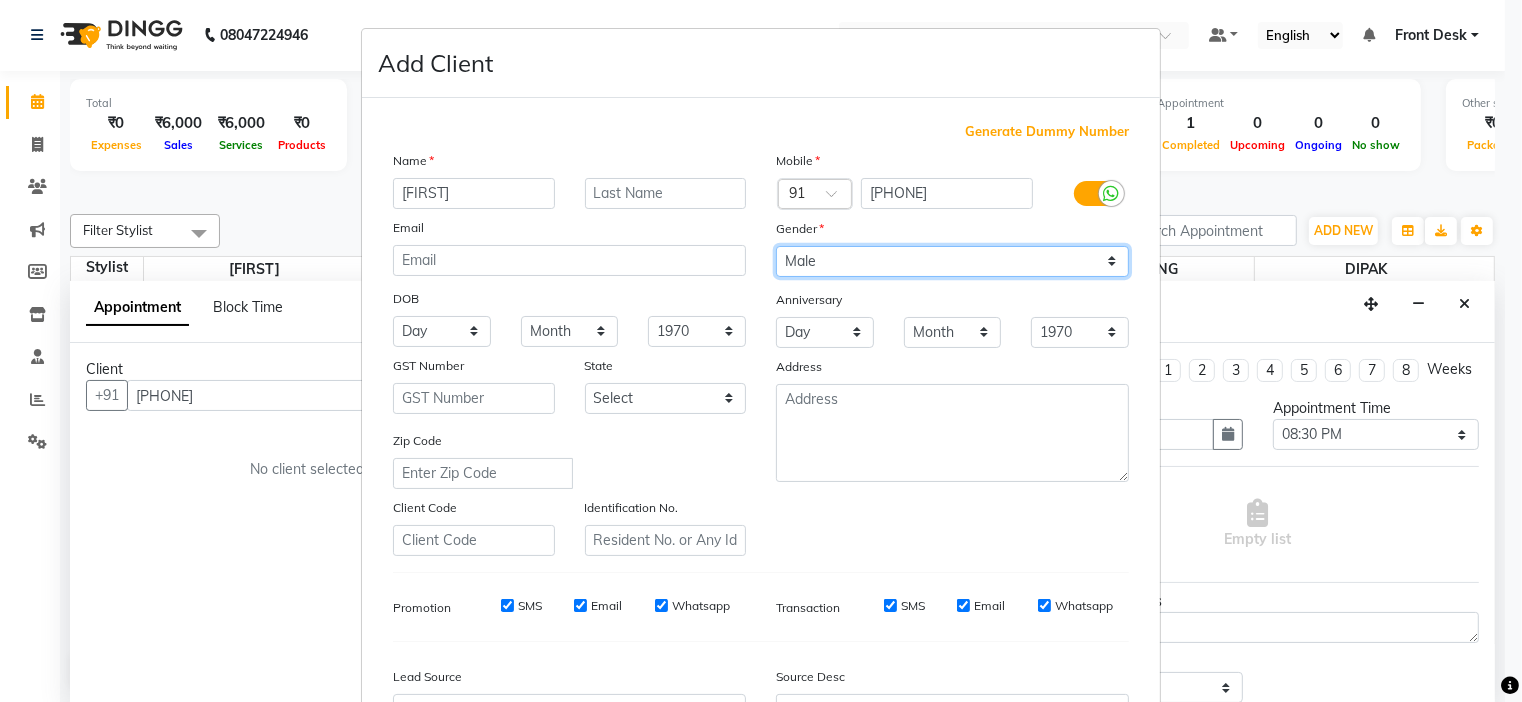 click on "Select Male Female Other Prefer Not To Say" at bounding box center (952, 261) 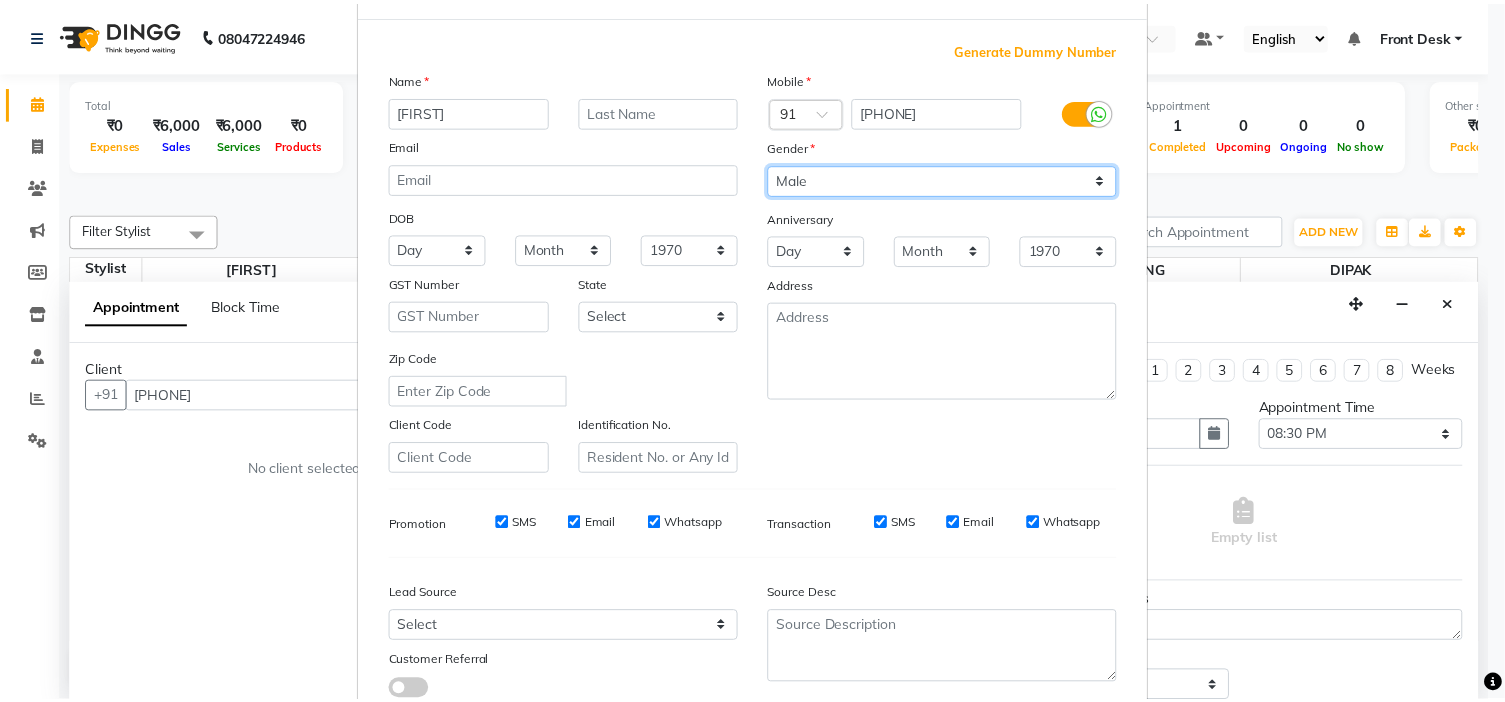 scroll, scrollTop: 222, scrollLeft: 0, axis: vertical 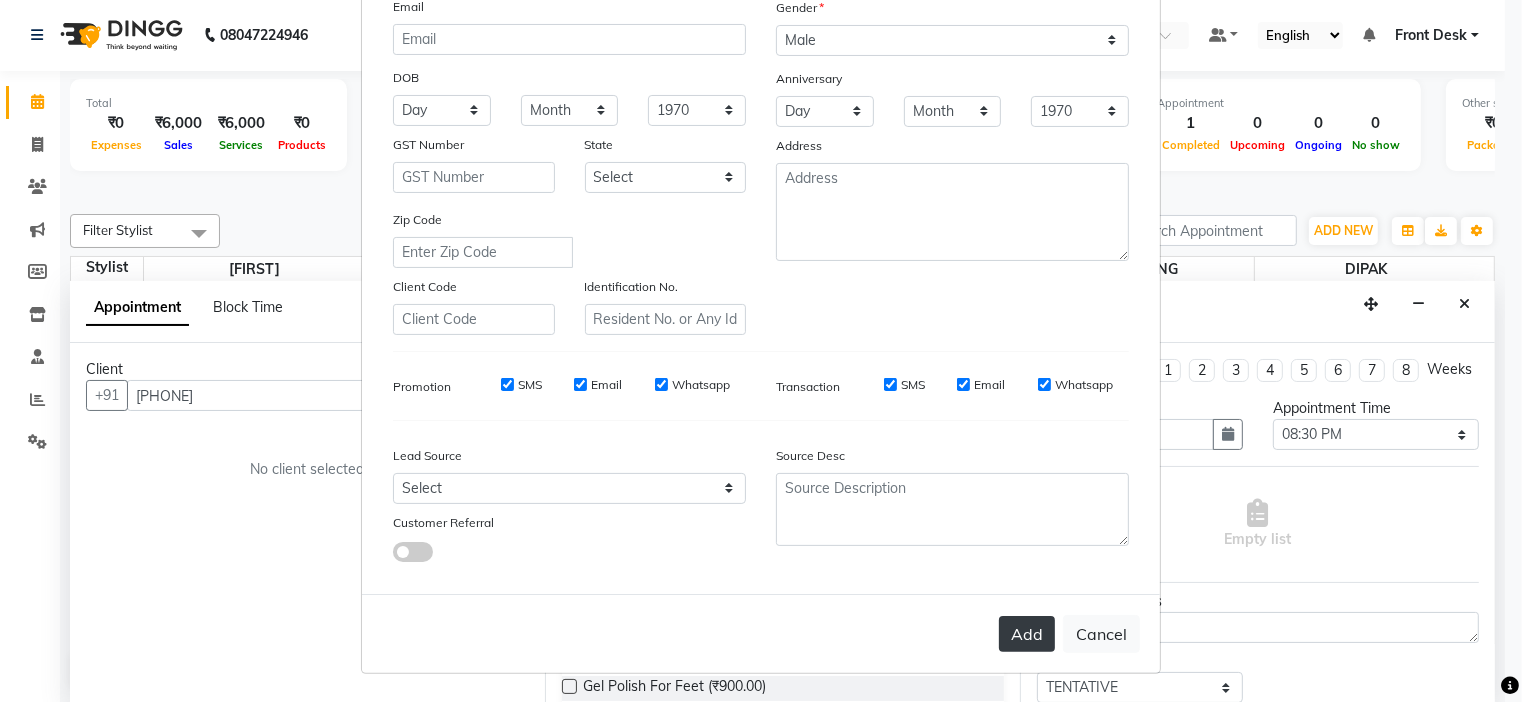 click on "Add" at bounding box center (1027, 634) 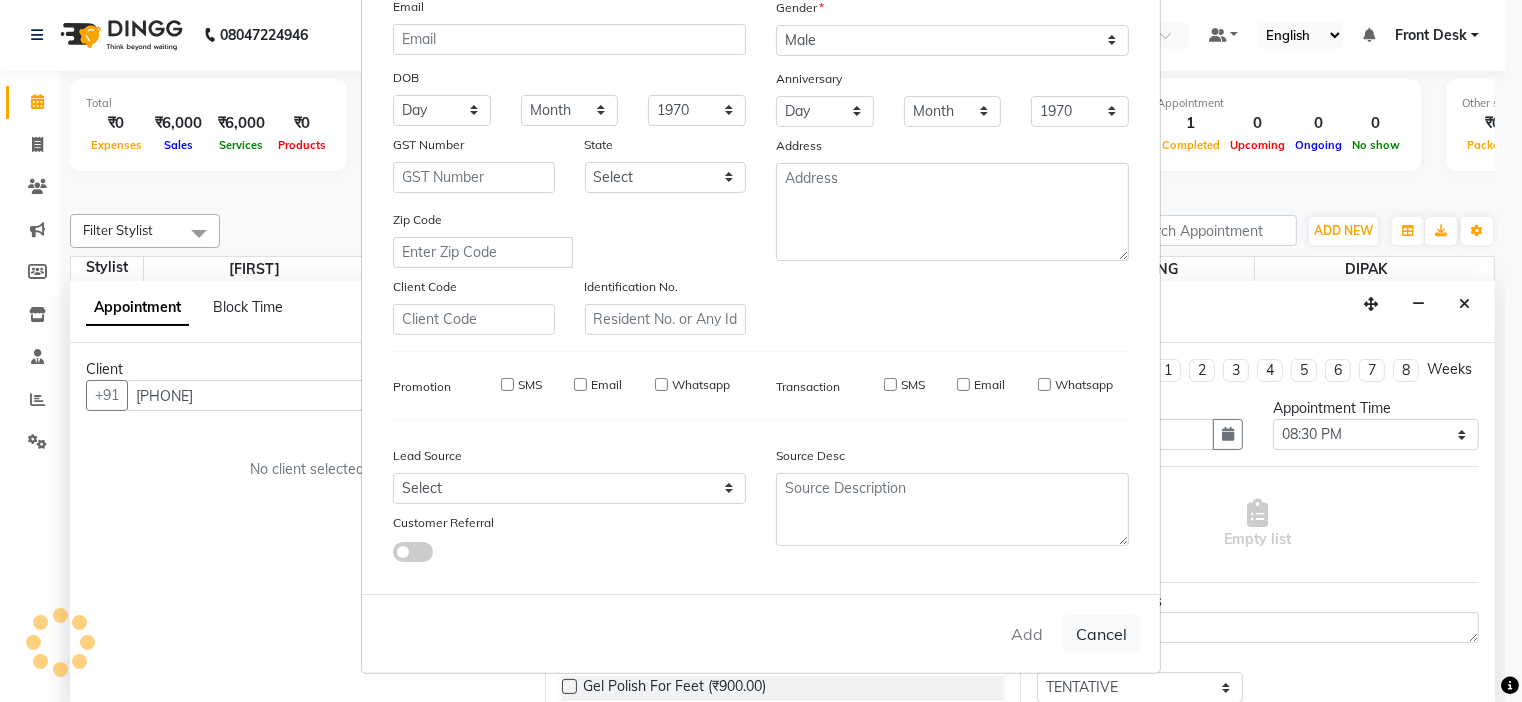 type 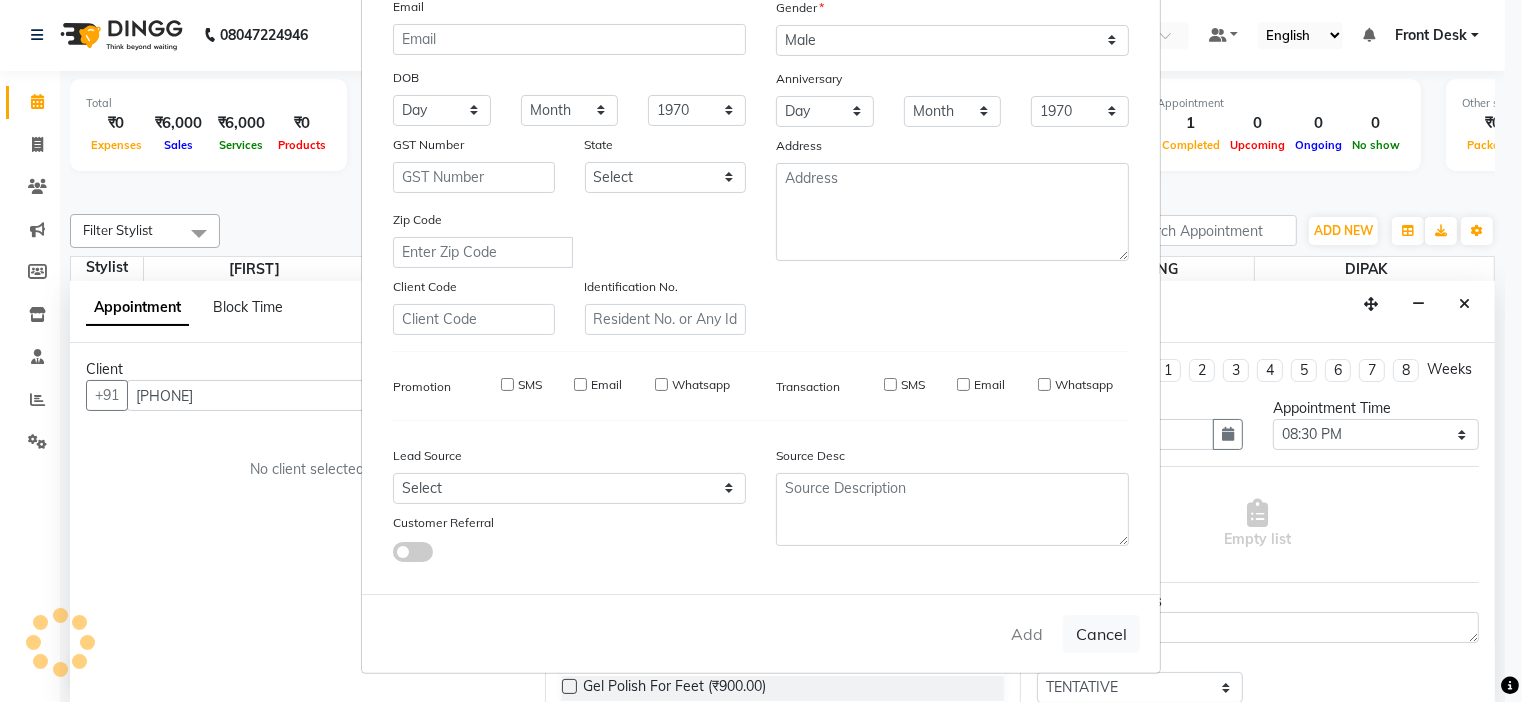 select 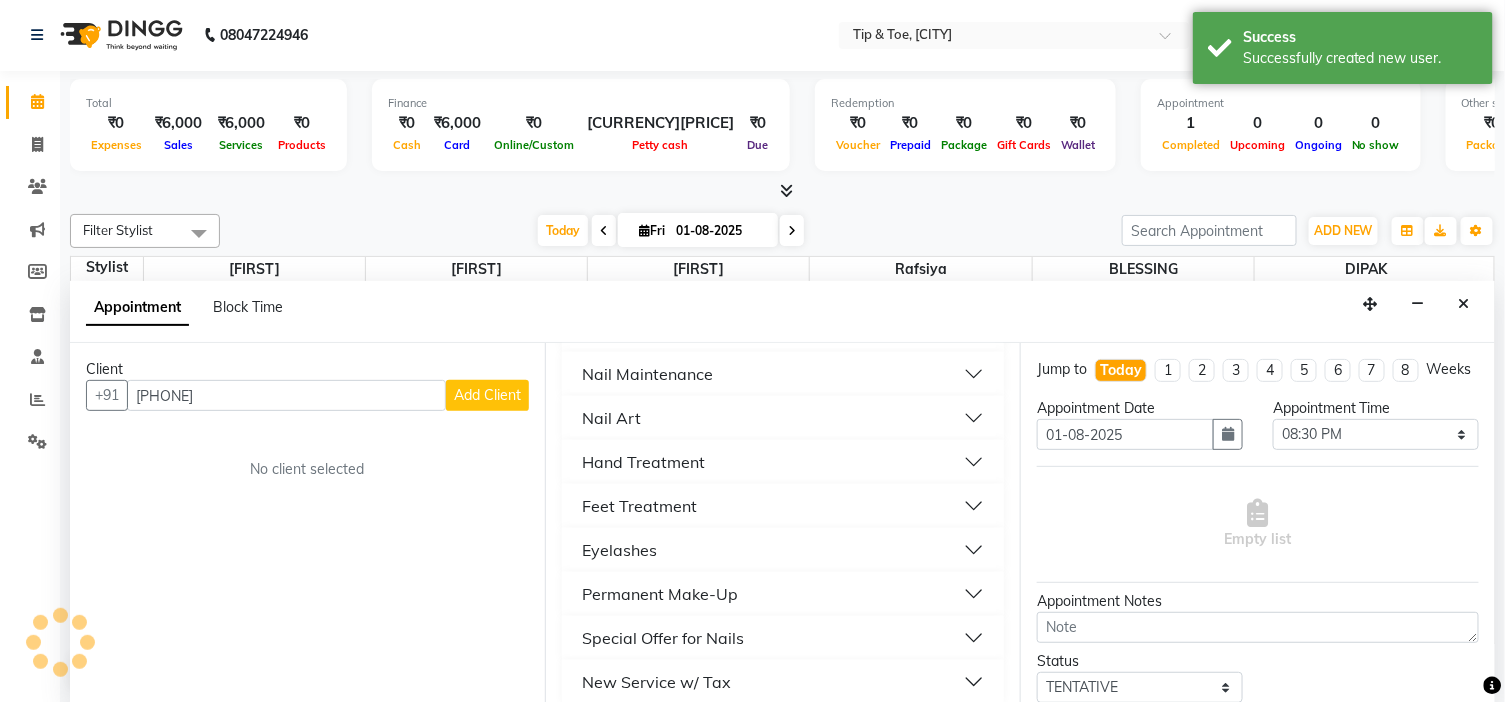 scroll, scrollTop: 520, scrollLeft: 0, axis: vertical 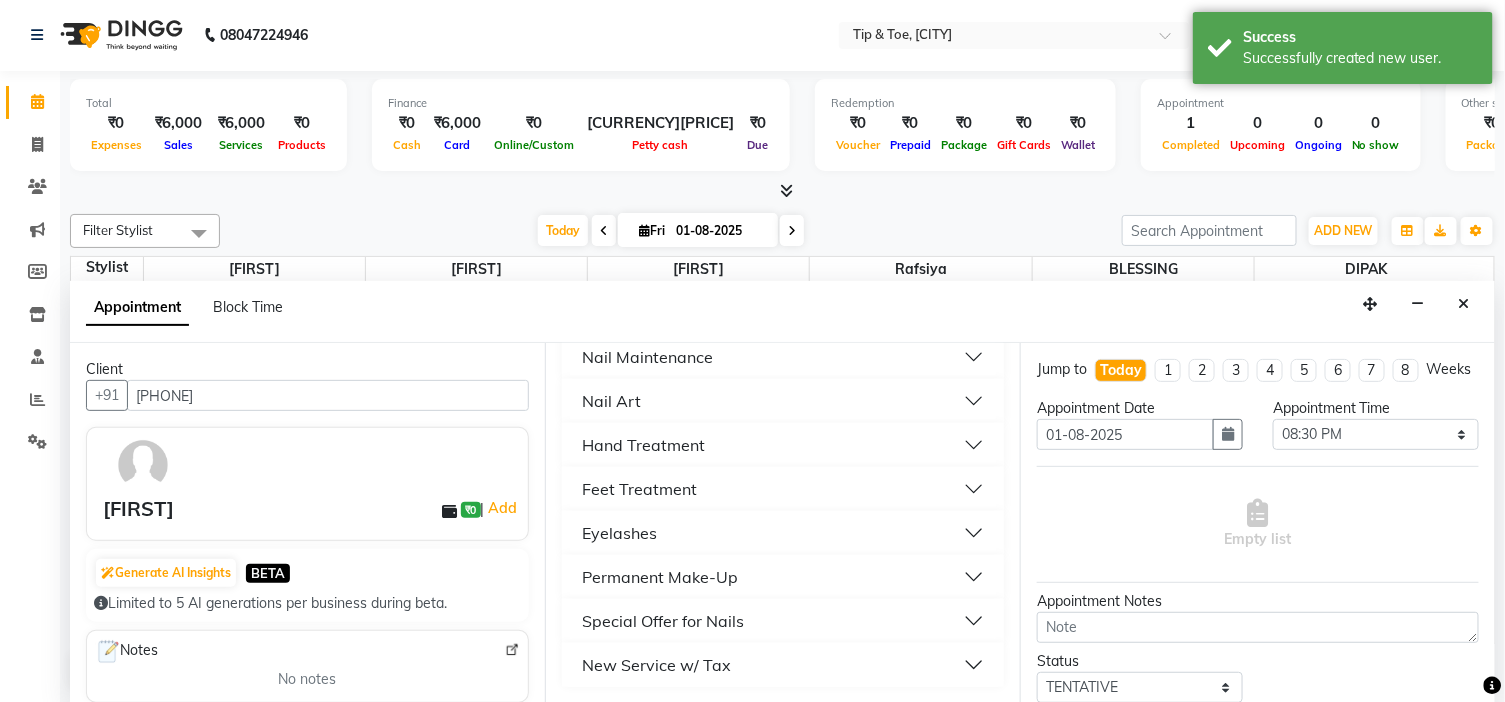 click on "Feet Treatment" at bounding box center [783, 489] 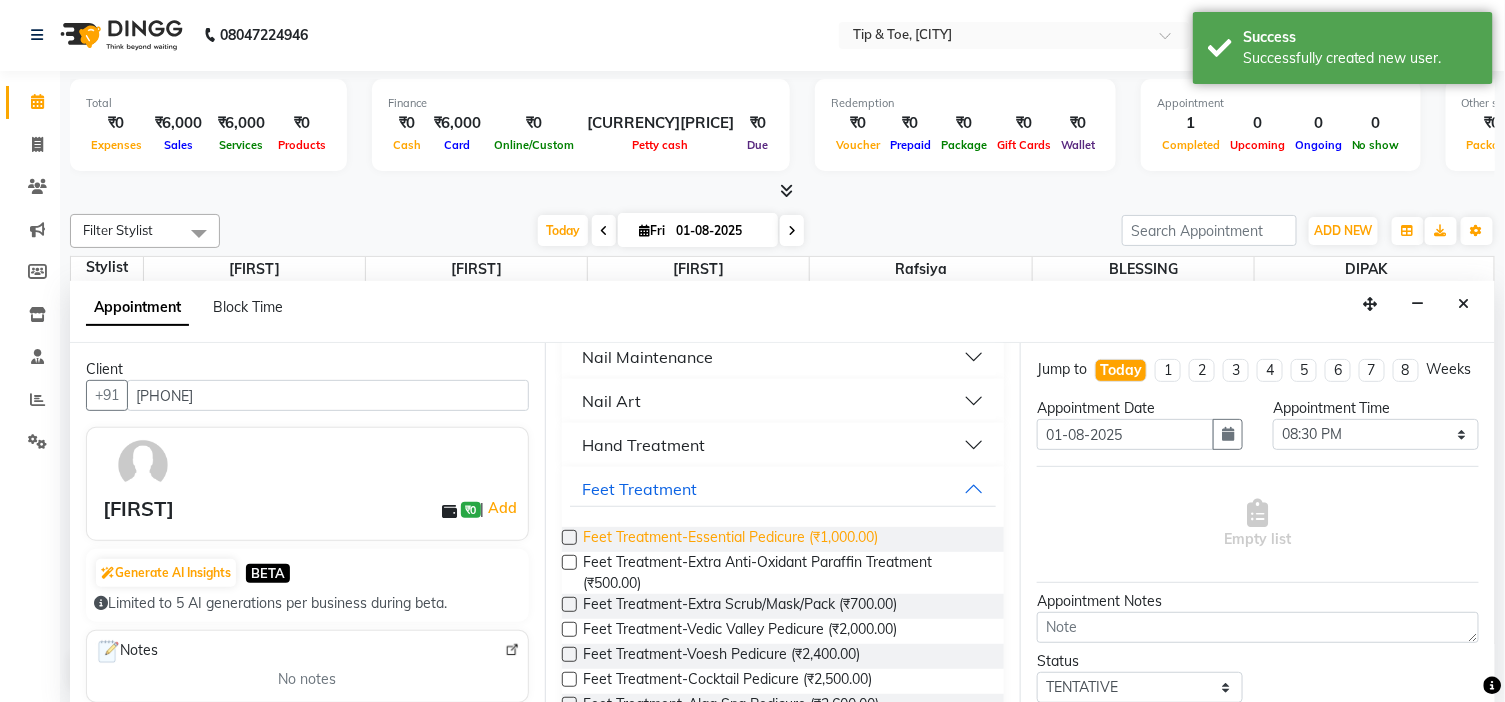 click on "Feet Treatment-Essential Pedicure (₹1,000.00)" at bounding box center (730, 539) 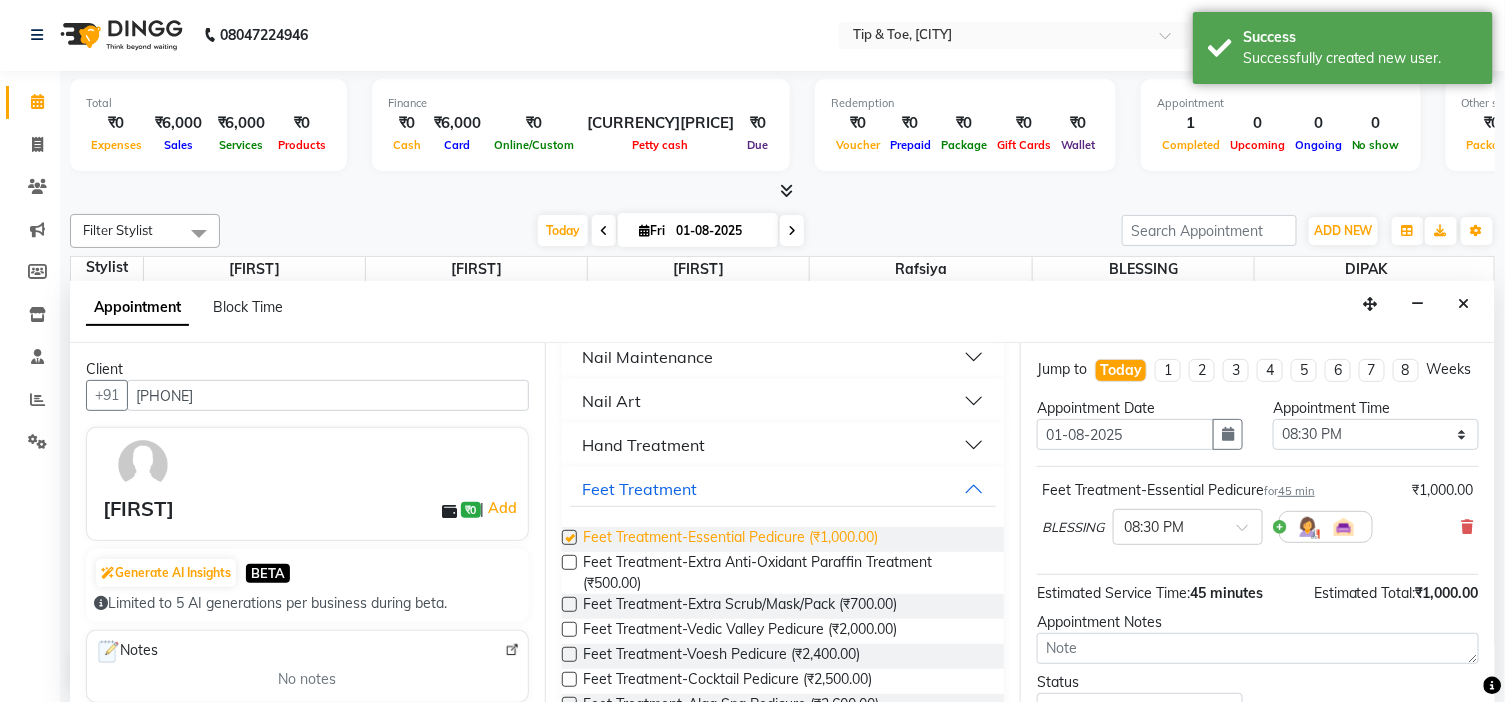 checkbox on "false" 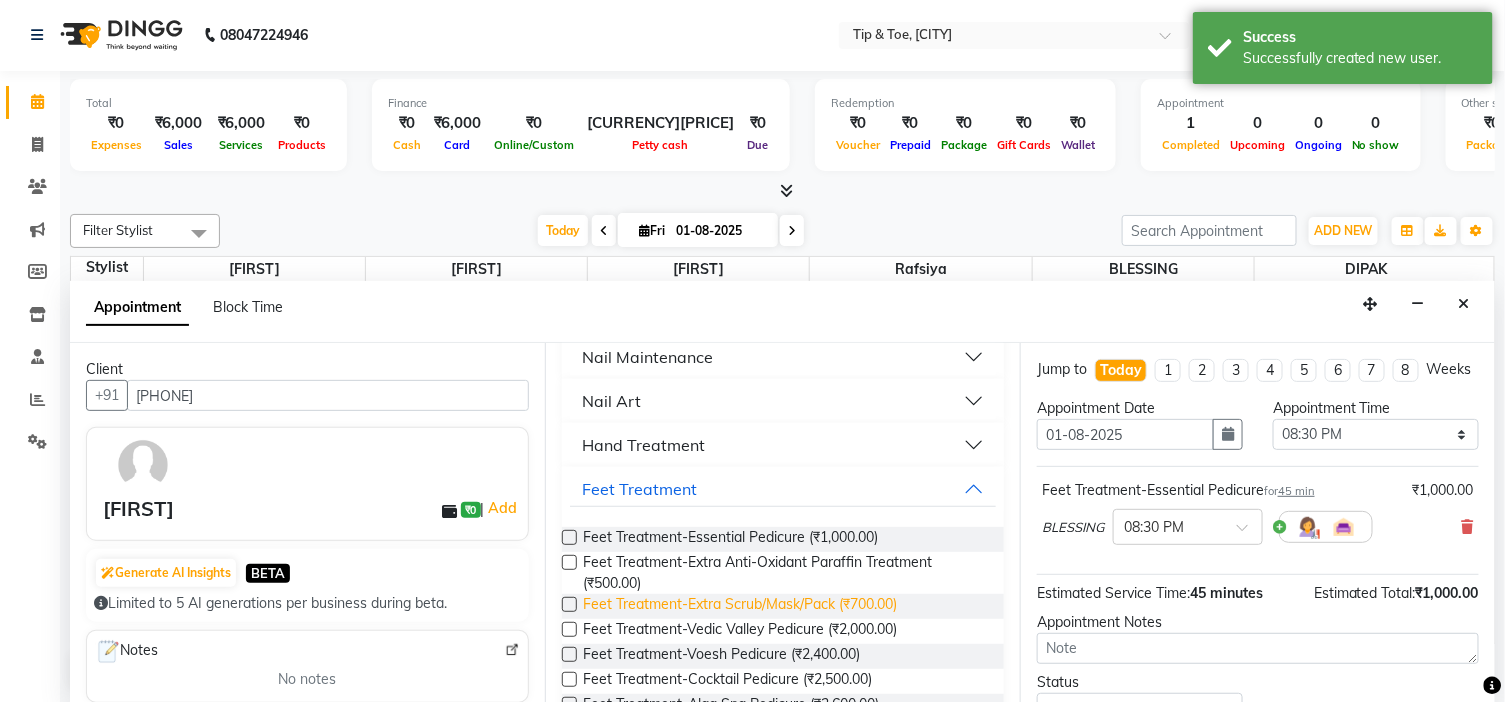 drag, startPoint x: 772, startPoint y: 598, endPoint x: 784, endPoint y: 595, distance: 12.369317 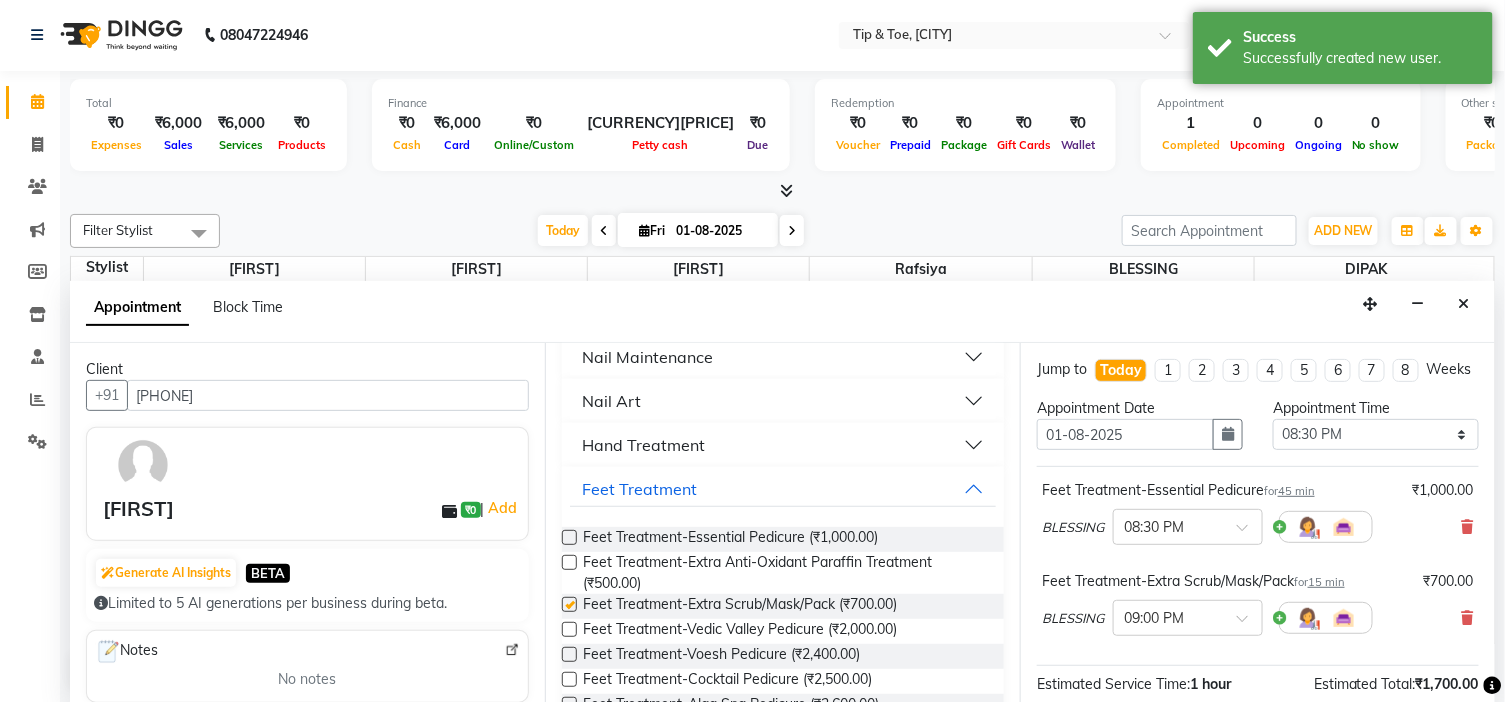 checkbox on "false" 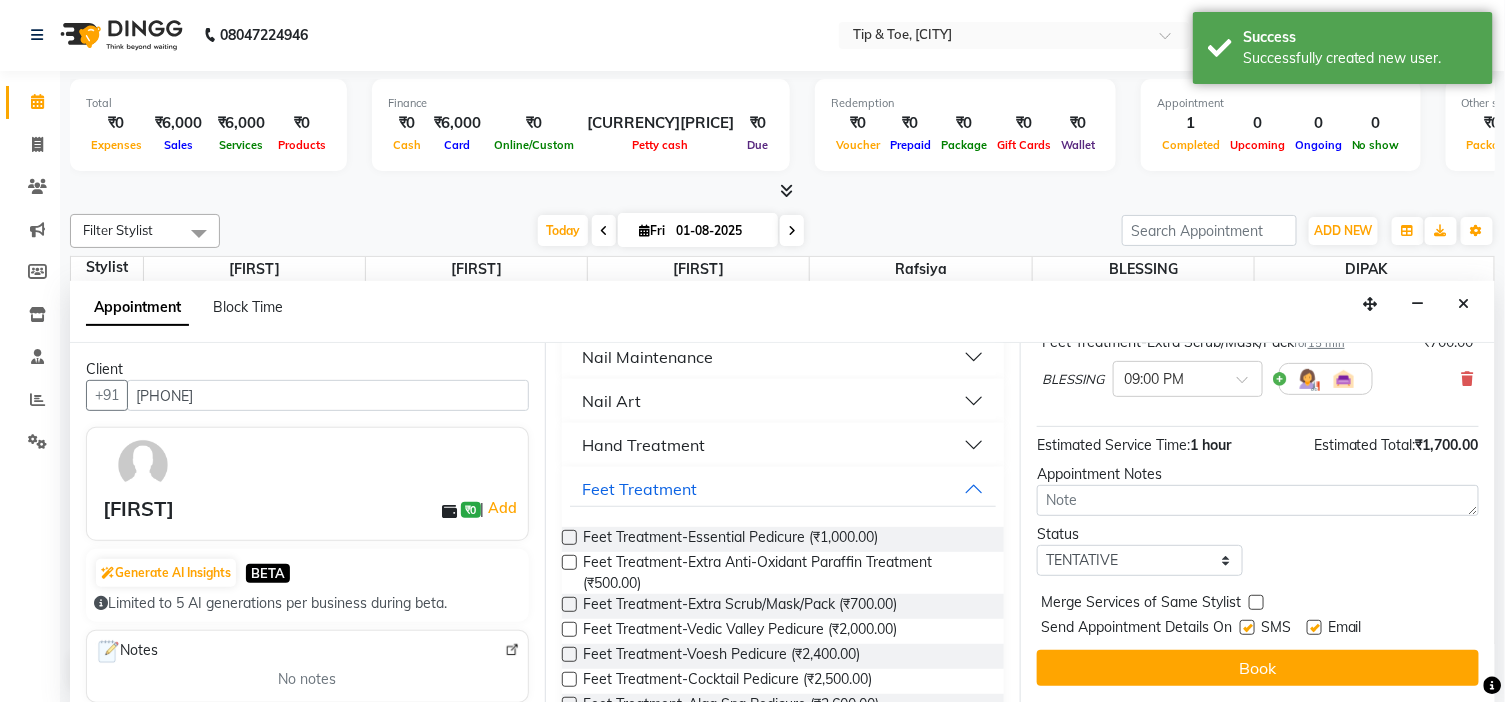 scroll, scrollTop: 257, scrollLeft: 0, axis: vertical 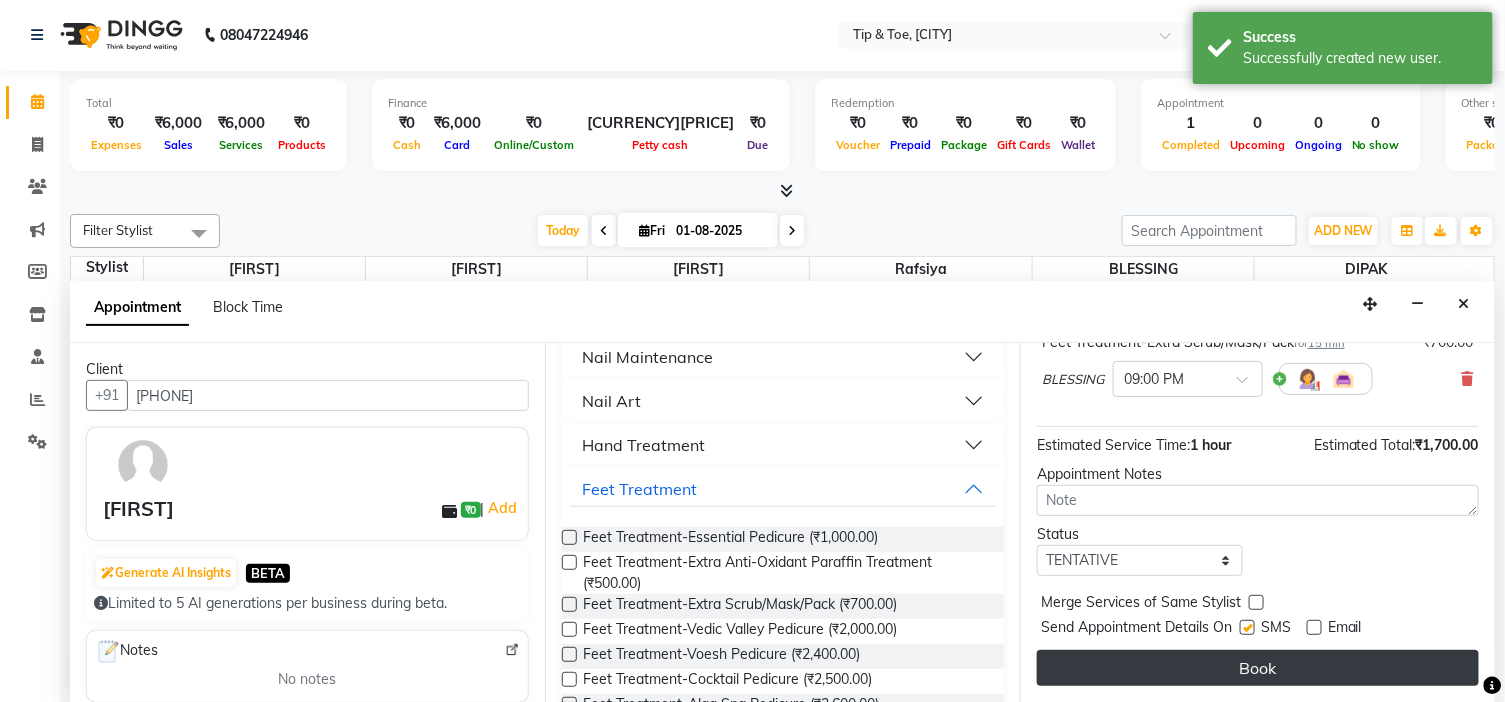 click on "Book" at bounding box center [1258, 668] 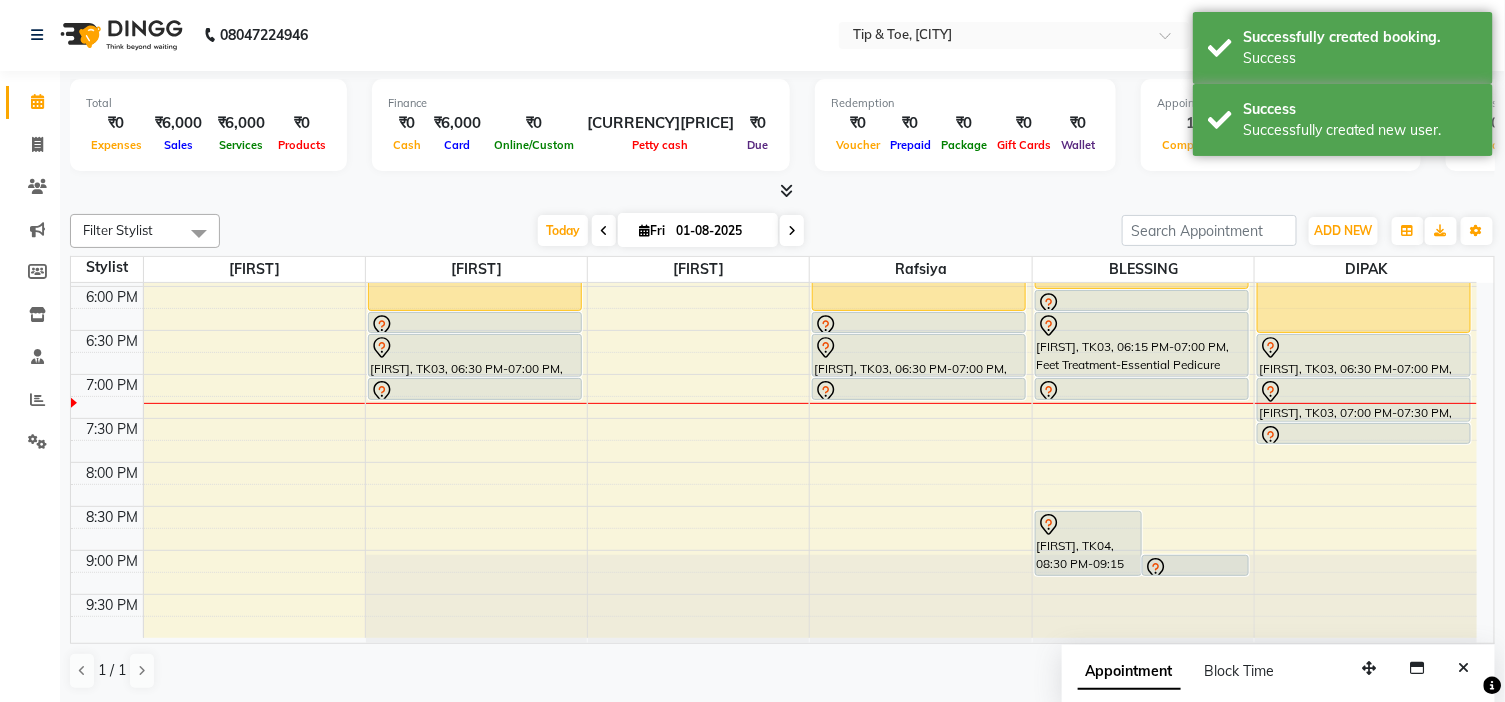 scroll, scrollTop: 0, scrollLeft: 0, axis: both 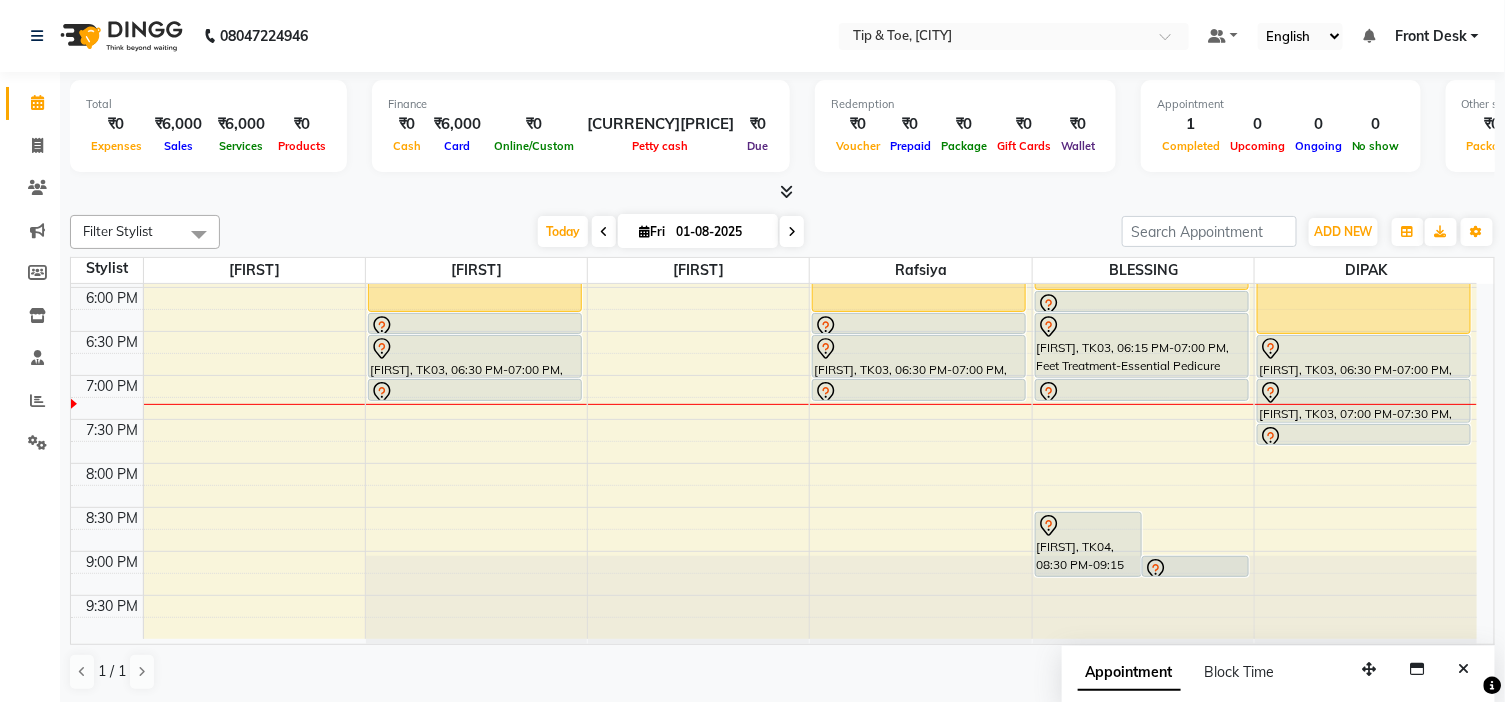 click on "9:00 AM 9:30 AM 10:00 AM 10:30 AM 11:00 AM 11:30 AM 12:00 PM 12:30 PM 1:00 PM 1:30 PM 2:00 PM 2:30 PM 3:00 PM 3:30 PM 4:00 PM 4:30 PM 5:00 PM 5:30 PM 6:00 PM 6:30 PM 7:00 PM 7:30 PM 8:00 PM 8:30 PM 9:00 PM 9:30 PM    [FIRST], TK03, 05:30 PM-06:15 PM, Feet Treatment-Essential Pedicure             [FIRST], TK03, 06:15 PM-06:30 PM, Hand Treatment-Extra Scrub/Mask/Pack             [FIRST], TK03, 06:30 PM-07:00 PM, Hand Treatment-Essential Manicure             [FIRST], TK03, 07:00 PM-07:15 PM, Feet Treatment-Extra Scrub/Mask/Pack     [FIRST], TK02, 03:00 PM-04:45 PM, Eyelashes-Single Line Lashes Extension    [FIRST], TK03, 05:30 PM-06:15 PM, Feet Treatment-Essential Pedicure             [FIRST], TK03, 06:15 PM-06:30 PM, Feet Treatment-Extra Scrub/Mask/Pack             [FIRST], TK03, 06:30 PM-07:00 PM, Hand Treatment-Essential Manicure             [FIRST], TK03, 07:00 PM-07:15 PM, Hand Treatment-Extra Scrub/Mask/Pack             [FIRST], TK04, 08:30 PM-09:15 PM, Feet Treatment-Essential Pedicure" at bounding box center (774, 67) 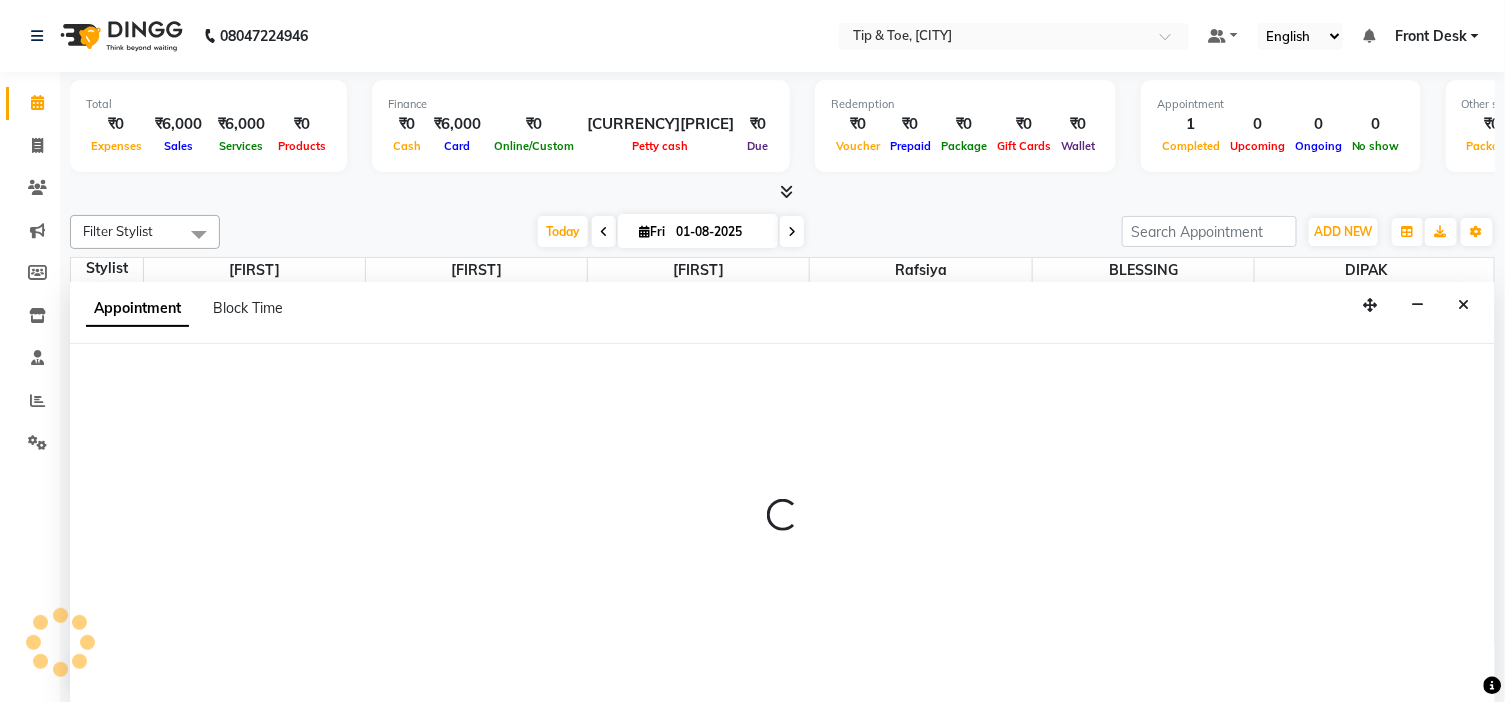 select on "46387" 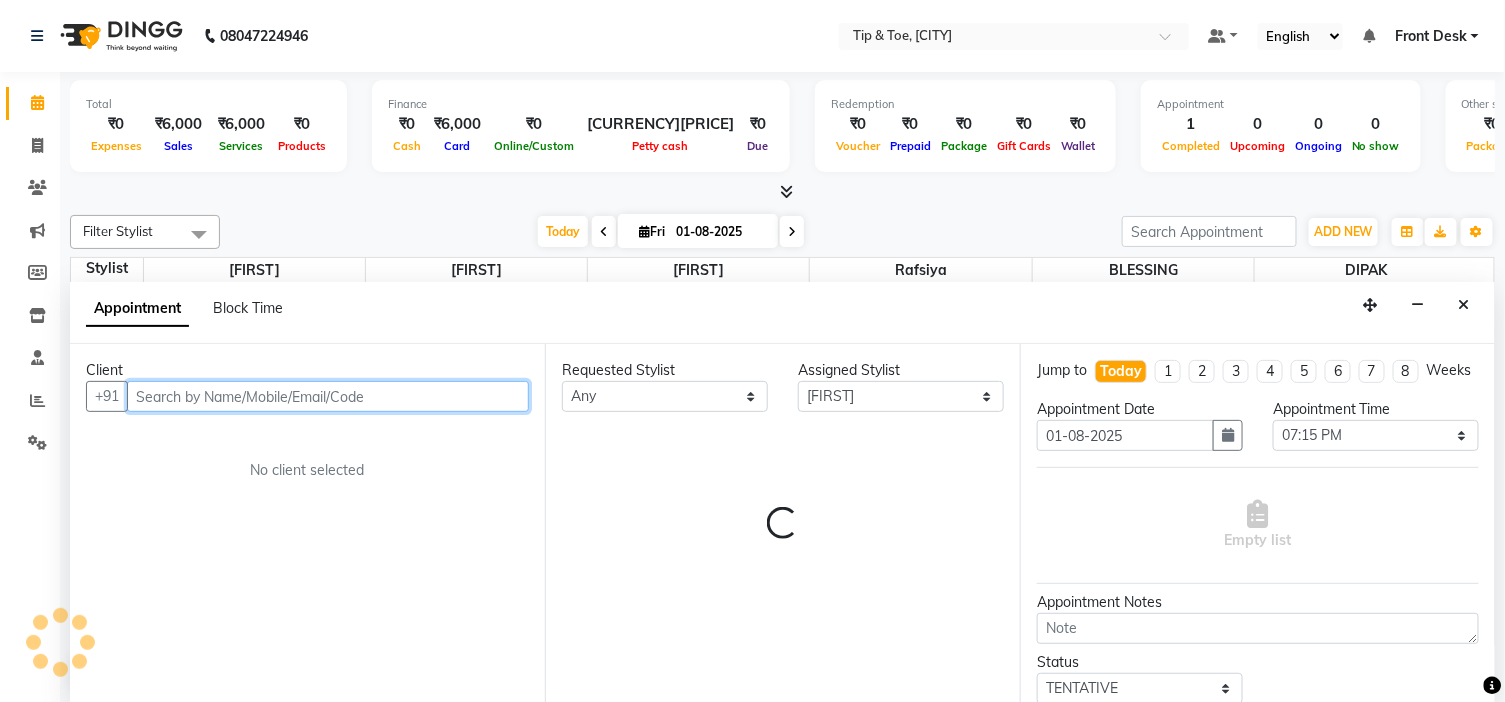 scroll, scrollTop: 1, scrollLeft: 0, axis: vertical 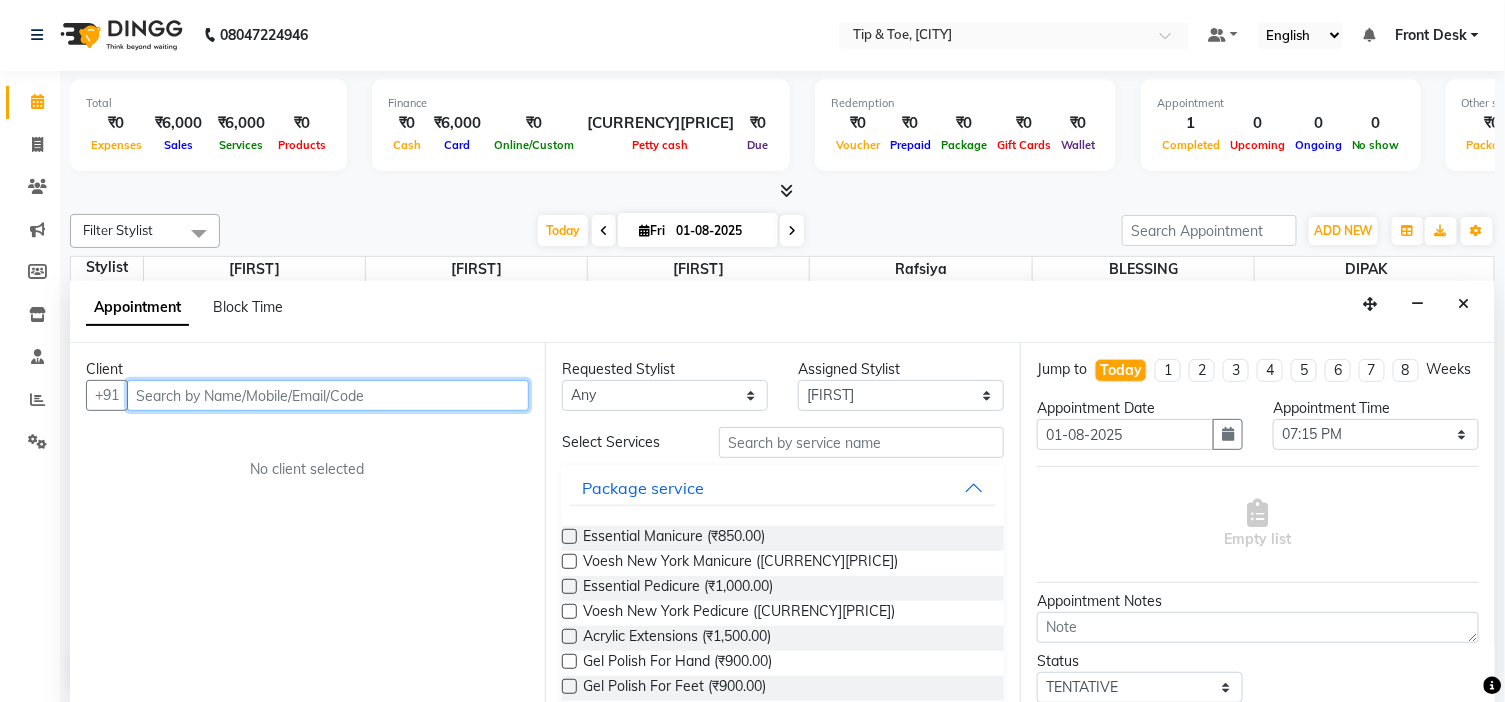 click at bounding box center [328, 395] 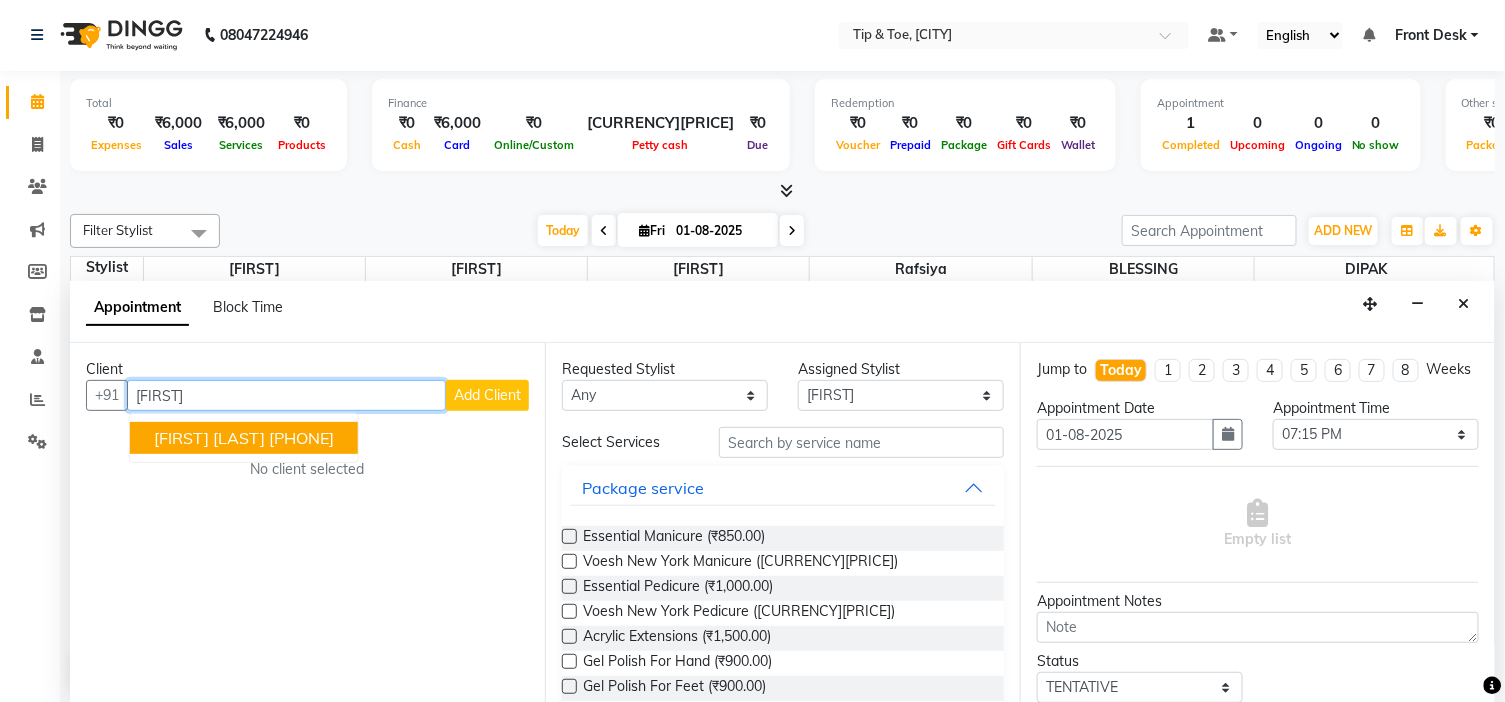 click on "[PHONE]" at bounding box center [301, 438] 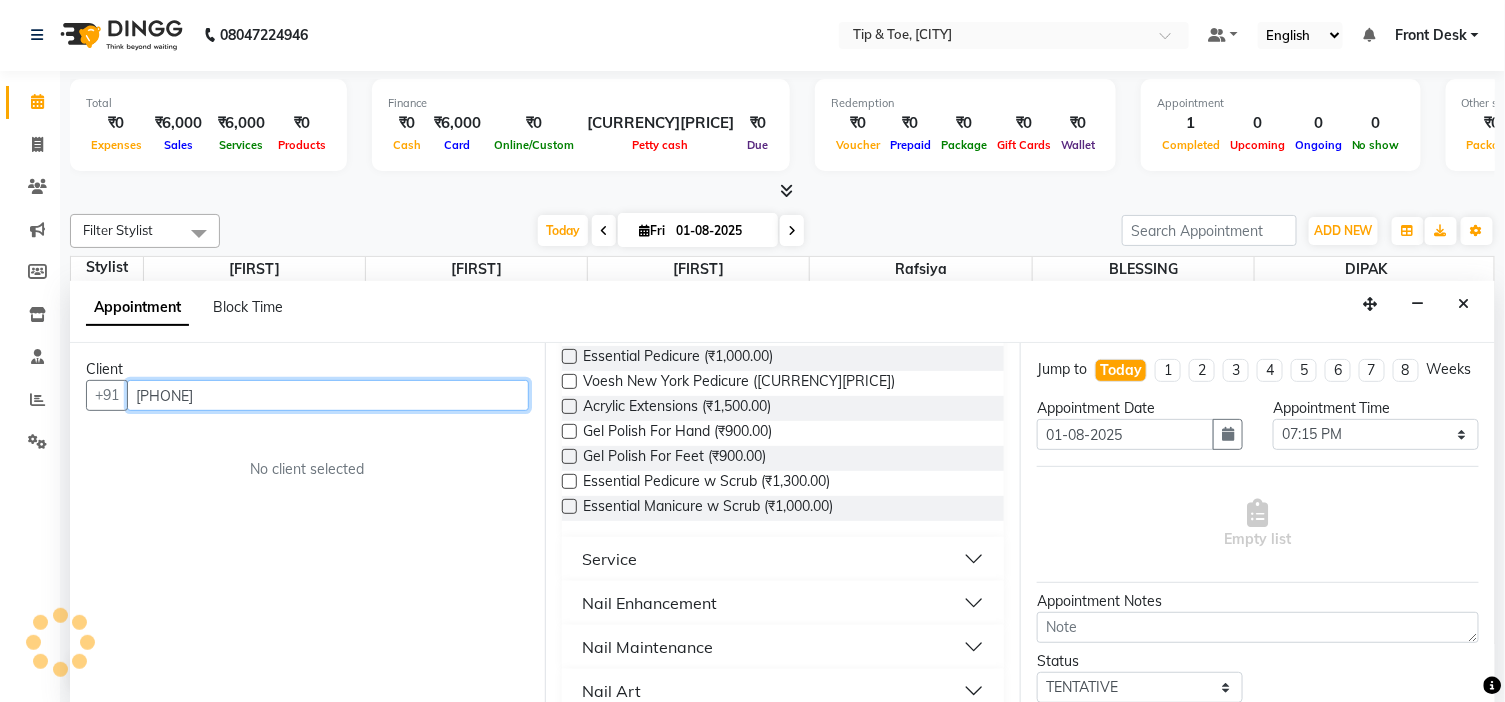 scroll, scrollTop: 333, scrollLeft: 0, axis: vertical 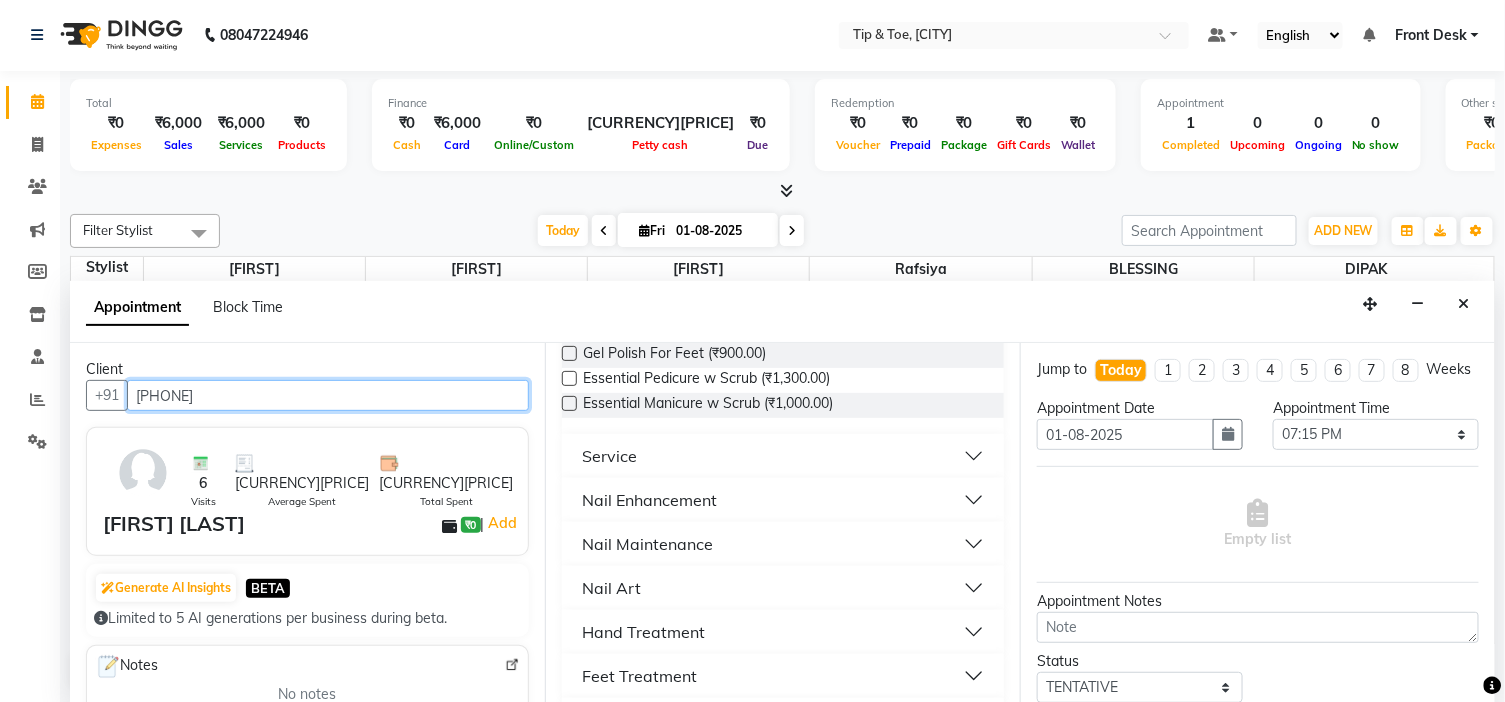 type on "[PHONE]" 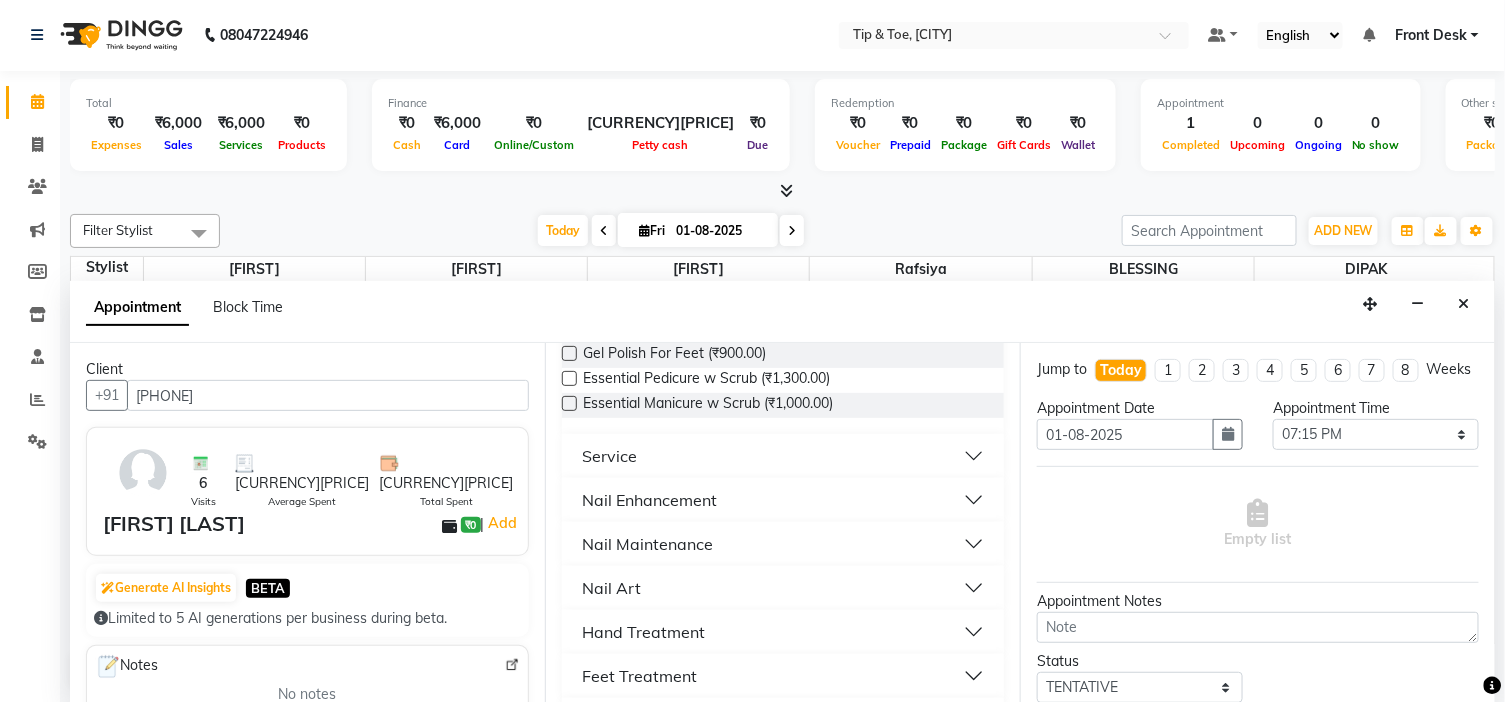 click on "Nail Maintenance" at bounding box center [647, 544] 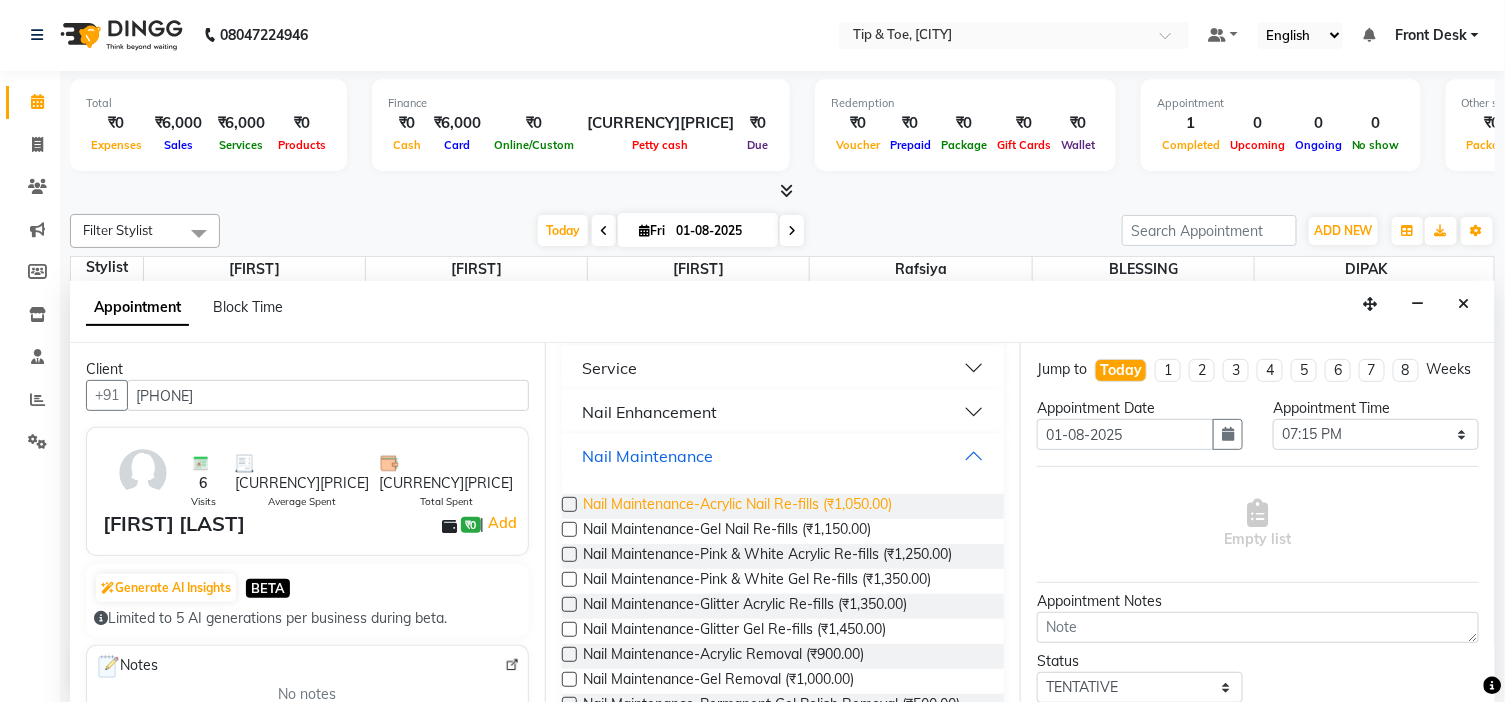 scroll, scrollTop: 555, scrollLeft: 0, axis: vertical 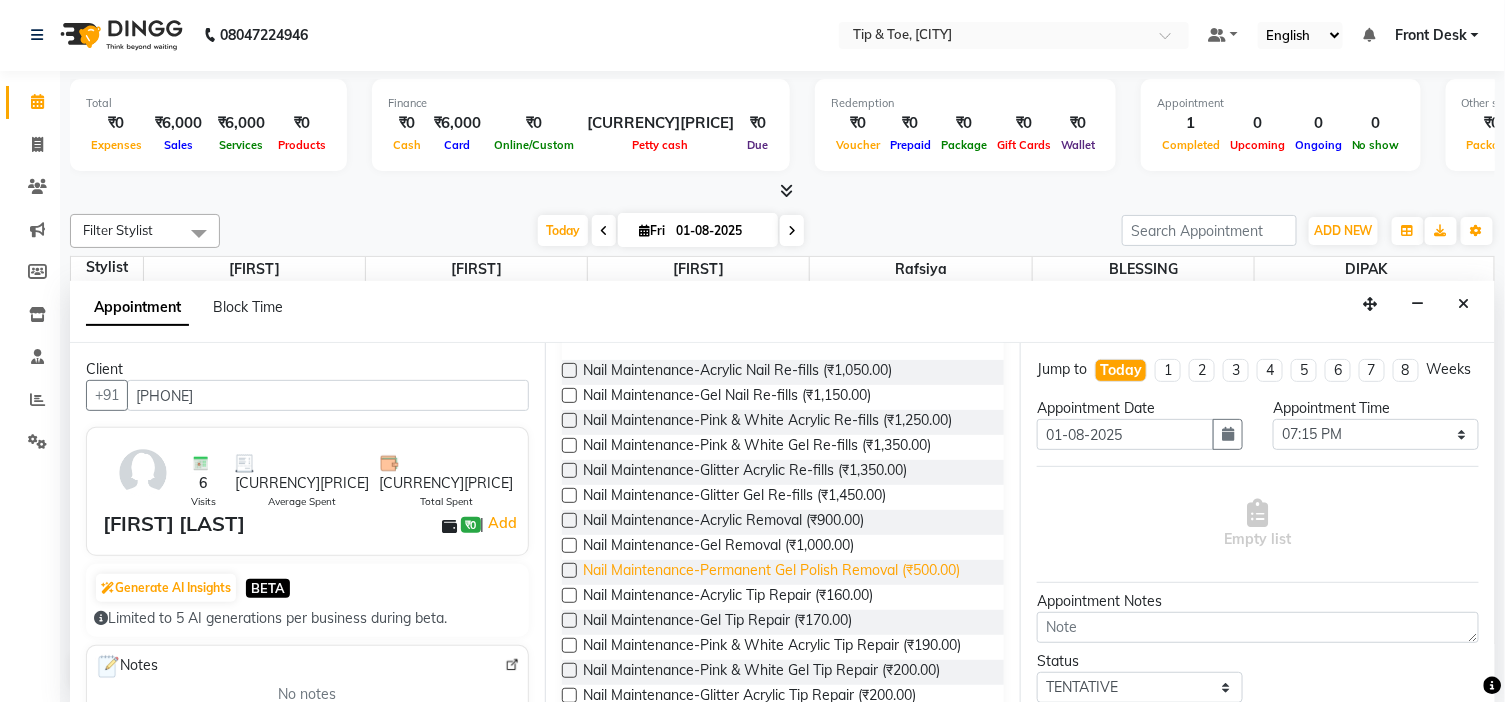 click on "Nail Maintenance-Permanent Gel Polish Removal (₹500.00)" at bounding box center [771, 572] 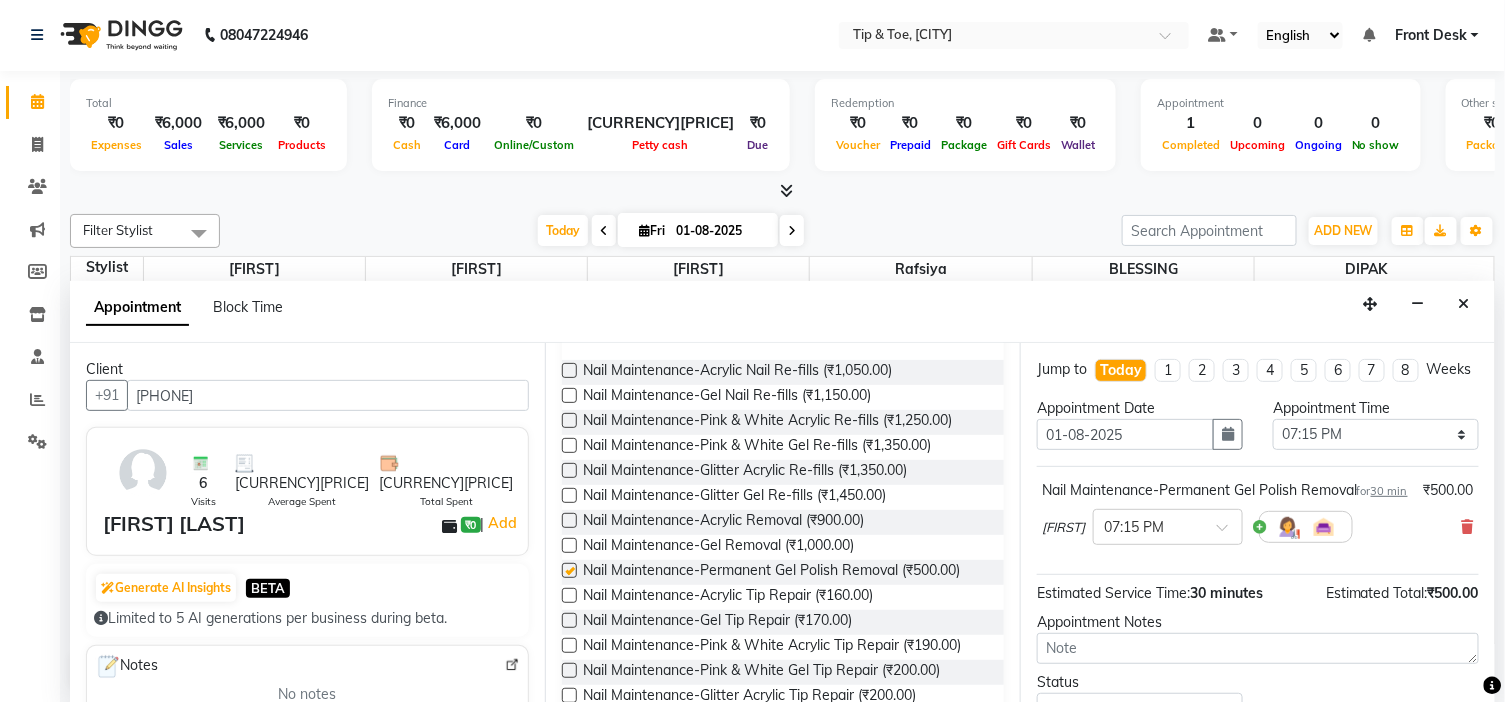 checkbox on "false" 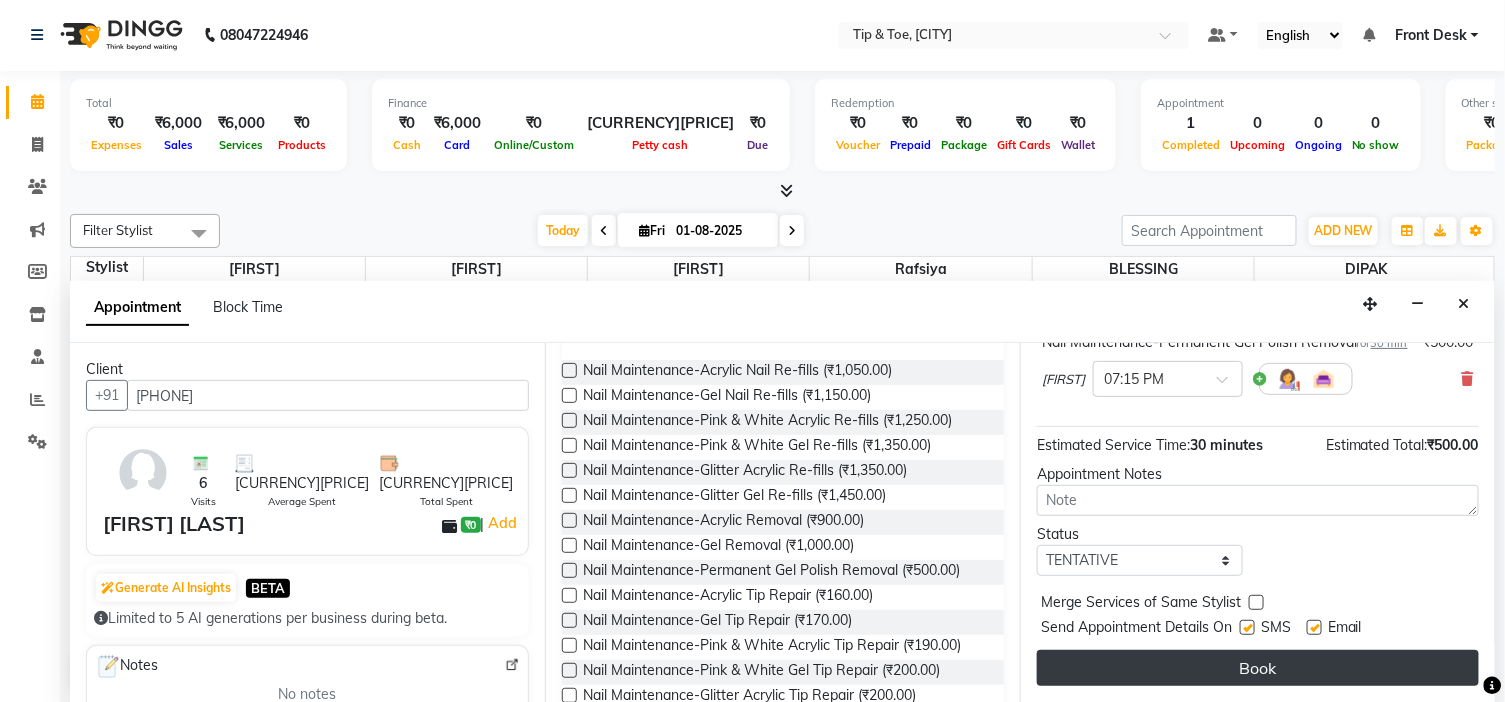 scroll, scrollTop: 187, scrollLeft: 0, axis: vertical 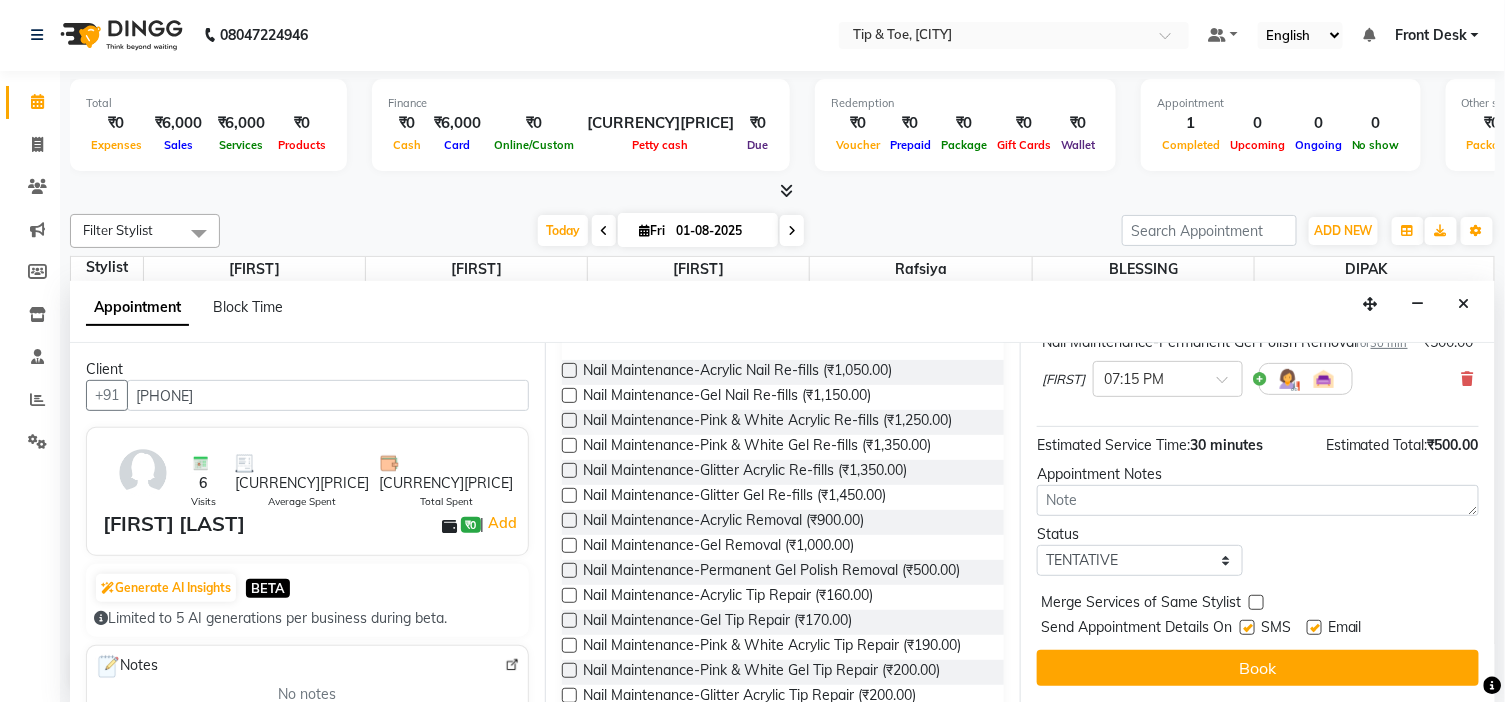 click at bounding box center (1314, 627) 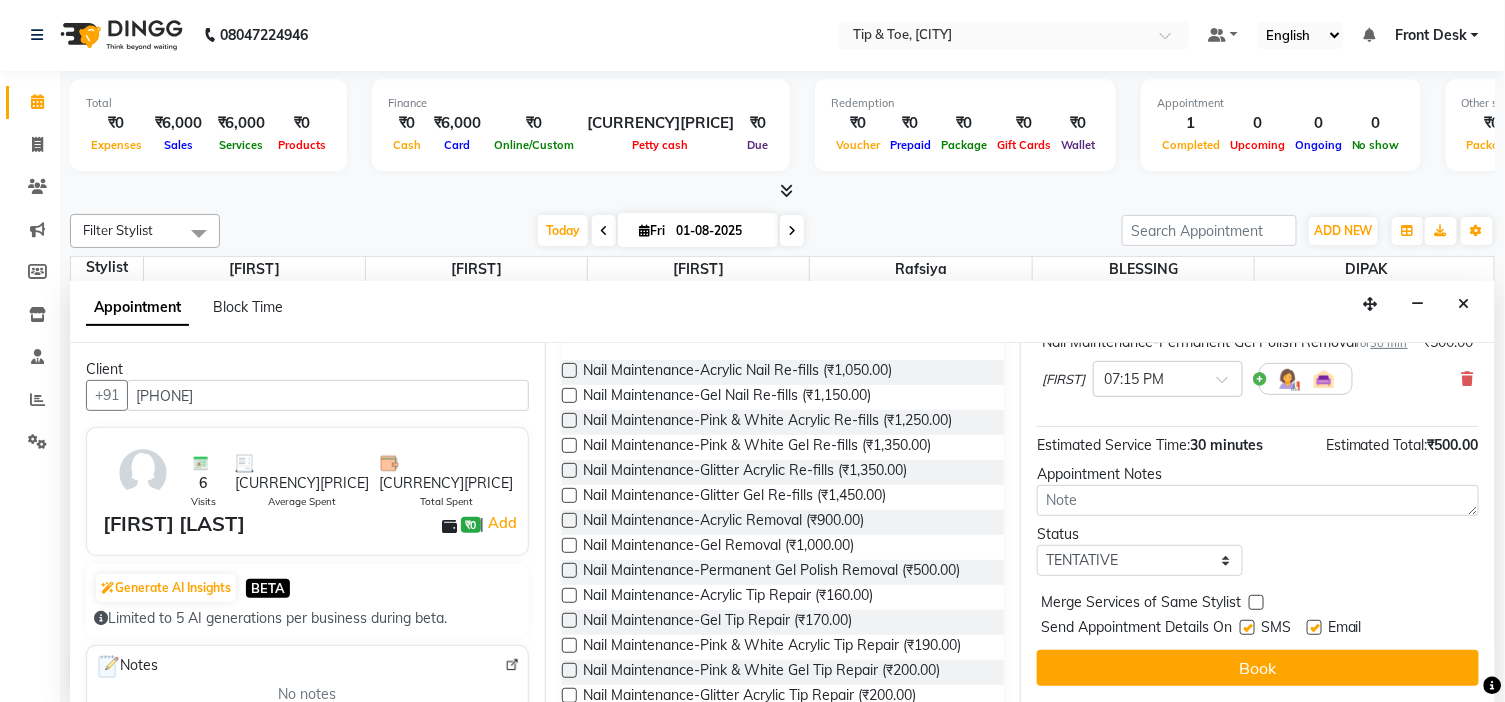 click at bounding box center [1313, 629] 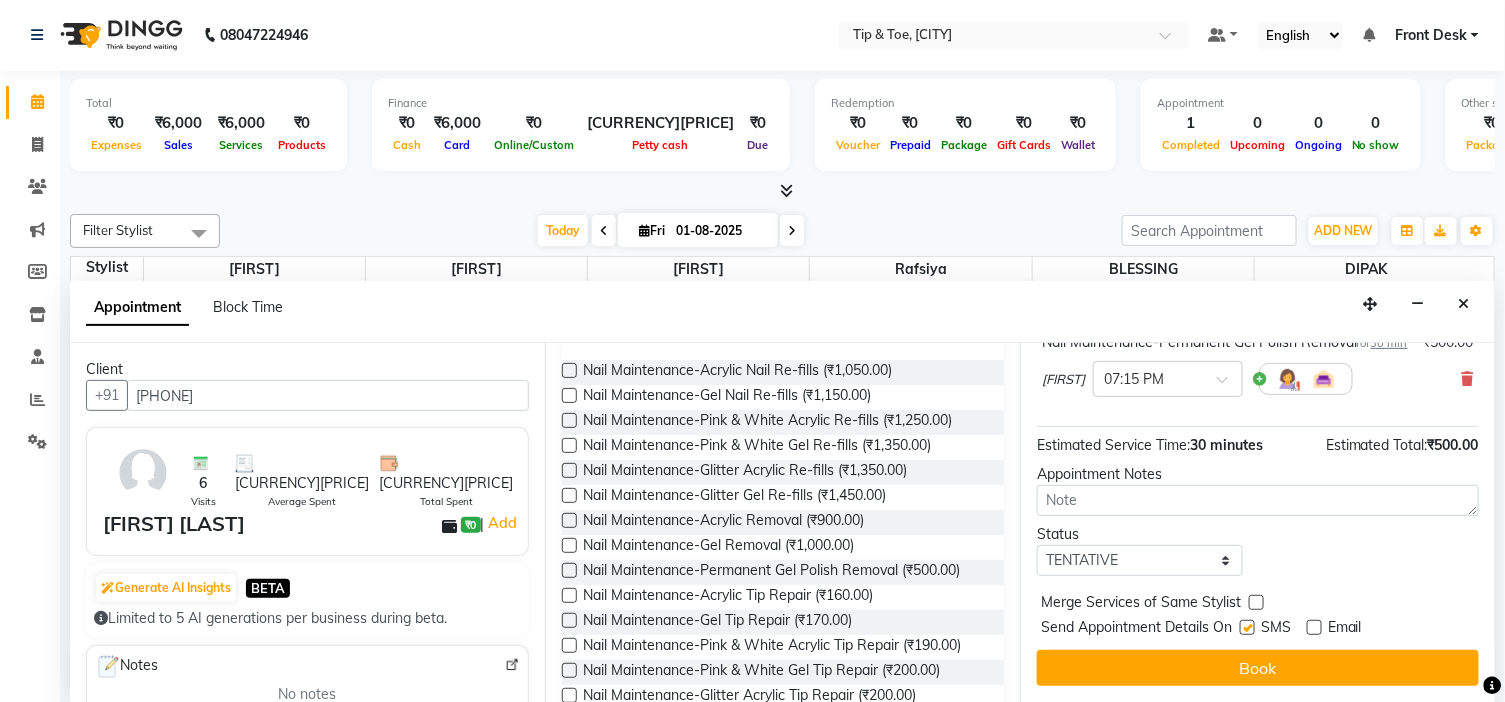 drag, startPoint x: 1318, startPoint y: 656, endPoint x: 1313, endPoint y: 665, distance: 10.29563 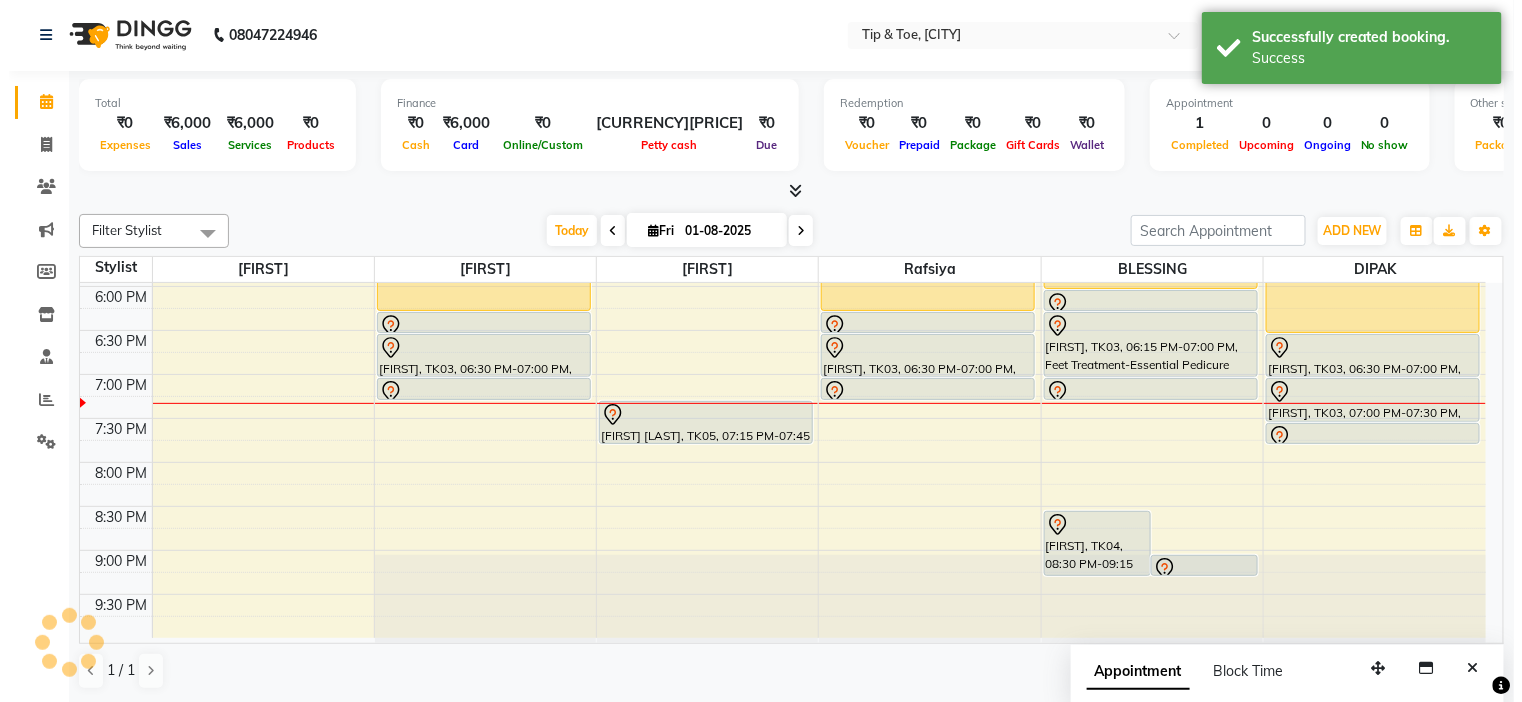 scroll, scrollTop: 0, scrollLeft: 0, axis: both 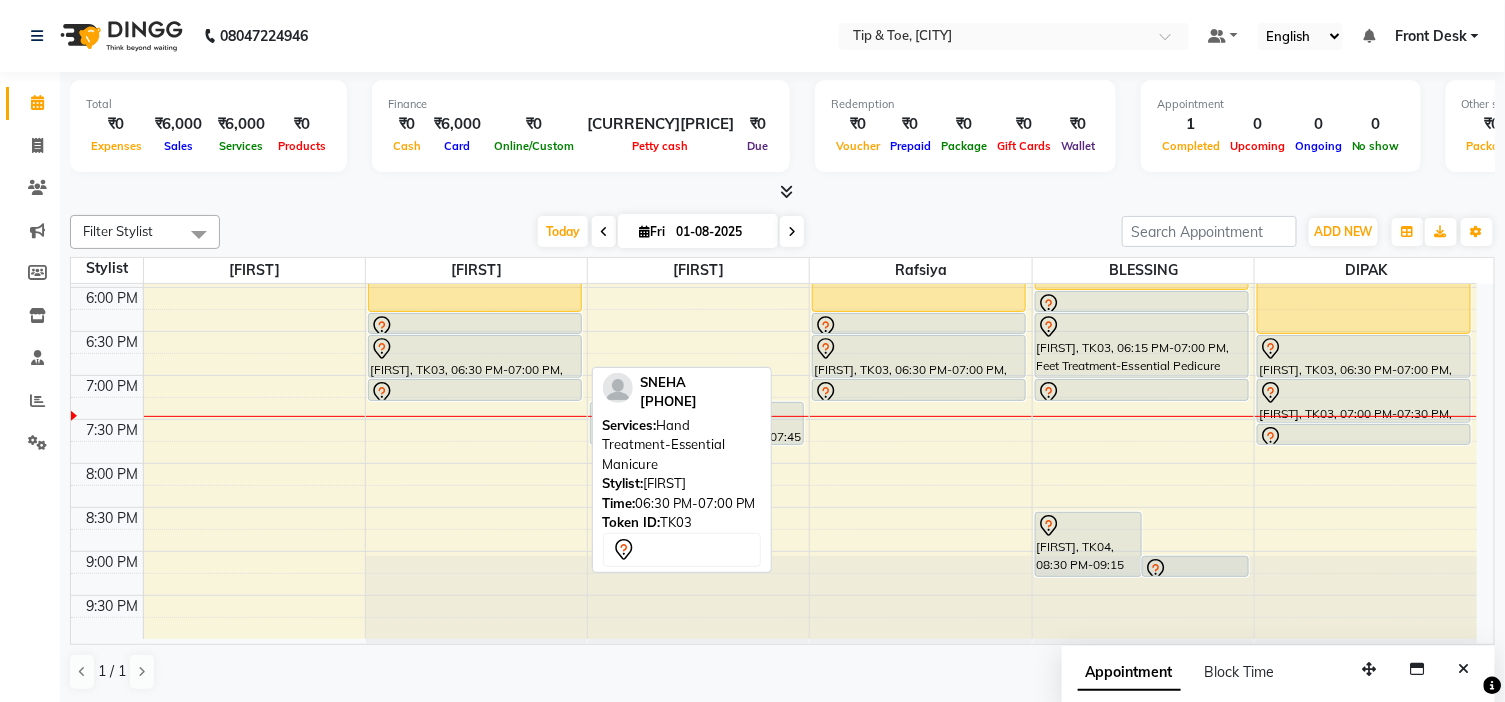 click on "[FIRST], TK03, 06:30 PM-07:00 PM, Hand Treatment-Essential Manicure" at bounding box center (475, 356) 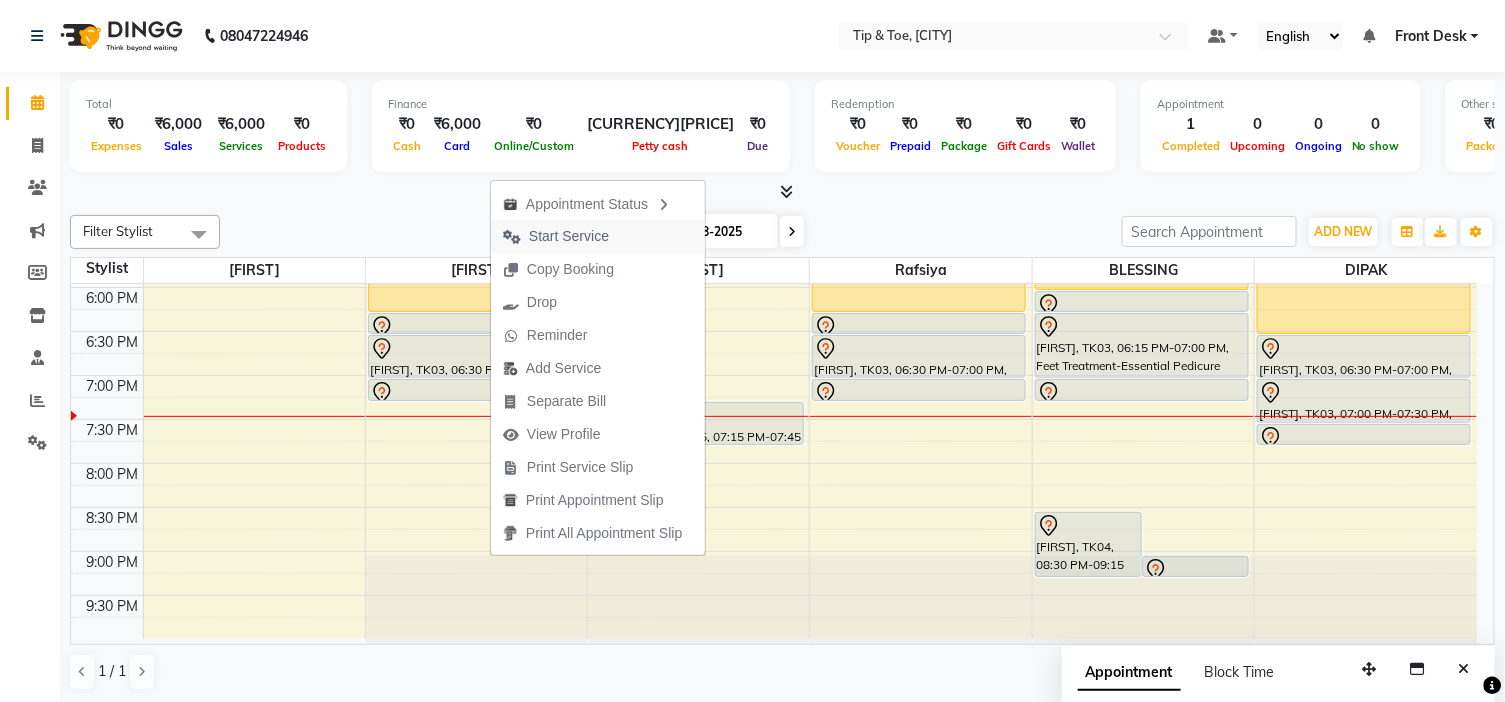 click on "Start Service" at bounding box center (569, 236) 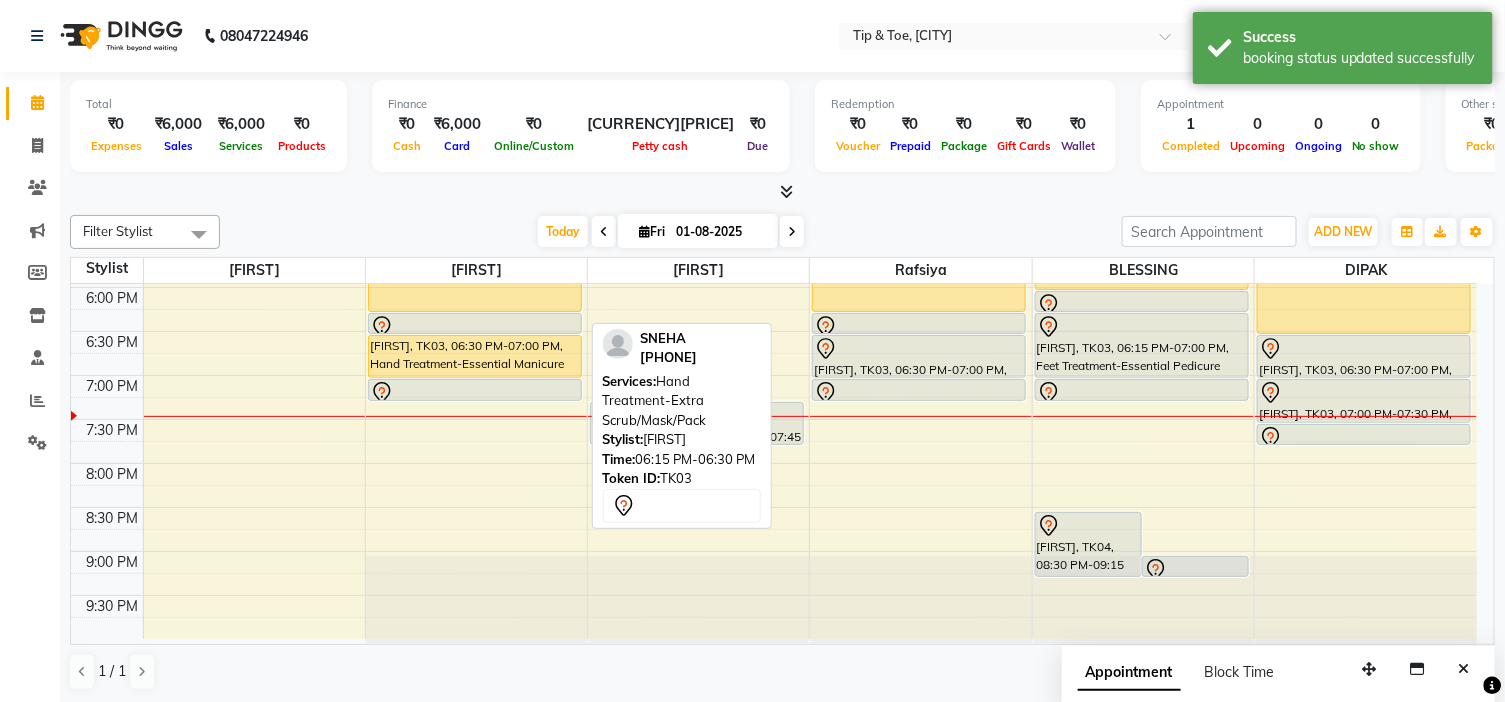 click at bounding box center [475, 327] 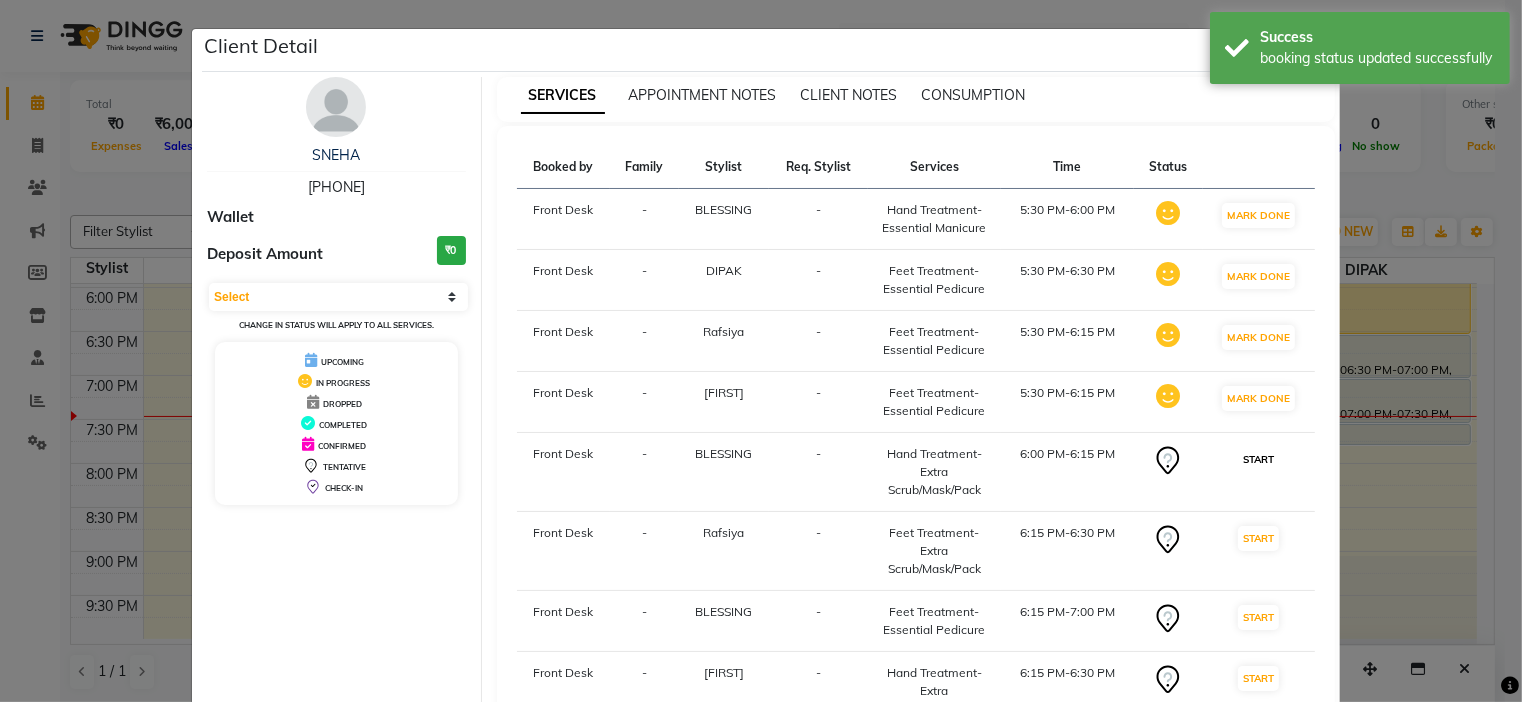 click on "START" at bounding box center (1258, 459) 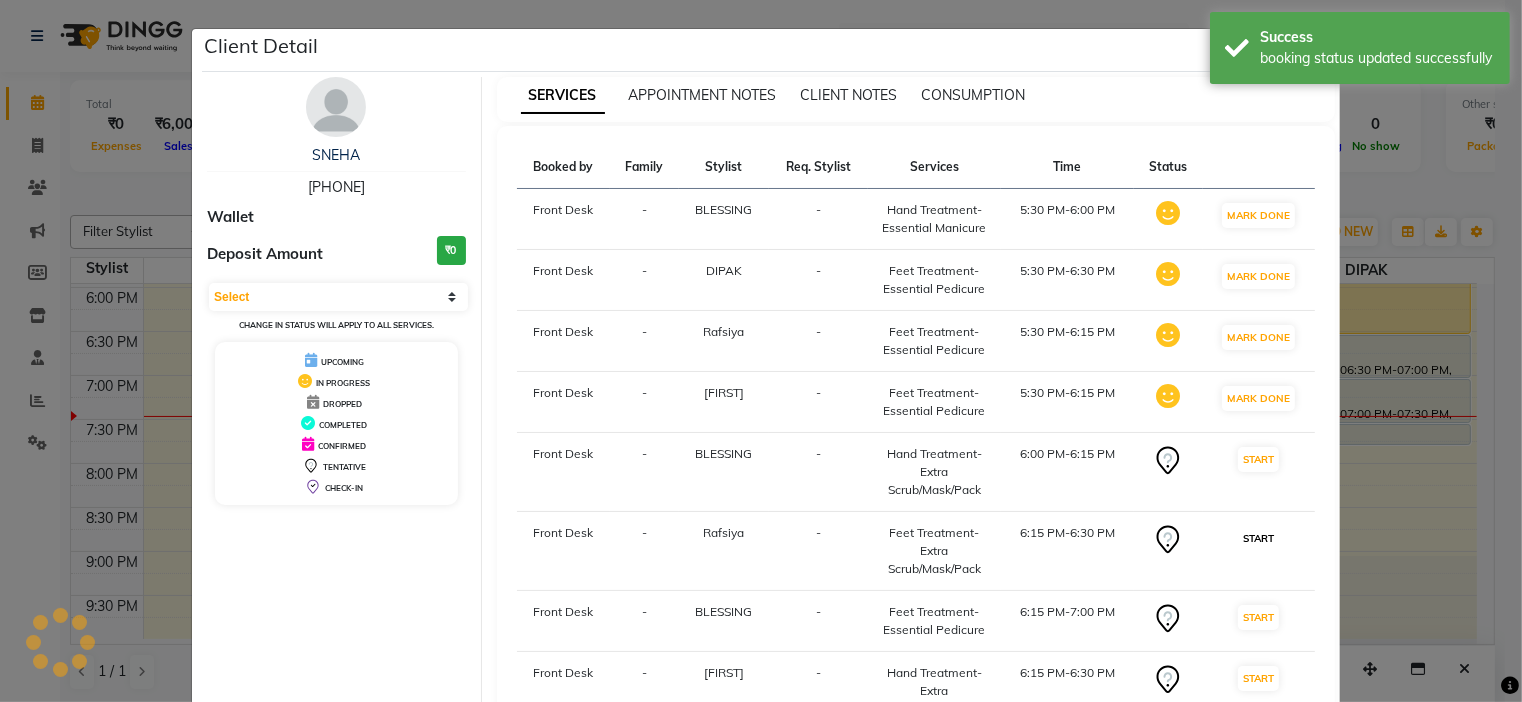 click on "START" at bounding box center [1258, 538] 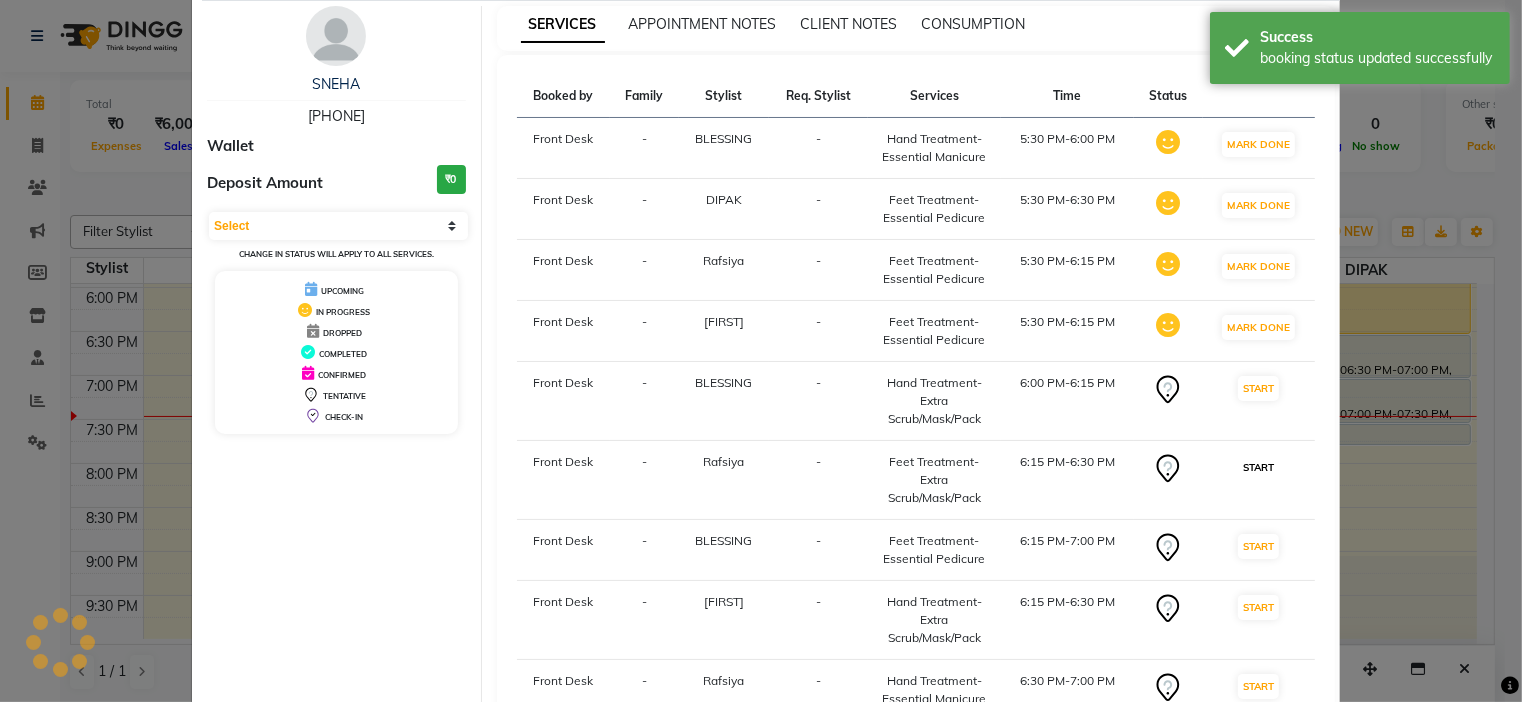scroll, scrollTop: 111, scrollLeft: 0, axis: vertical 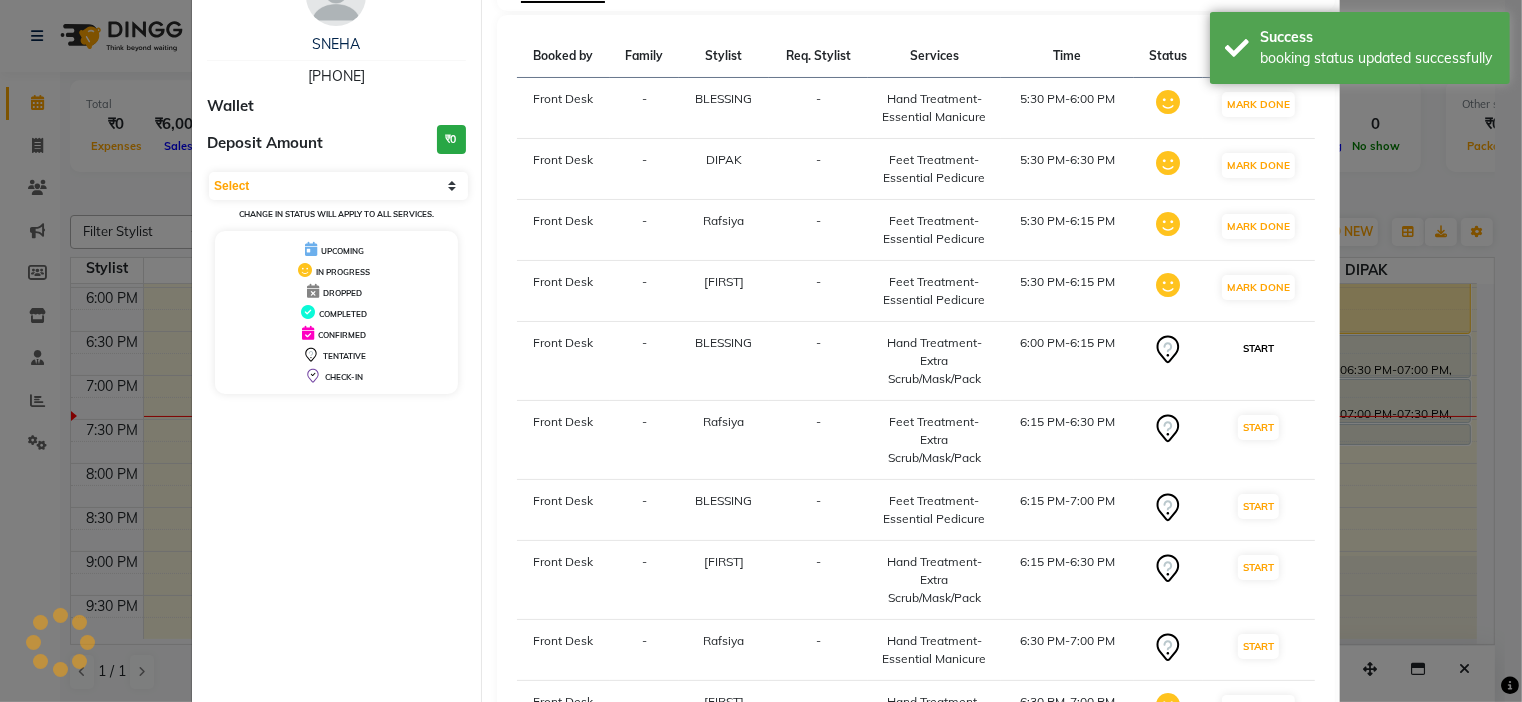 click on "START" at bounding box center [1258, 348] 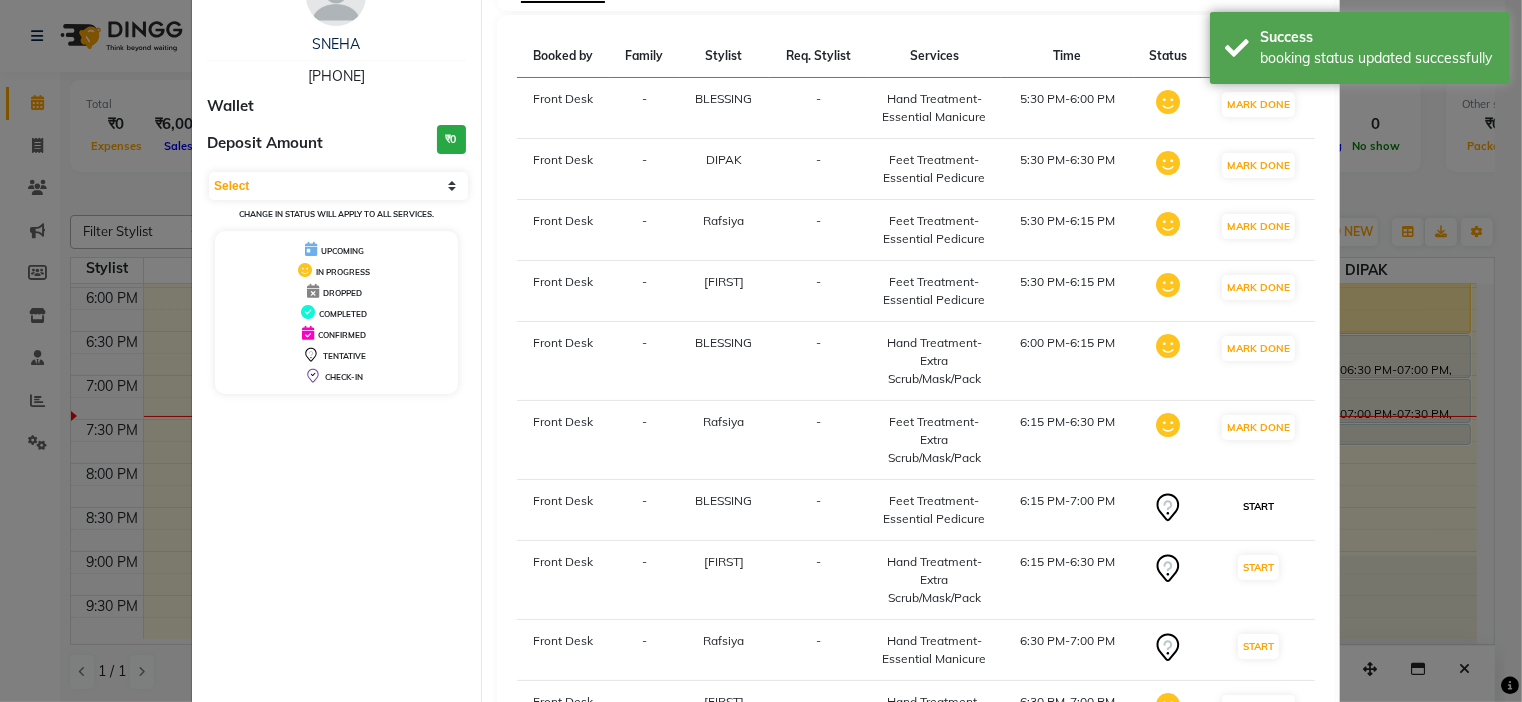 click on "START" at bounding box center (1258, 506) 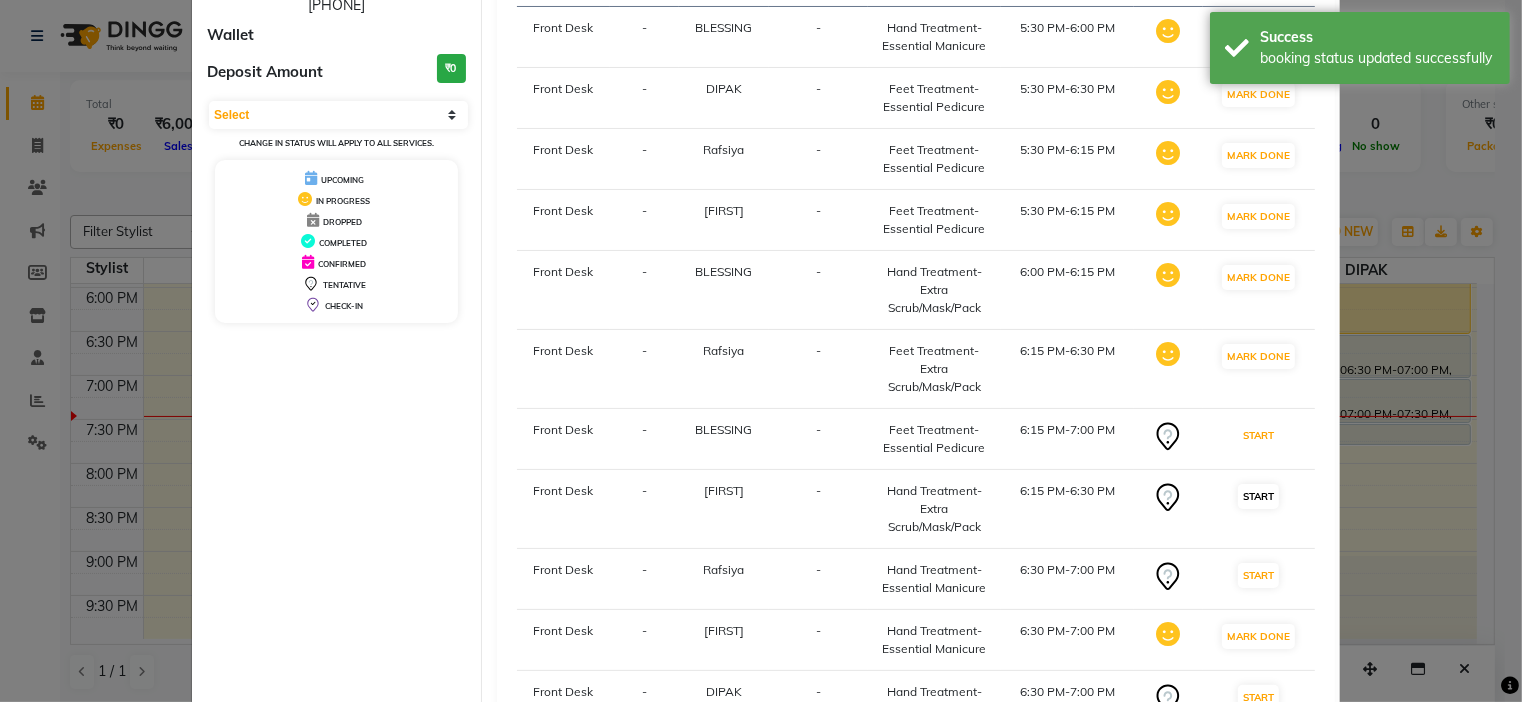 scroll, scrollTop: 222, scrollLeft: 0, axis: vertical 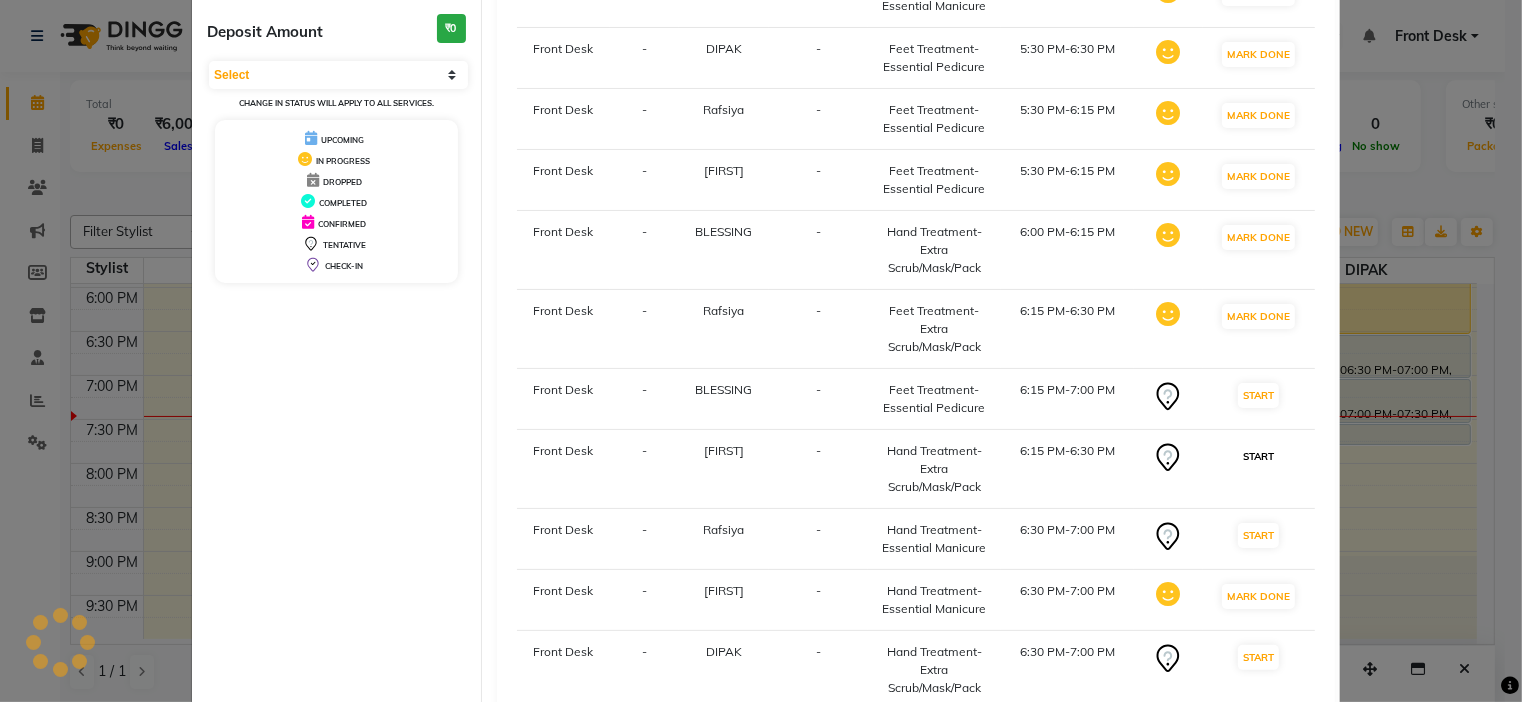 click on "START" at bounding box center [1258, 456] 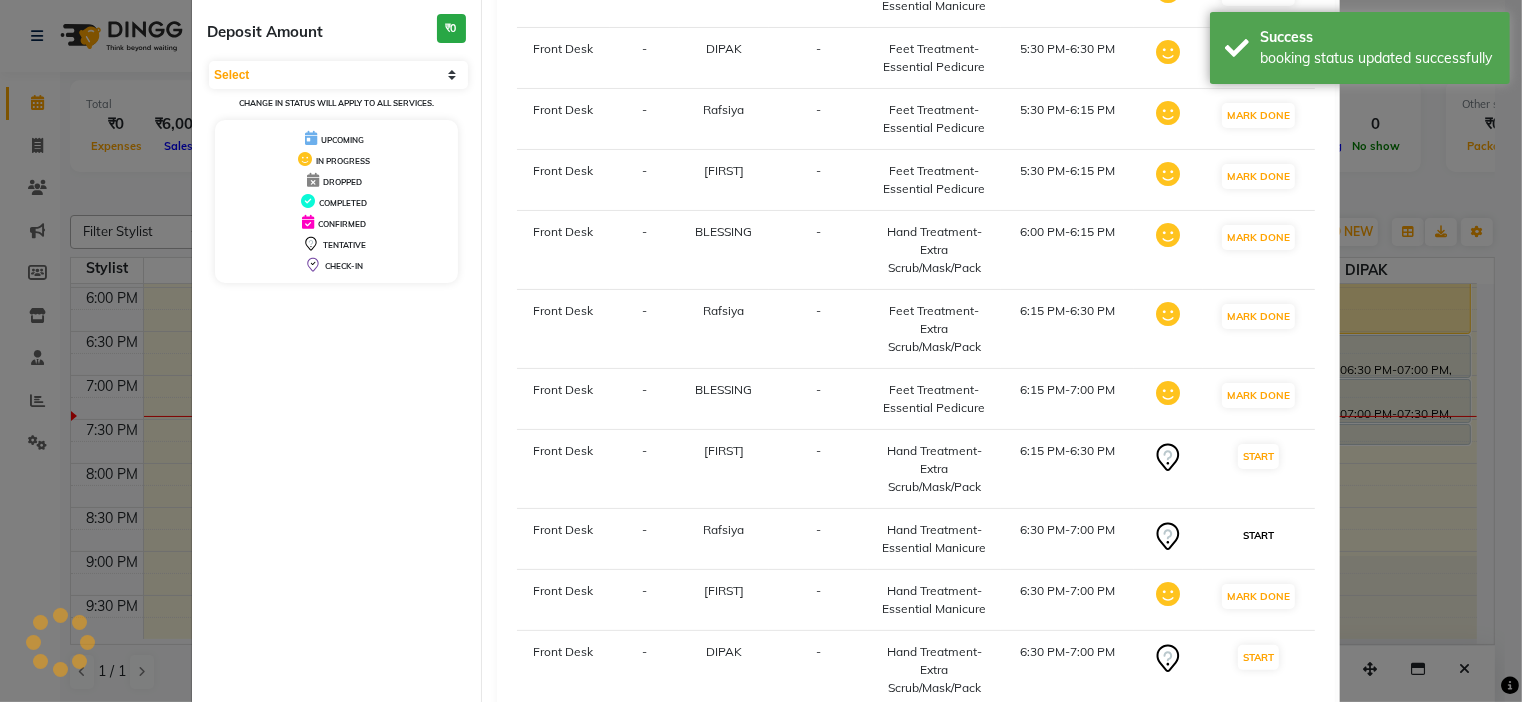 click on "START" at bounding box center [1258, 535] 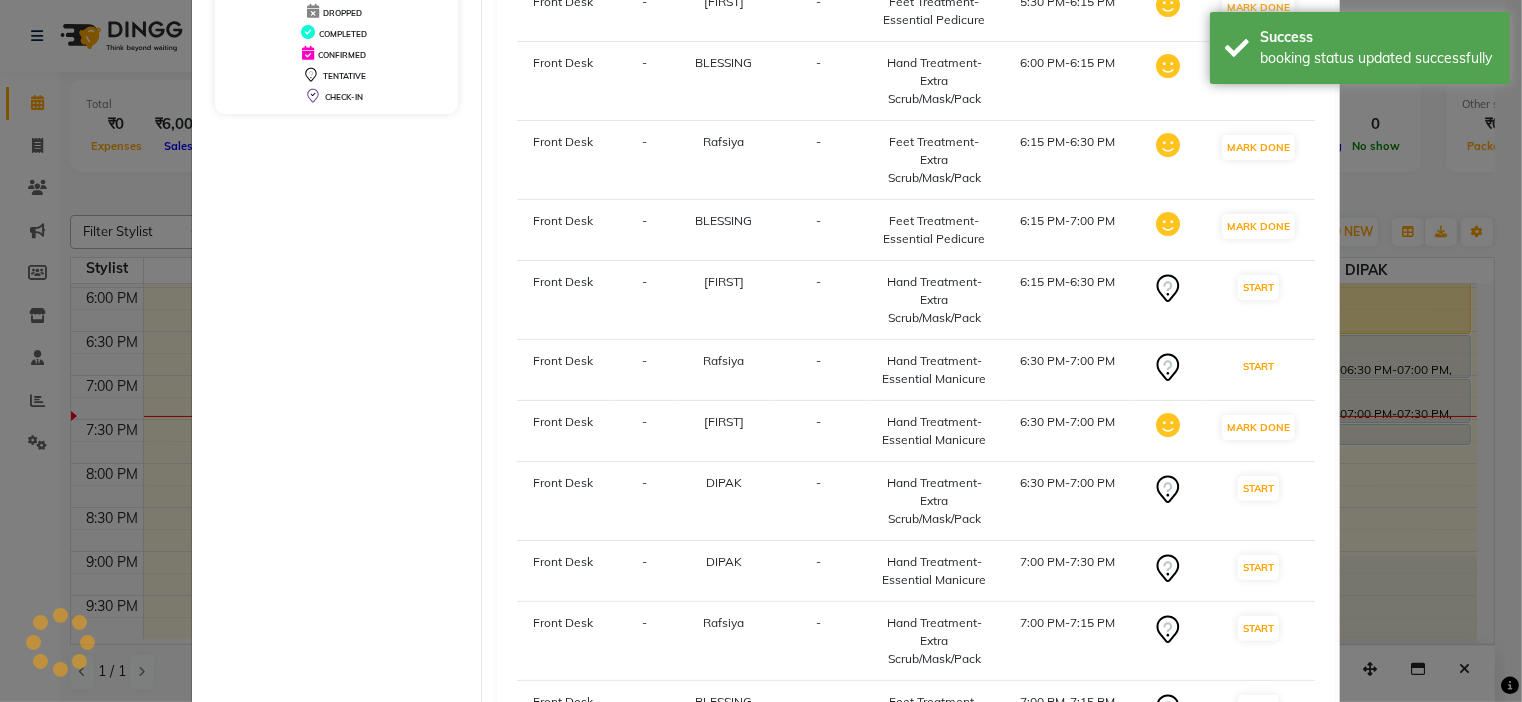 scroll, scrollTop: 444, scrollLeft: 0, axis: vertical 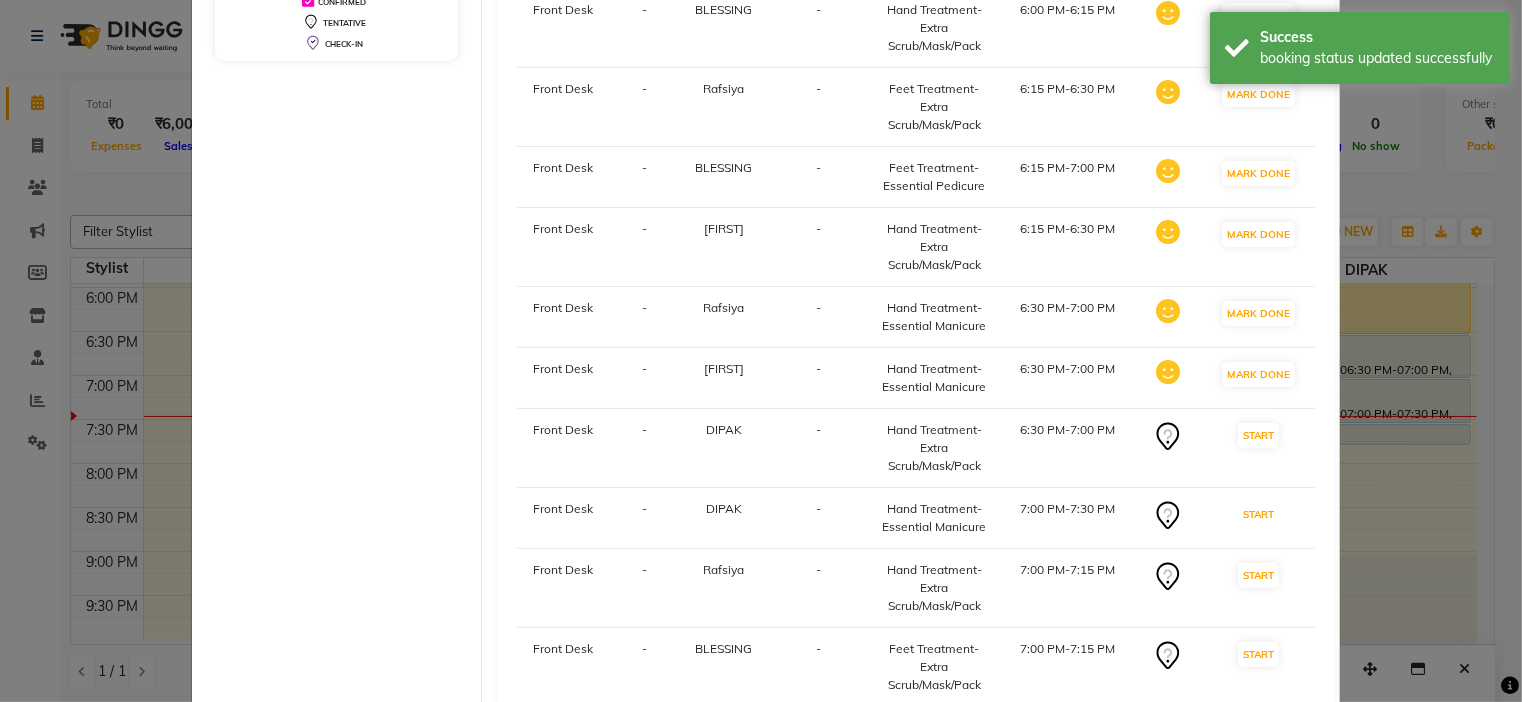 click on "START" at bounding box center (1258, 514) 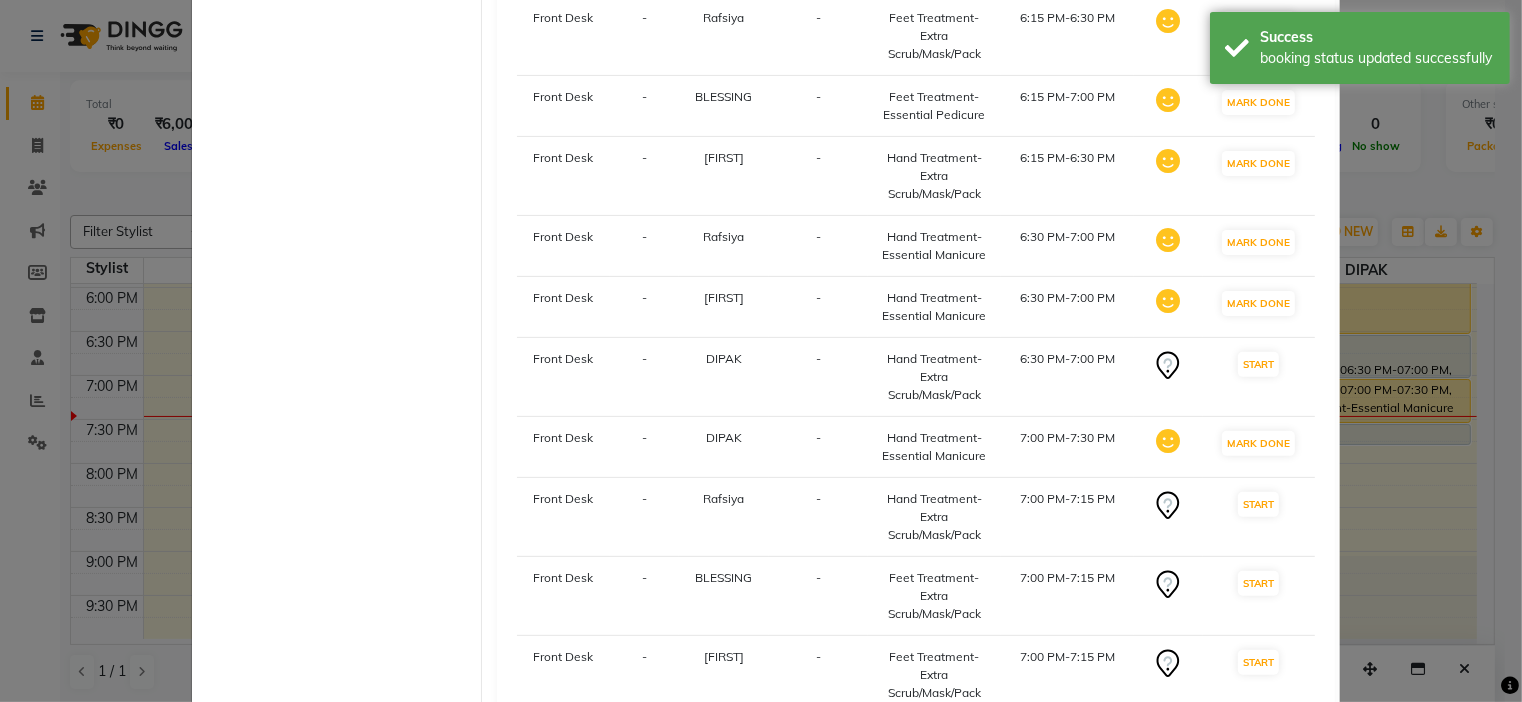 scroll, scrollTop: 555, scrollLeft: 0, axis: vertical 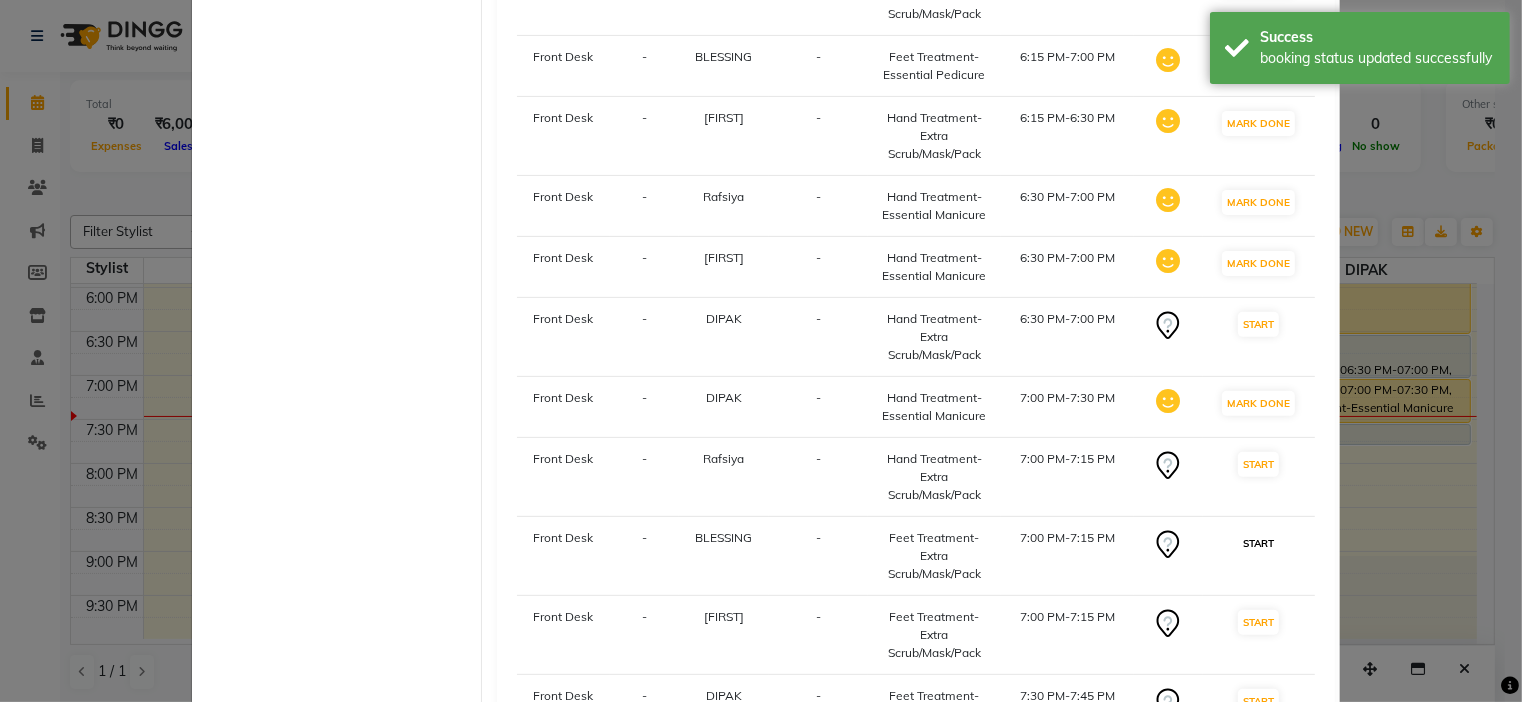 click on "START" at bounding box center [1258, 543] 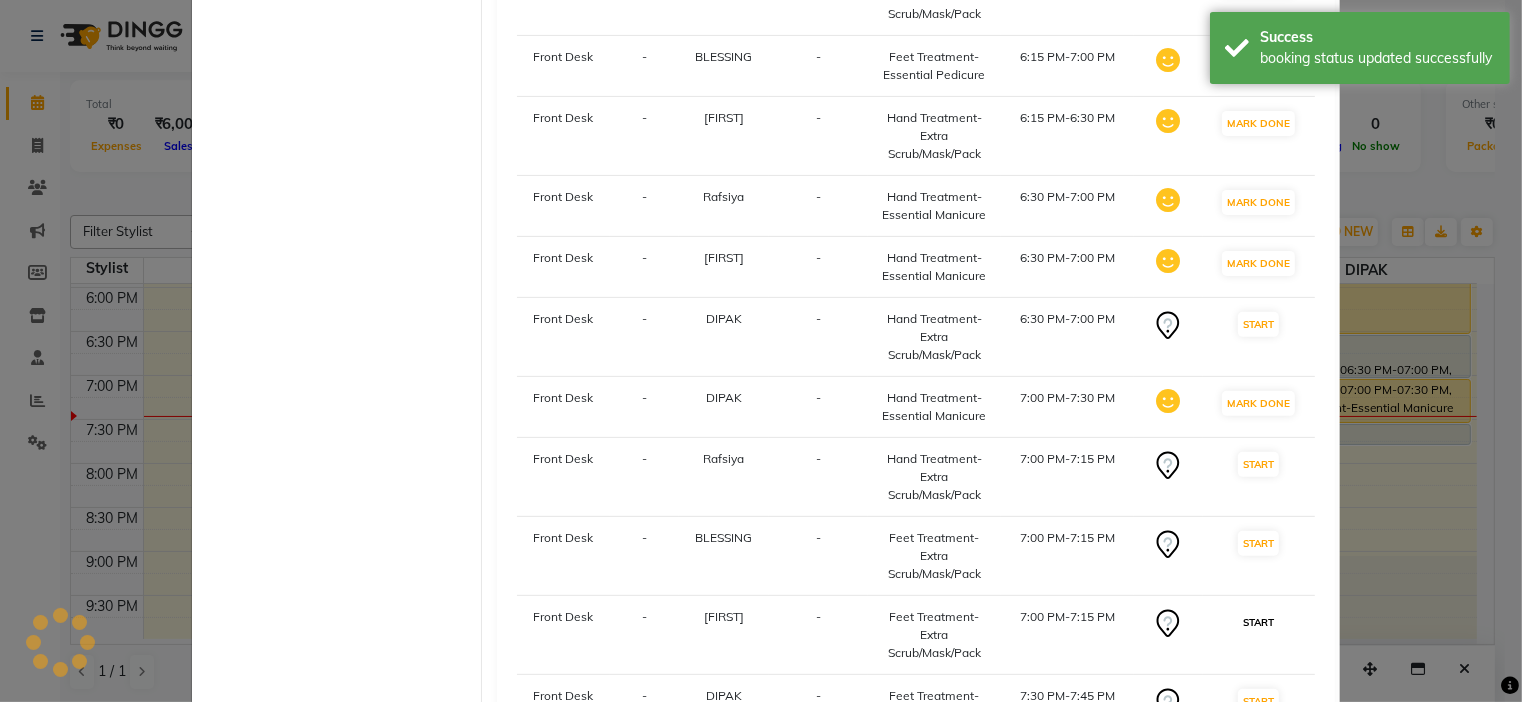 click on "START" at bounding box center (1258, 622) 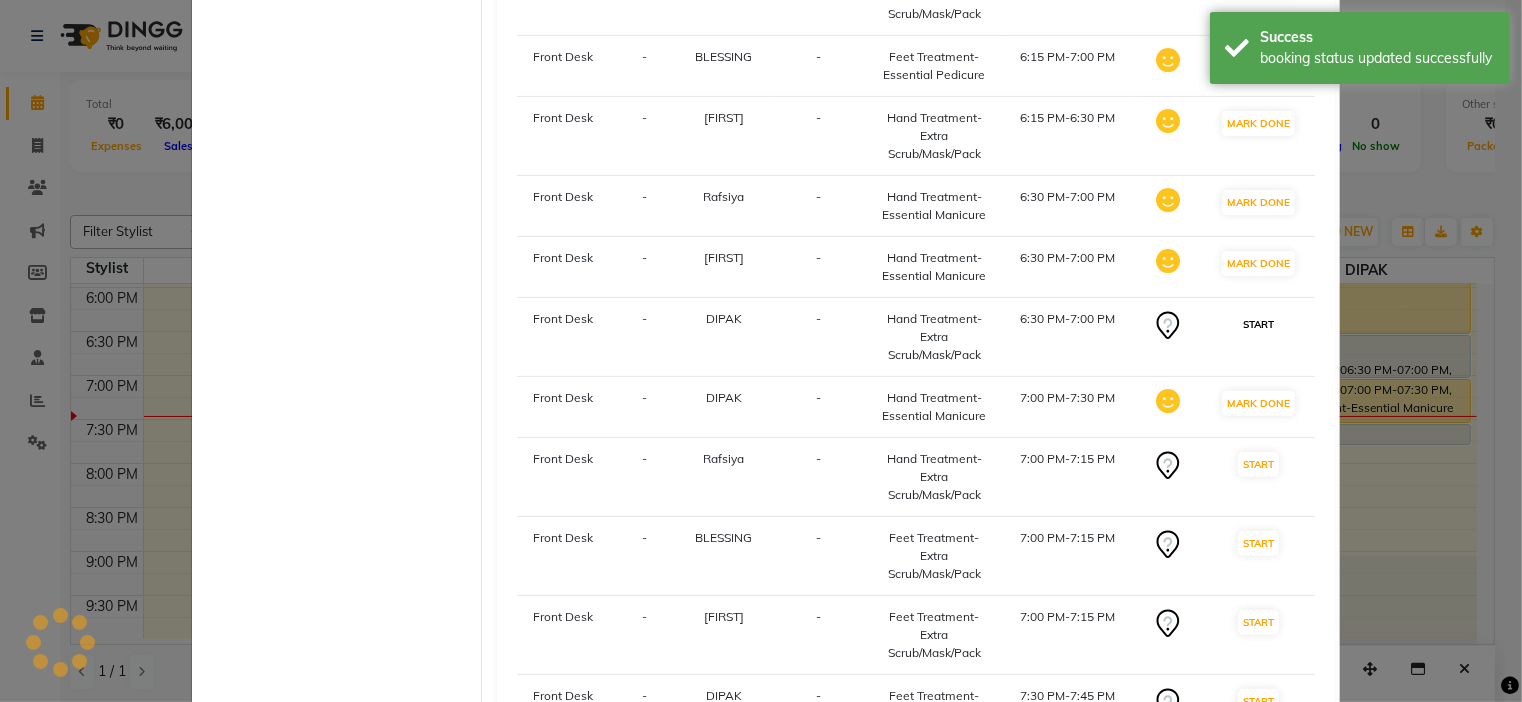 click on "START" at bounding box center [1258, 324] 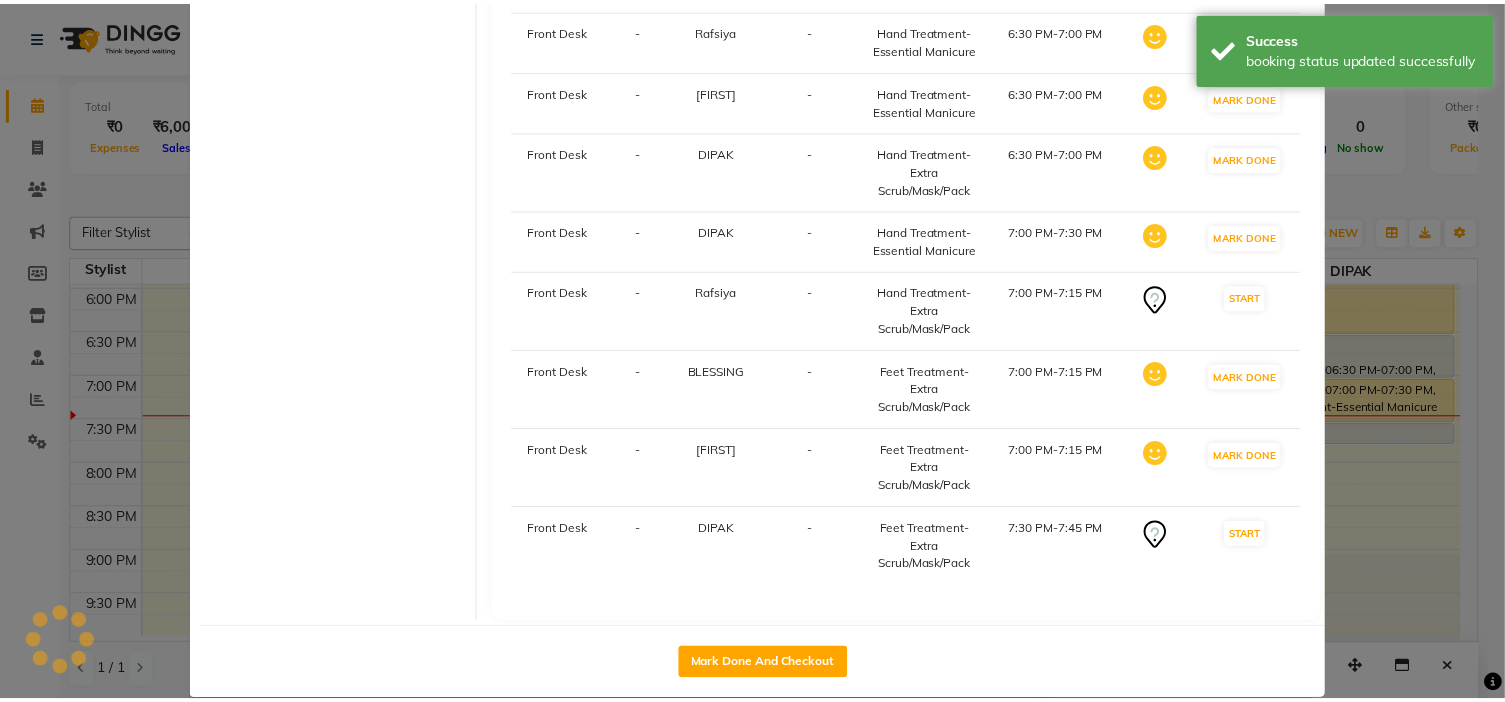 scroll, scrollTop: 751, scrollLeft: 0, axis: vertical 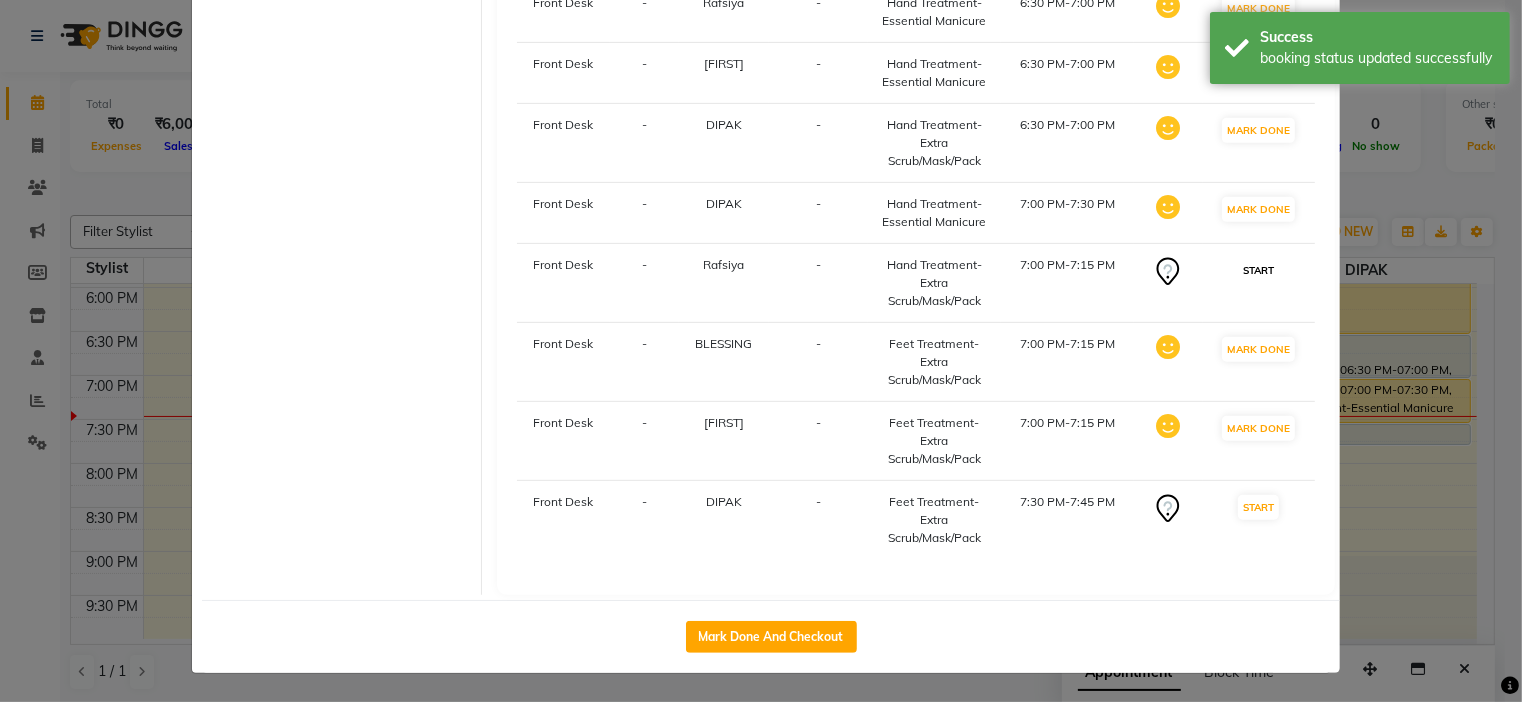 click on "START" at bounding box center [1258, 270] 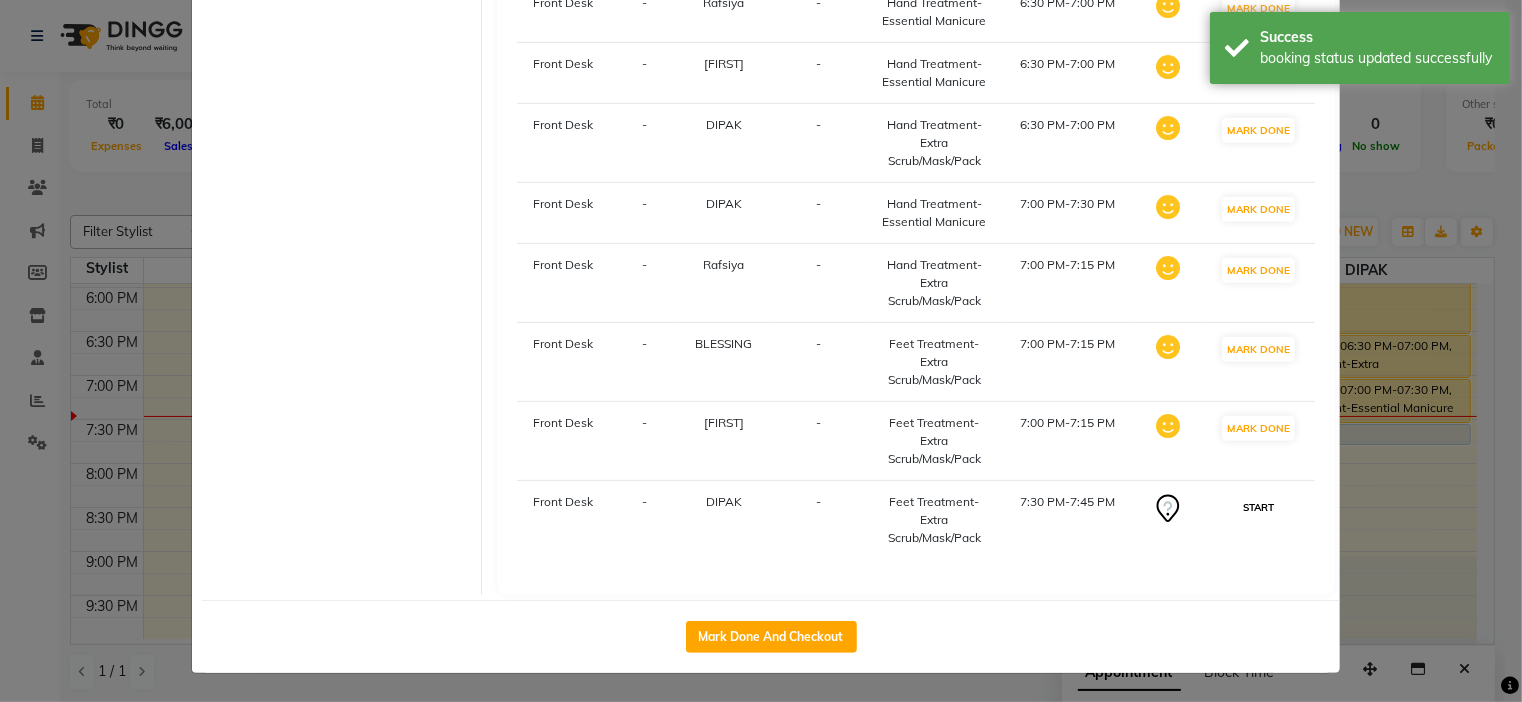 click on "START" at bounding box center [1258, 507] 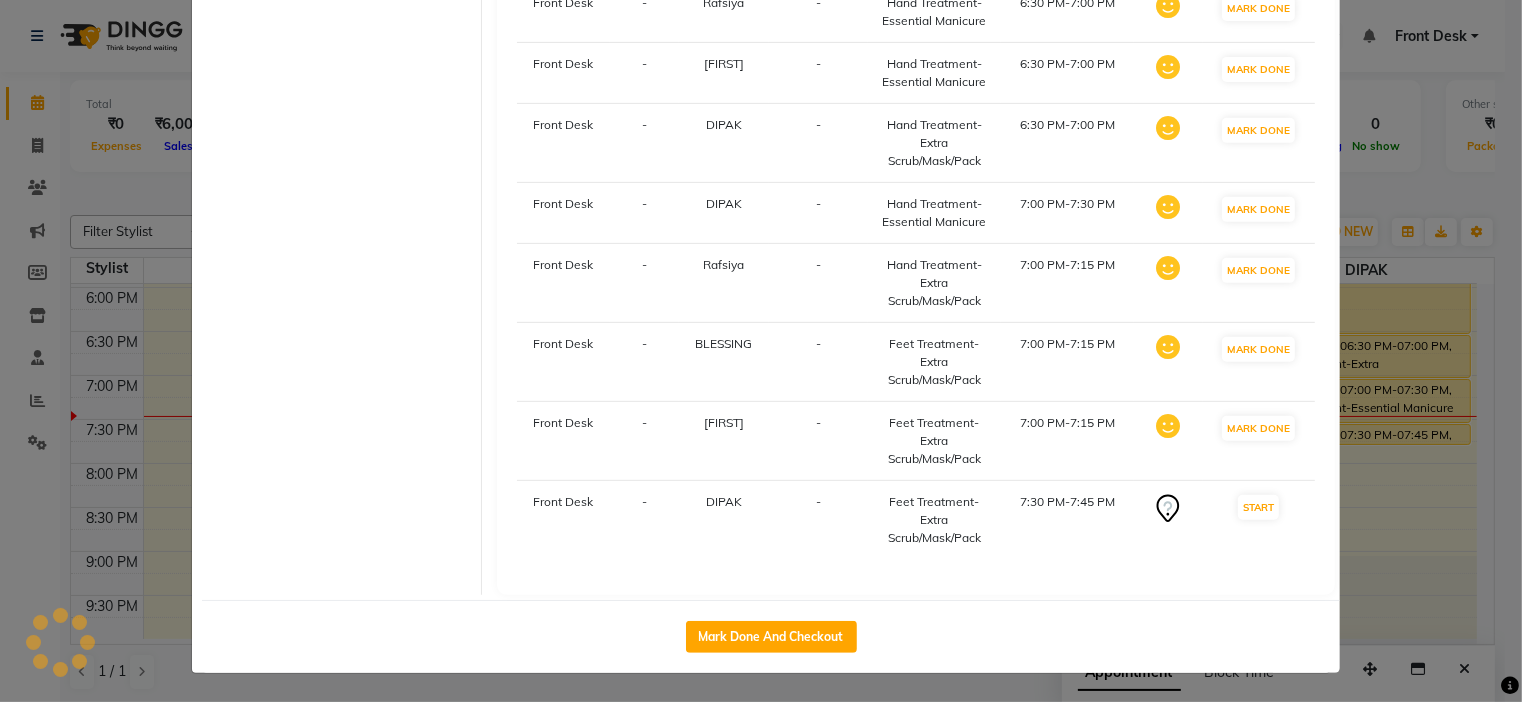 select on "1" 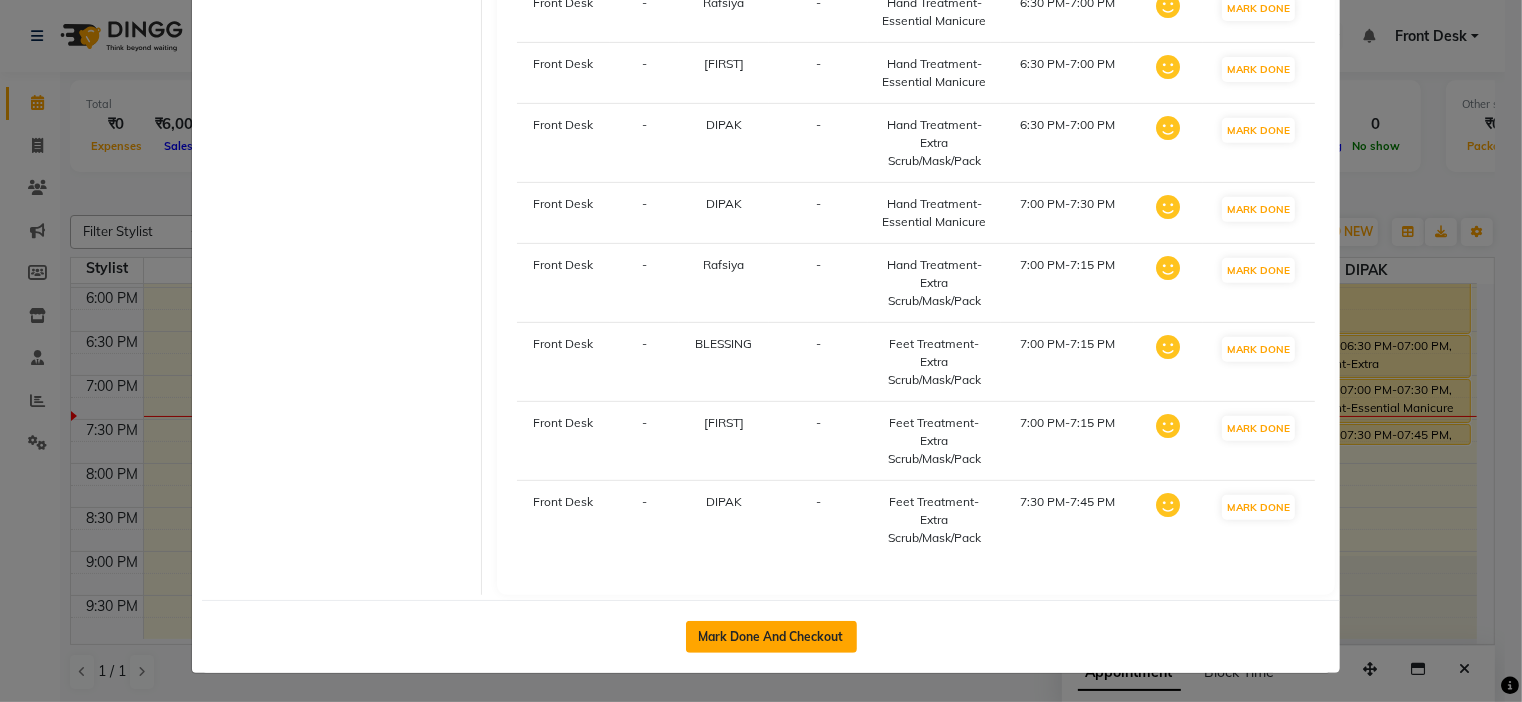 click on "Mark Done And Checkout" 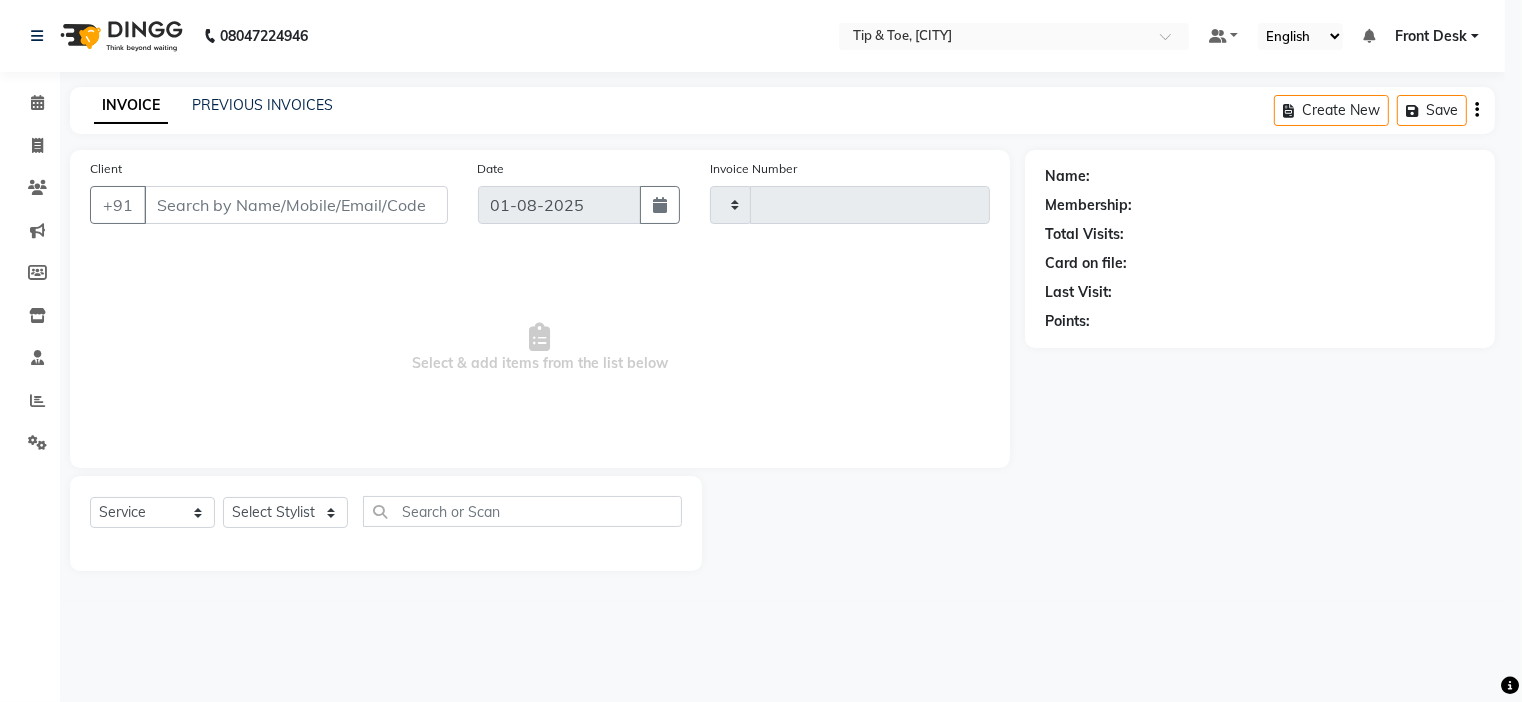 type on "0771" 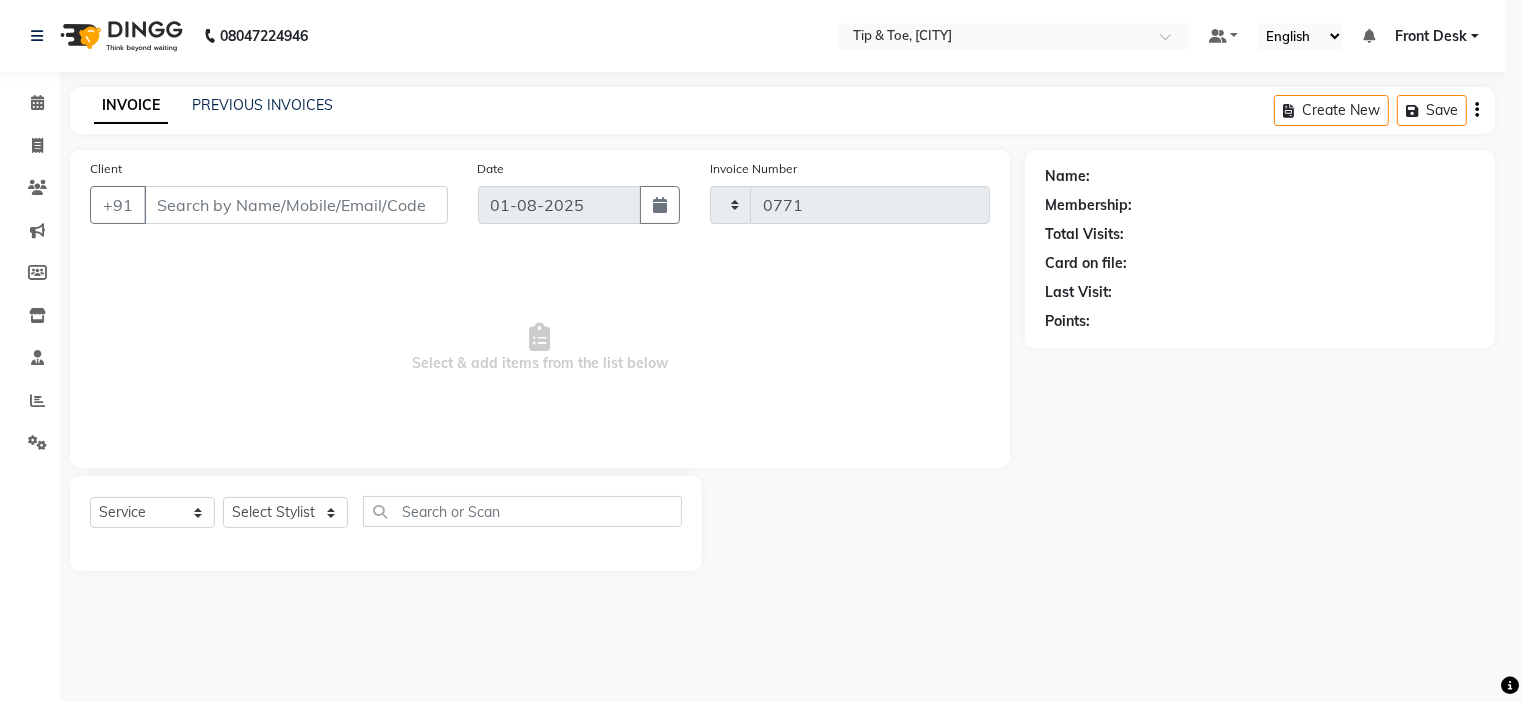 select on "5360" 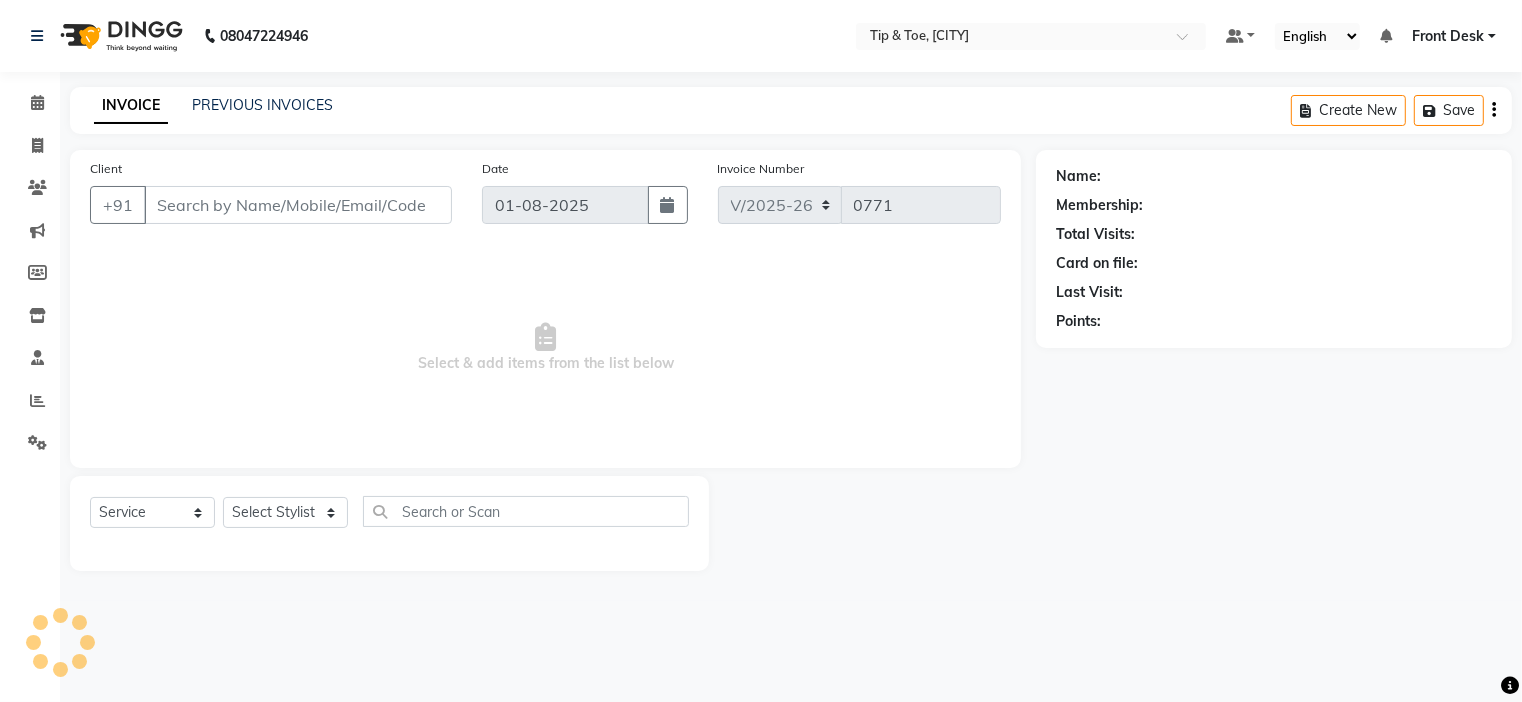 type on "[PHONE]" 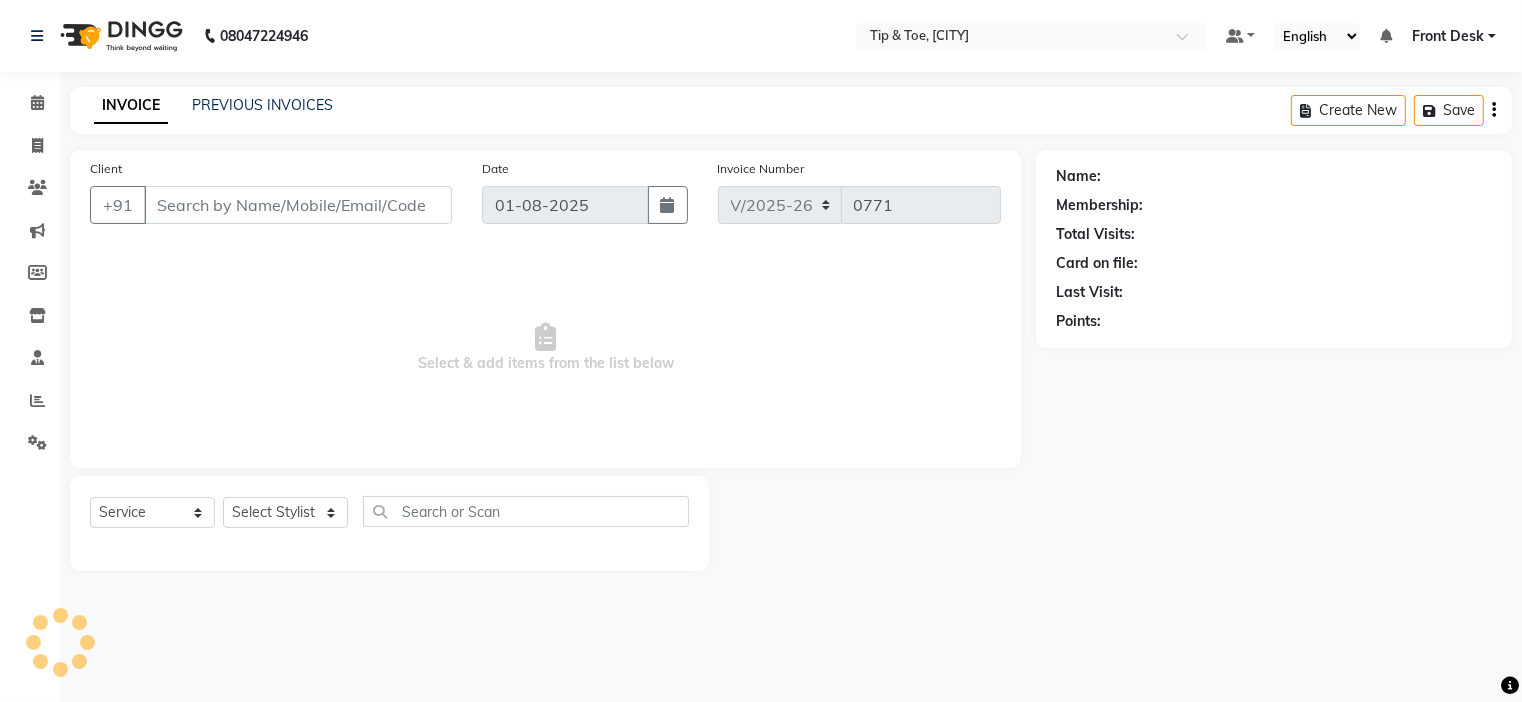 select on "59876" 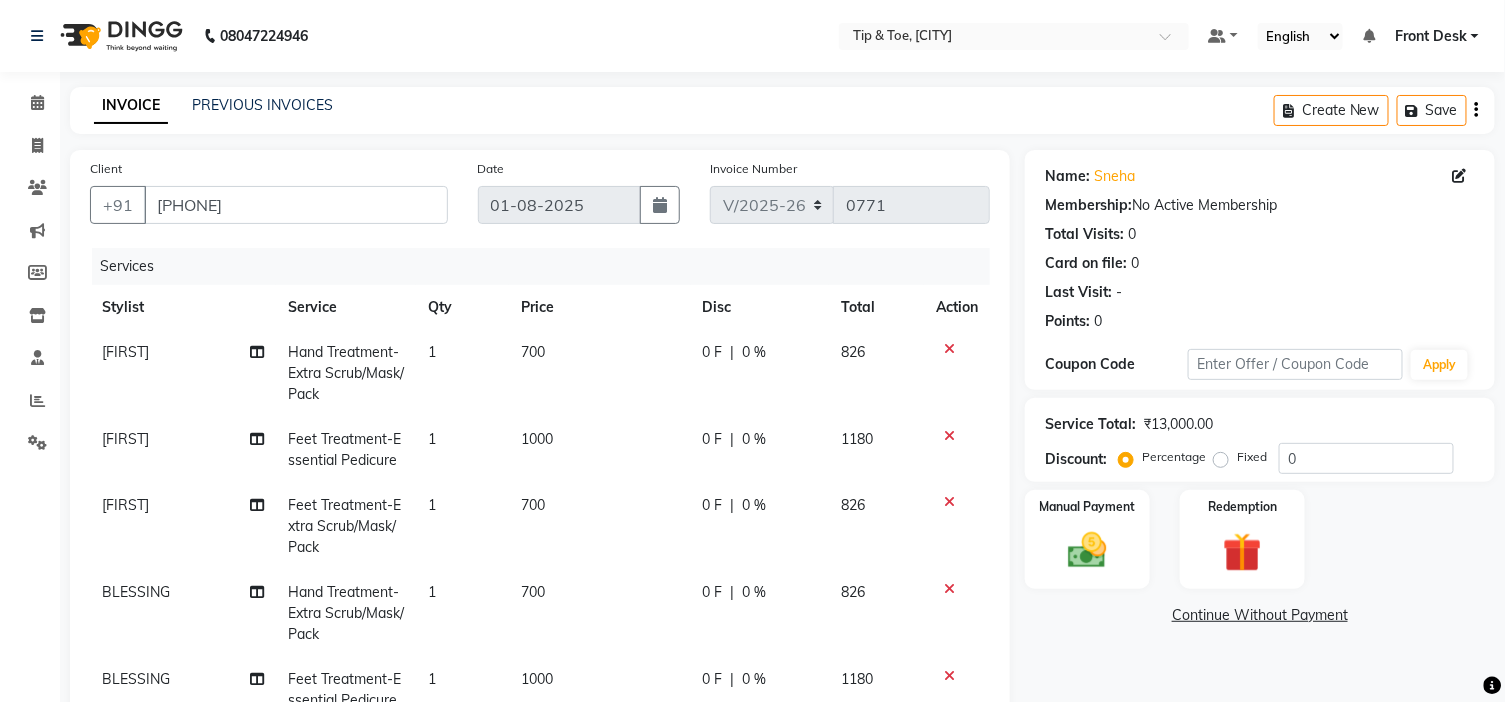 click on "700" 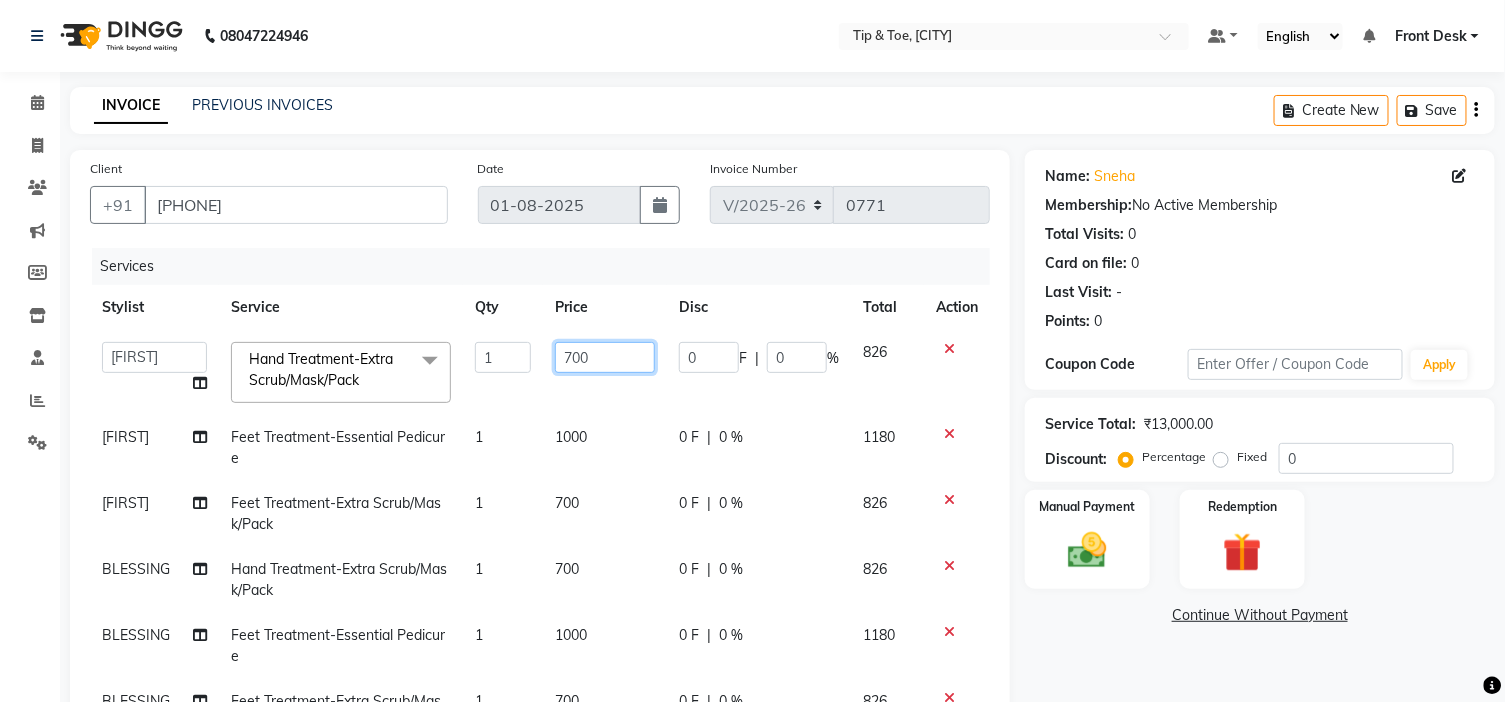 click on "700" 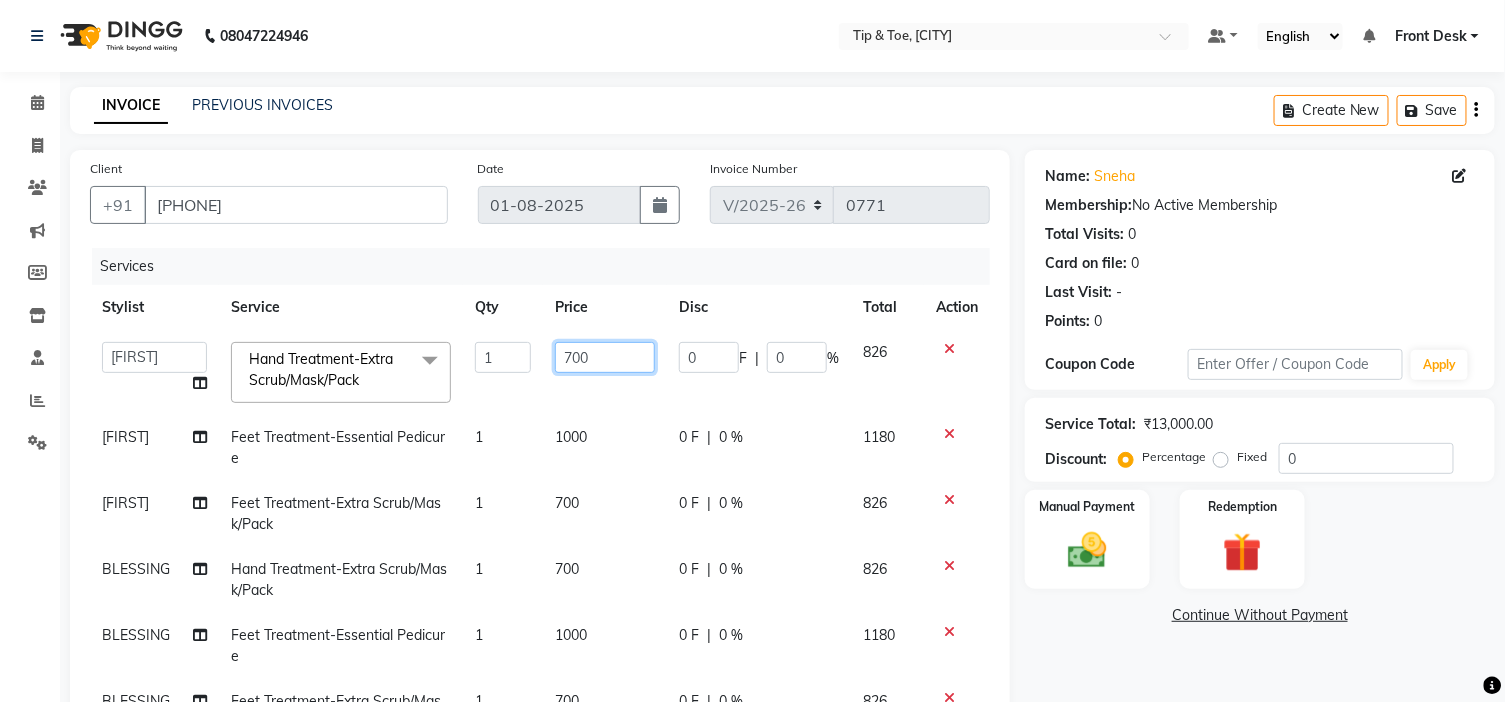 click on "700" 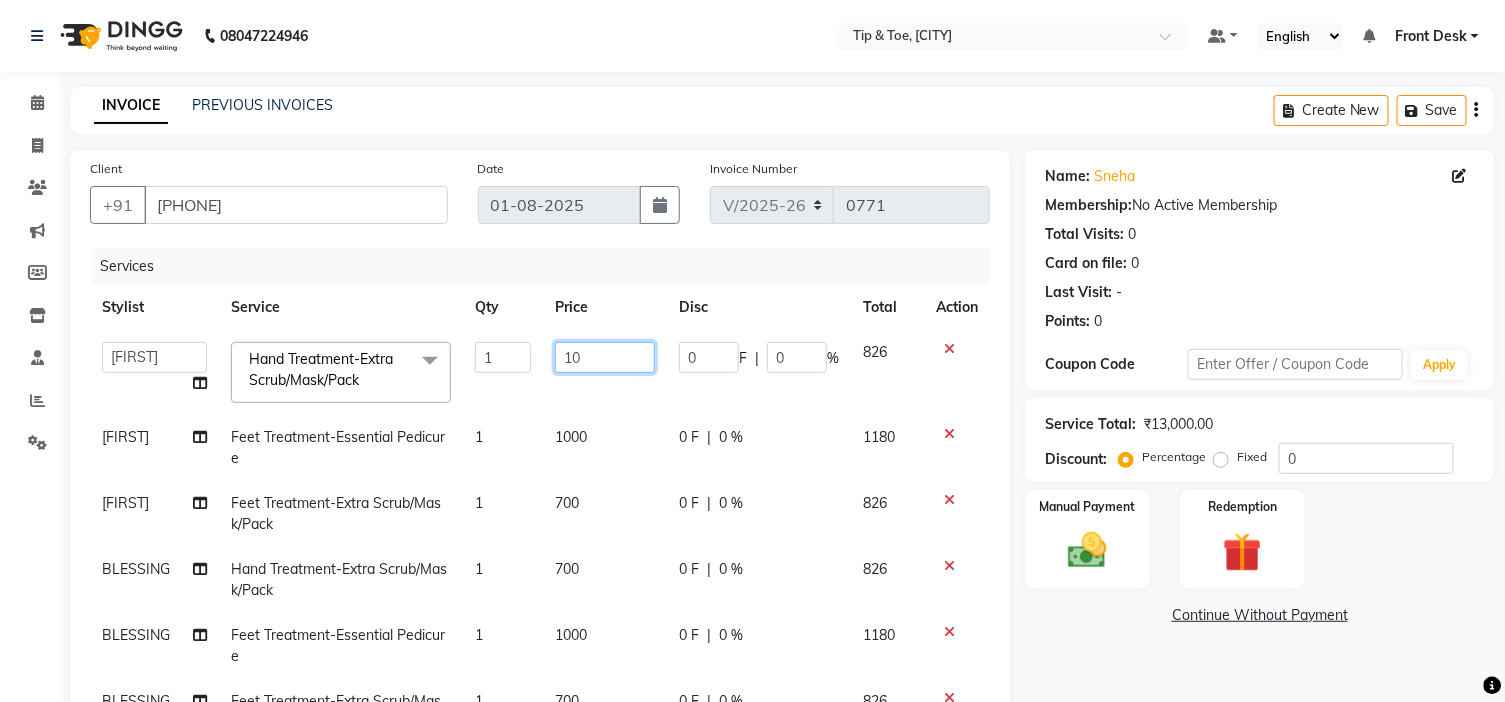 type on "150" 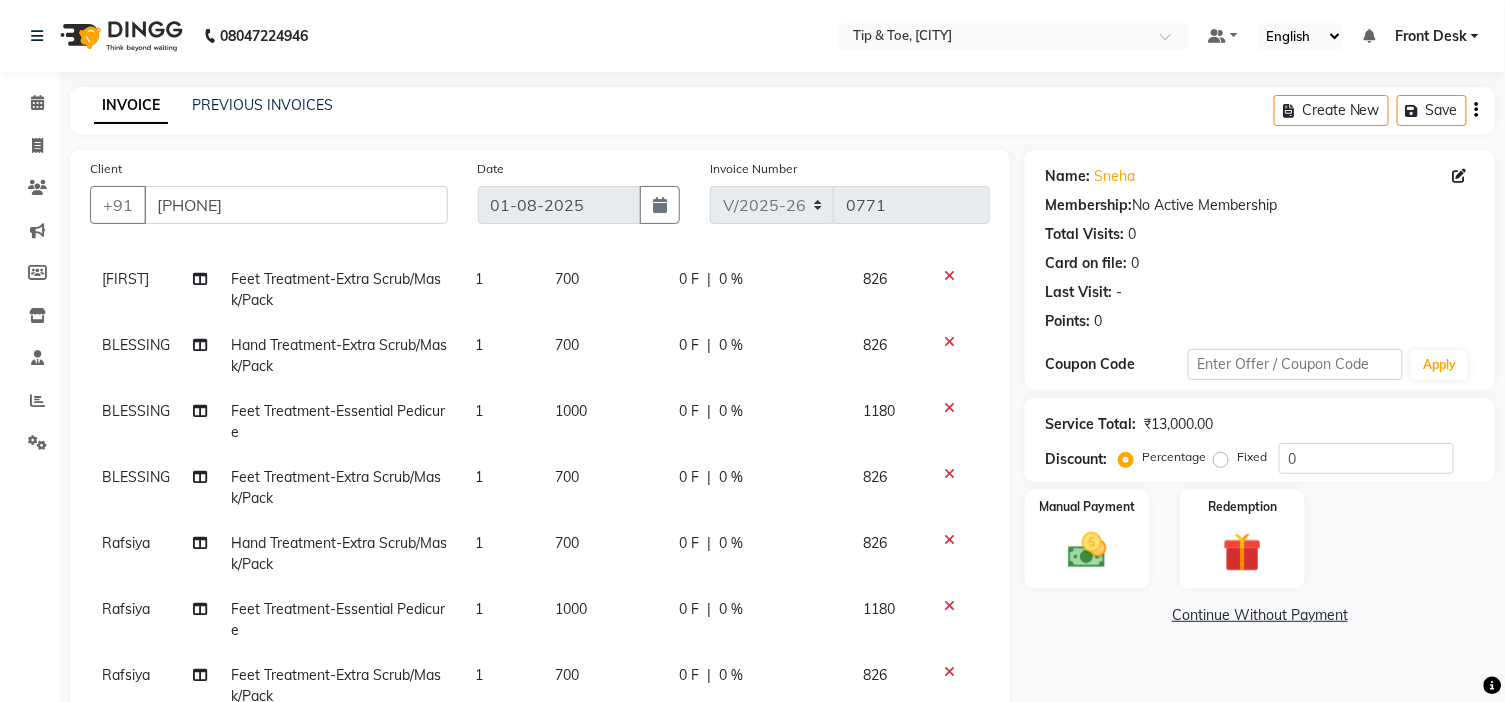 click on "700" 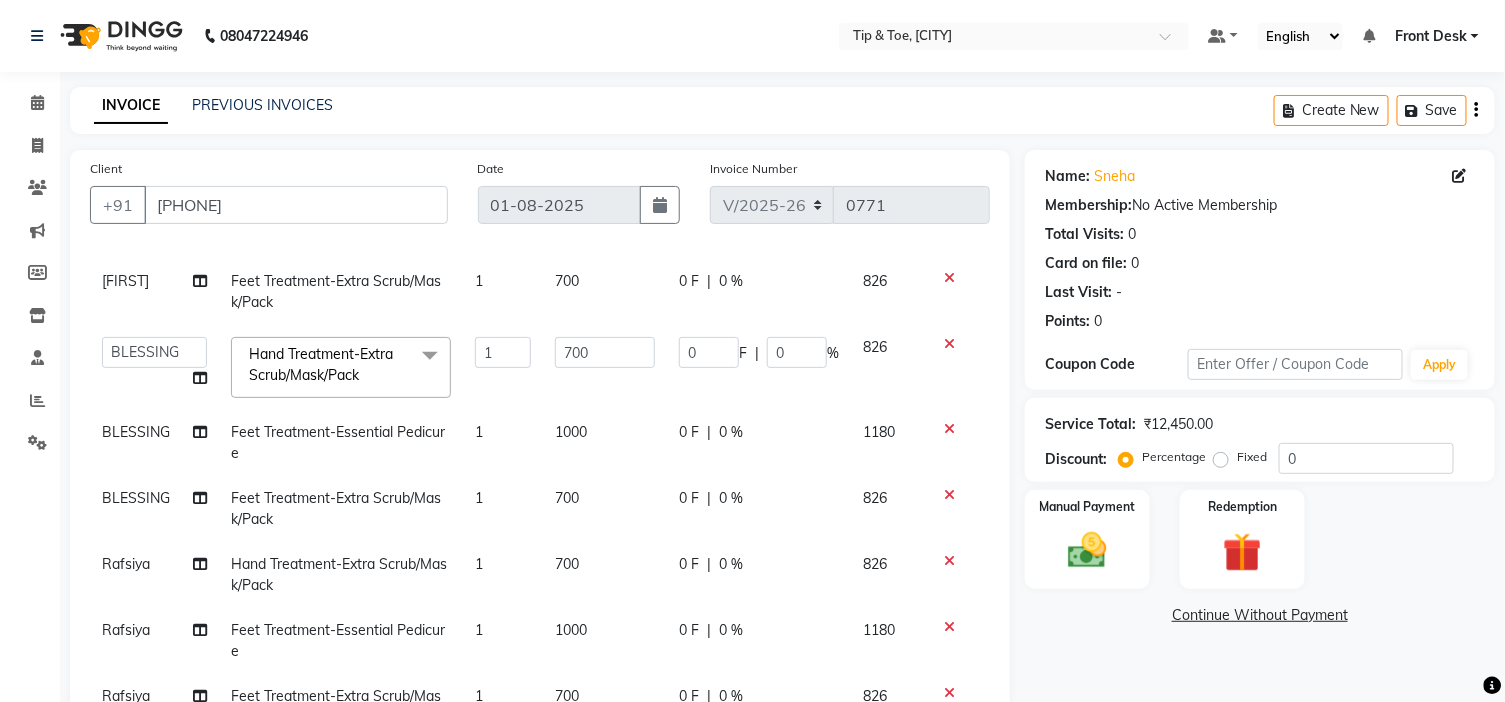 scroll, scrollTop: 92, scrollLeft: 0, axis: vertical 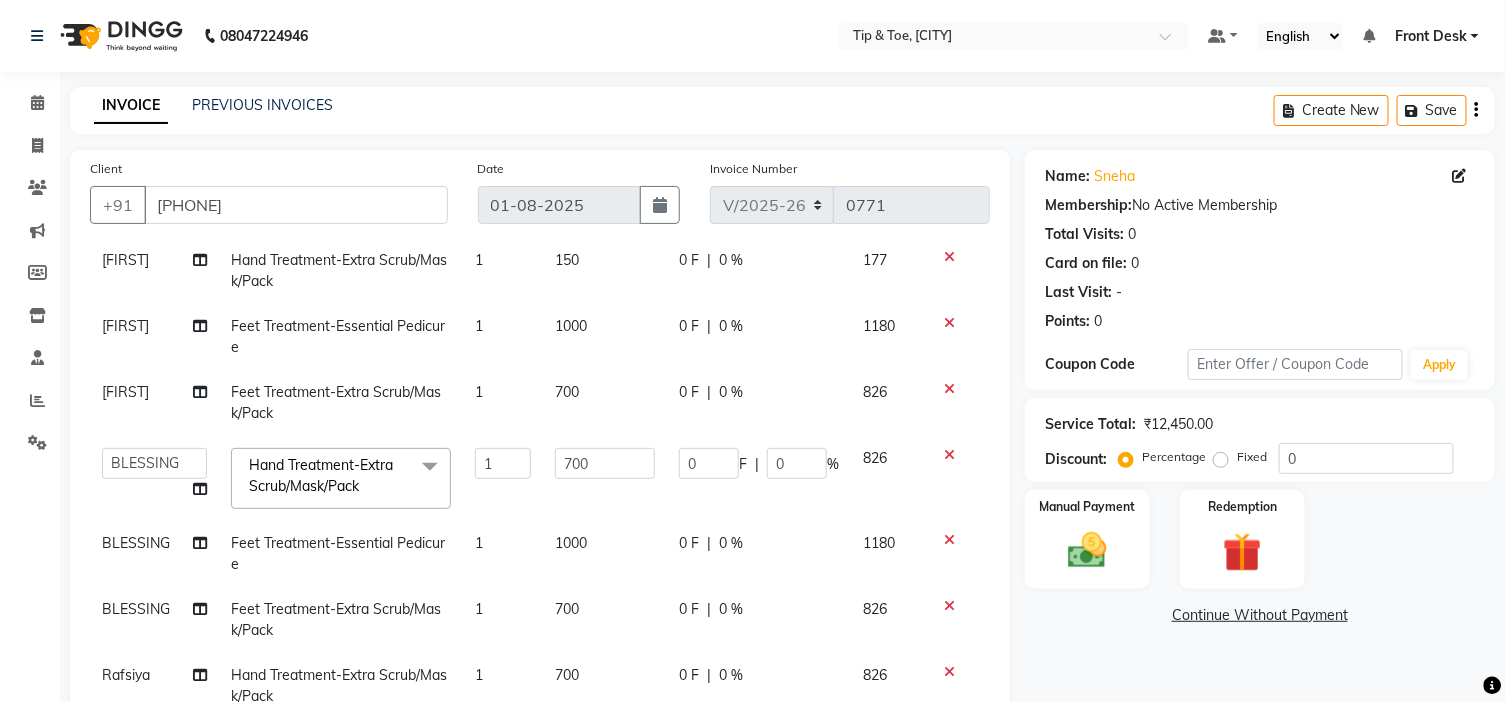 click on "700" 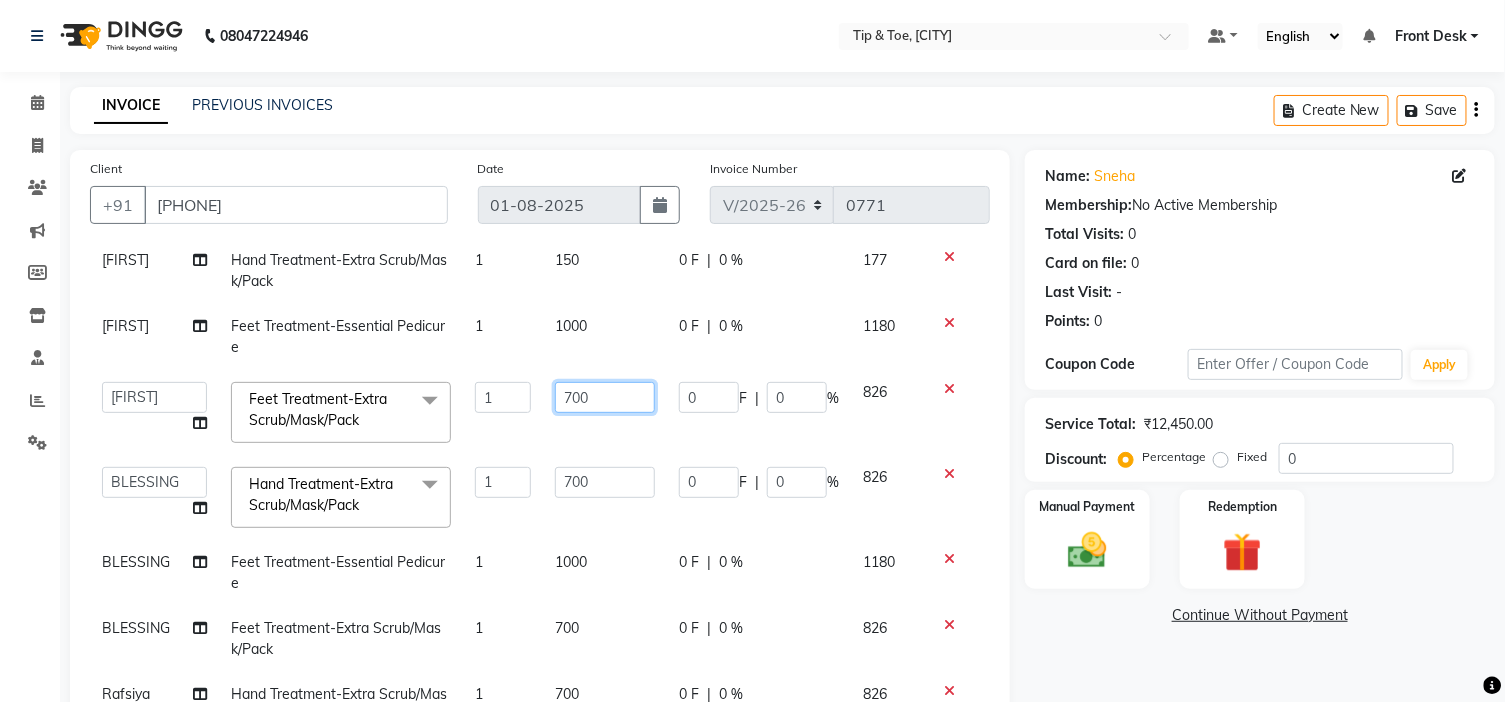 click on "700" 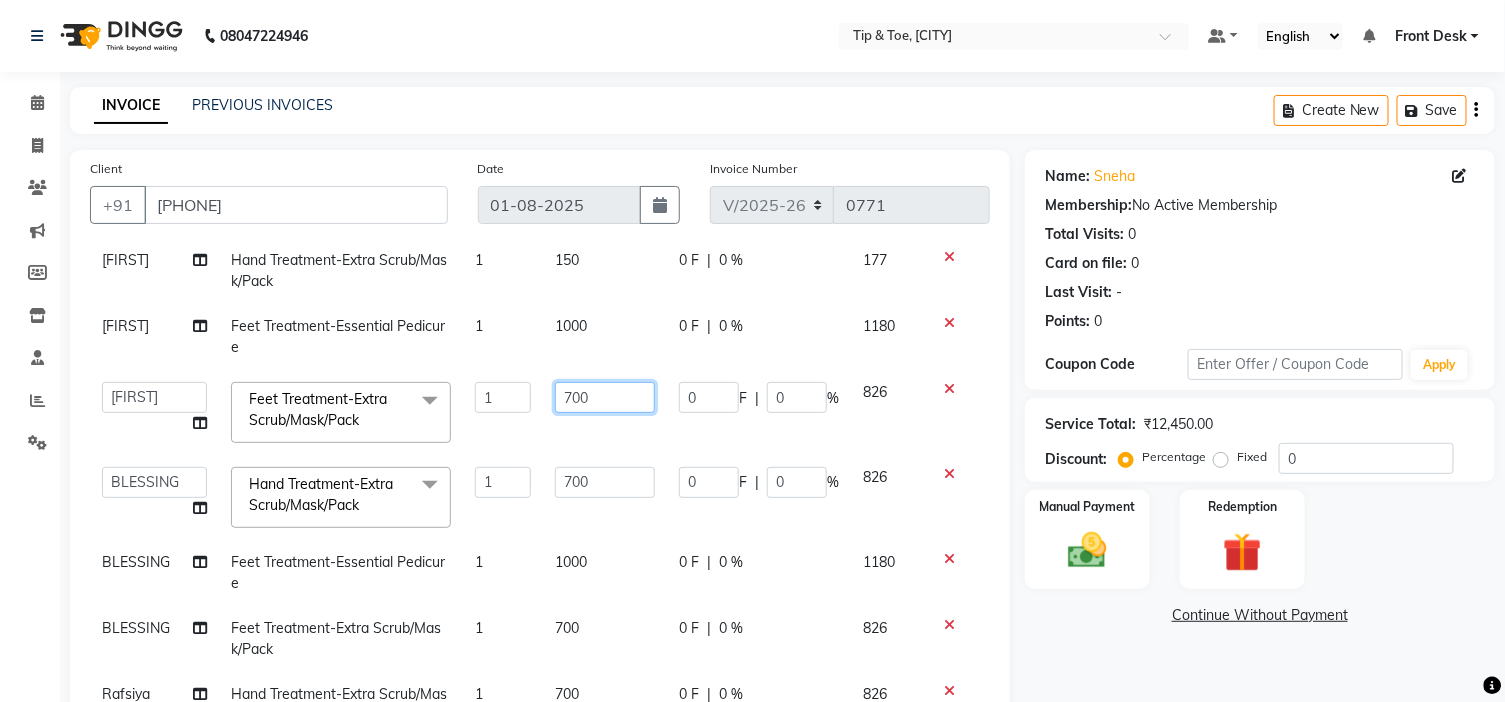 click on "700" 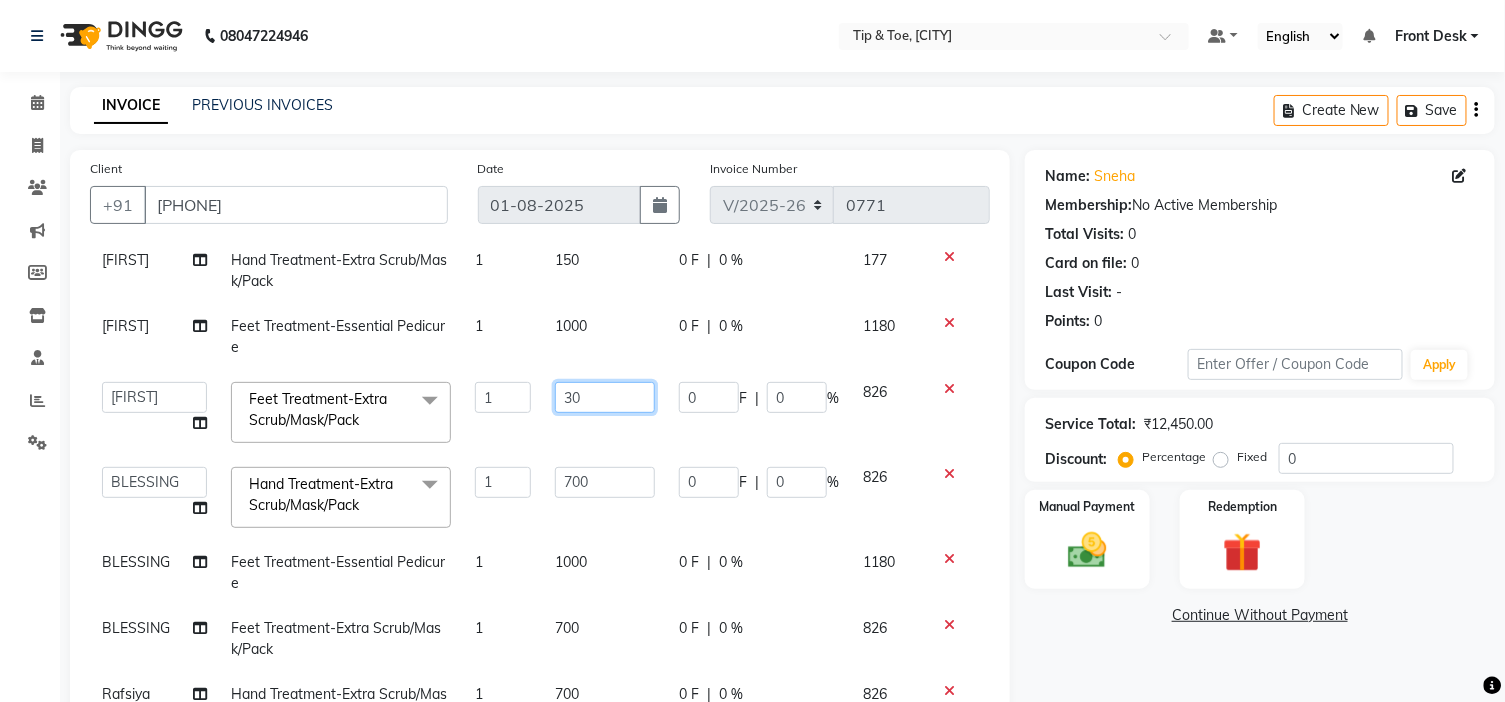 type on "300" 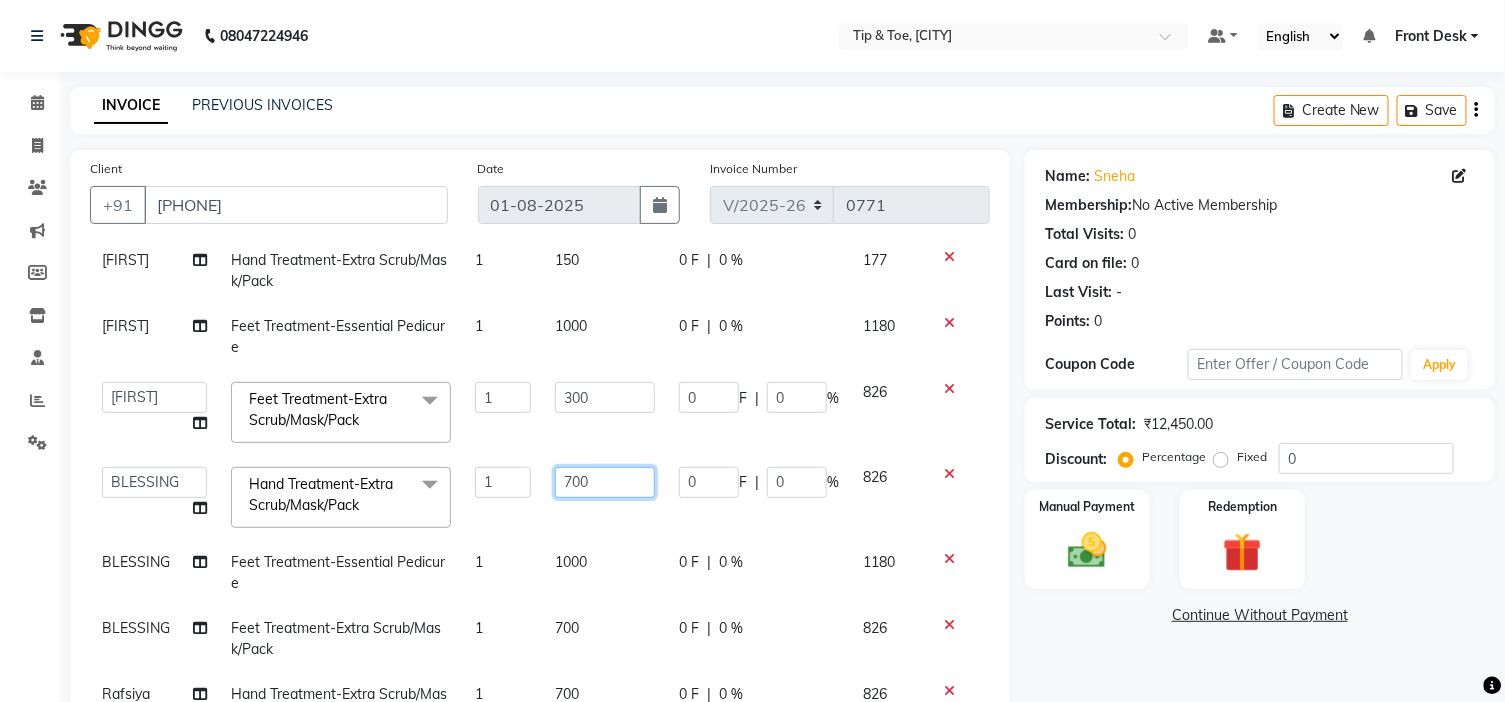 click on "700" 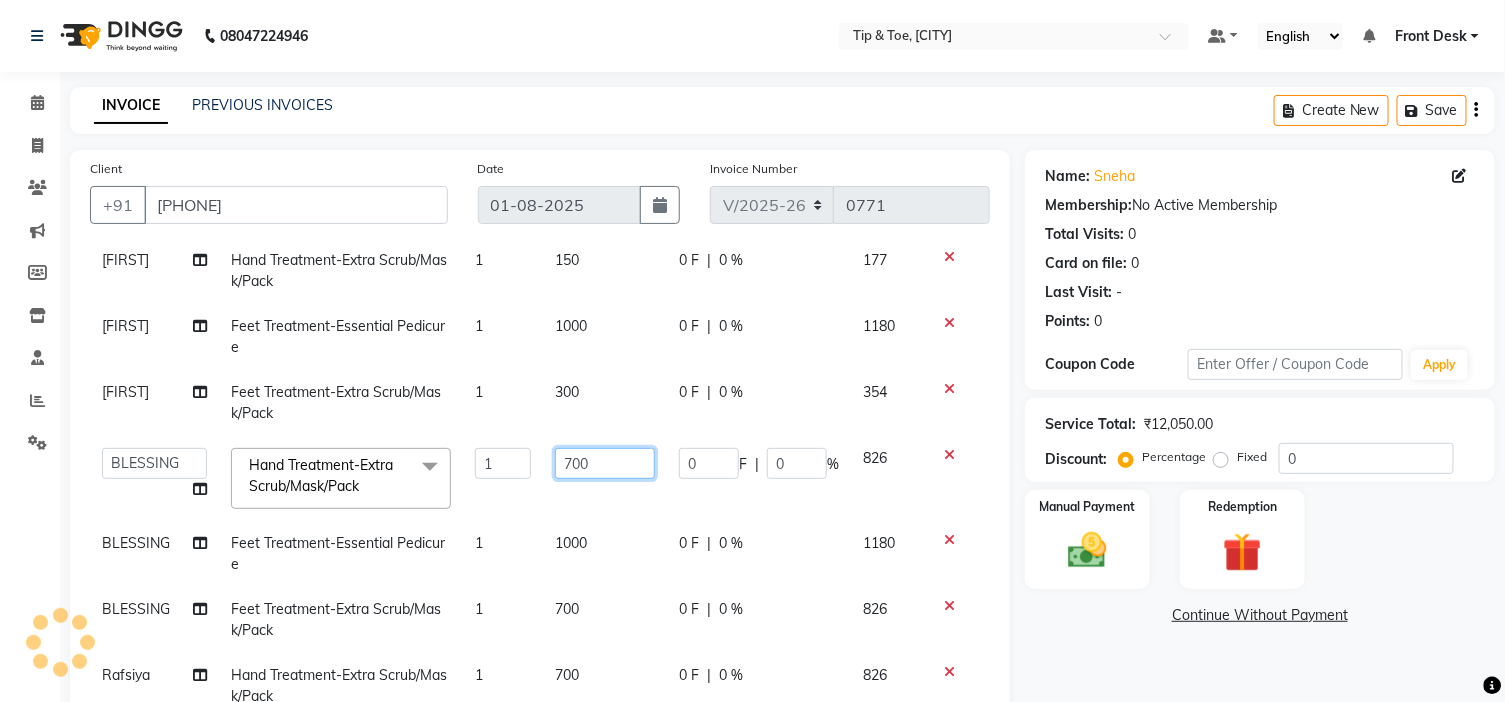 click on "700" 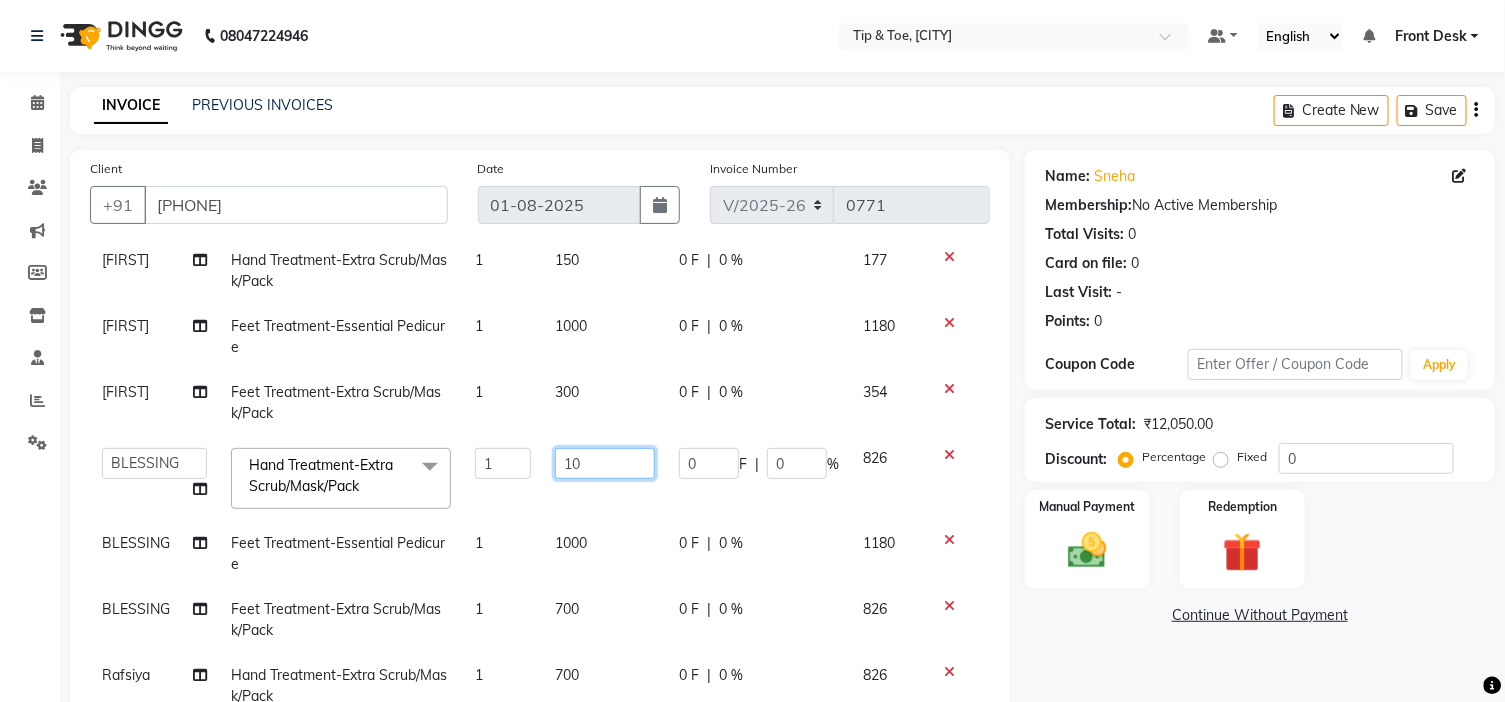 type on "150" 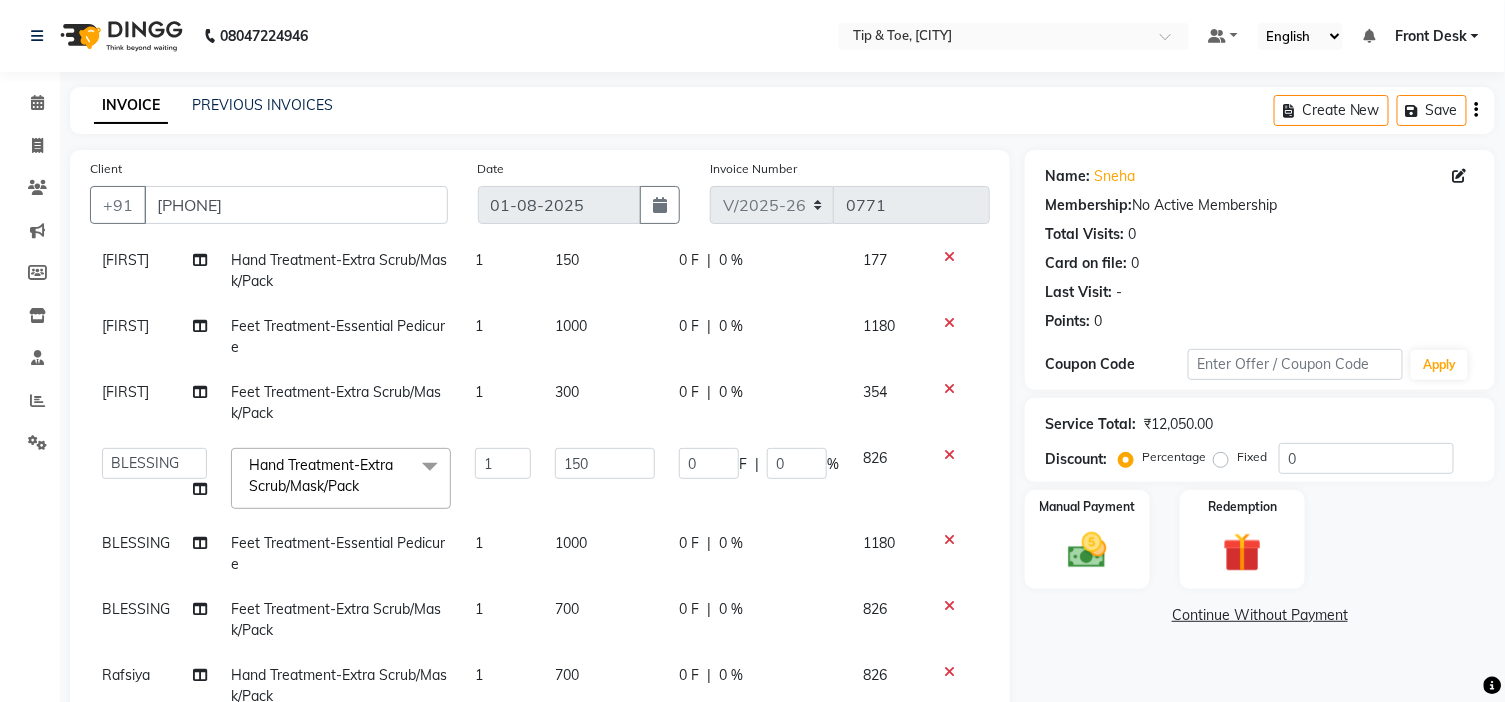 click on "1000" 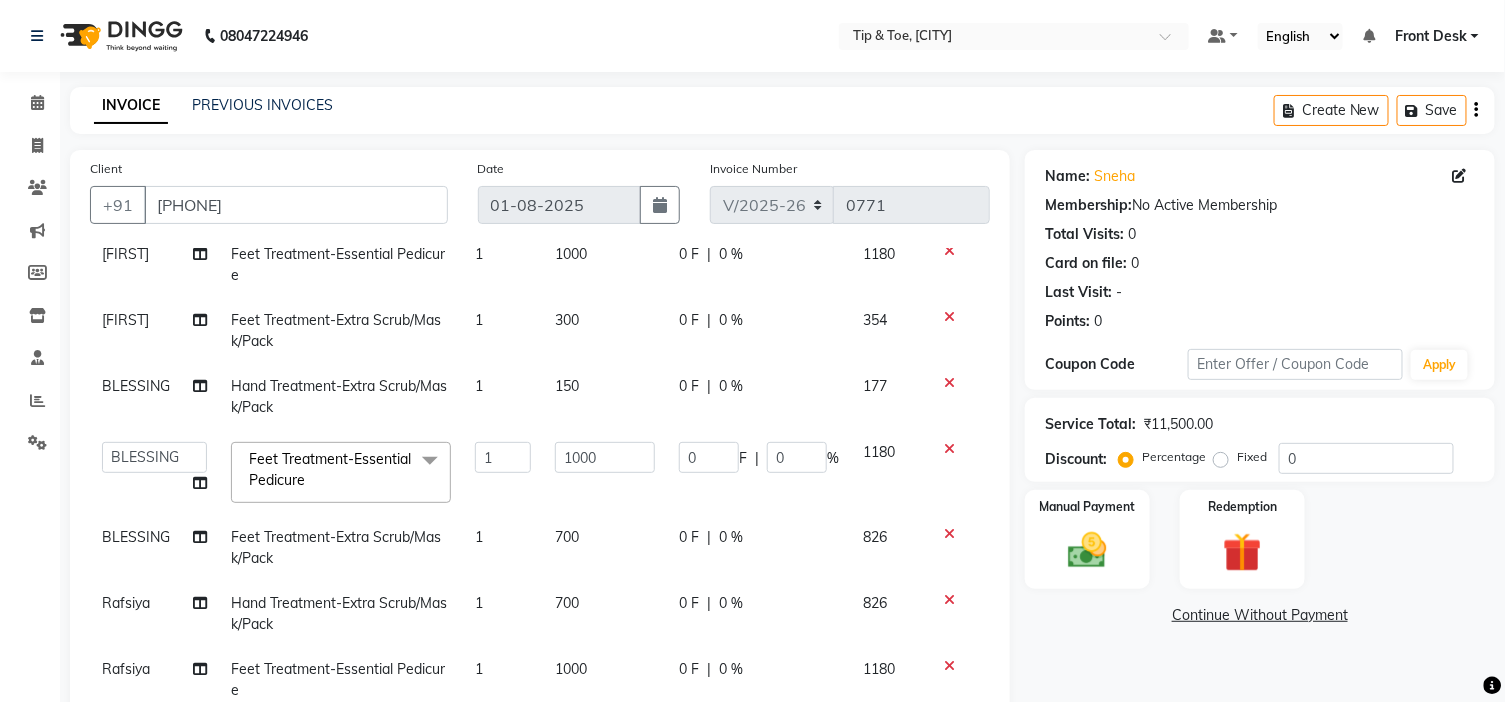 scroll, scrollTop: 203, scrollLeft: 0, axis: vertical 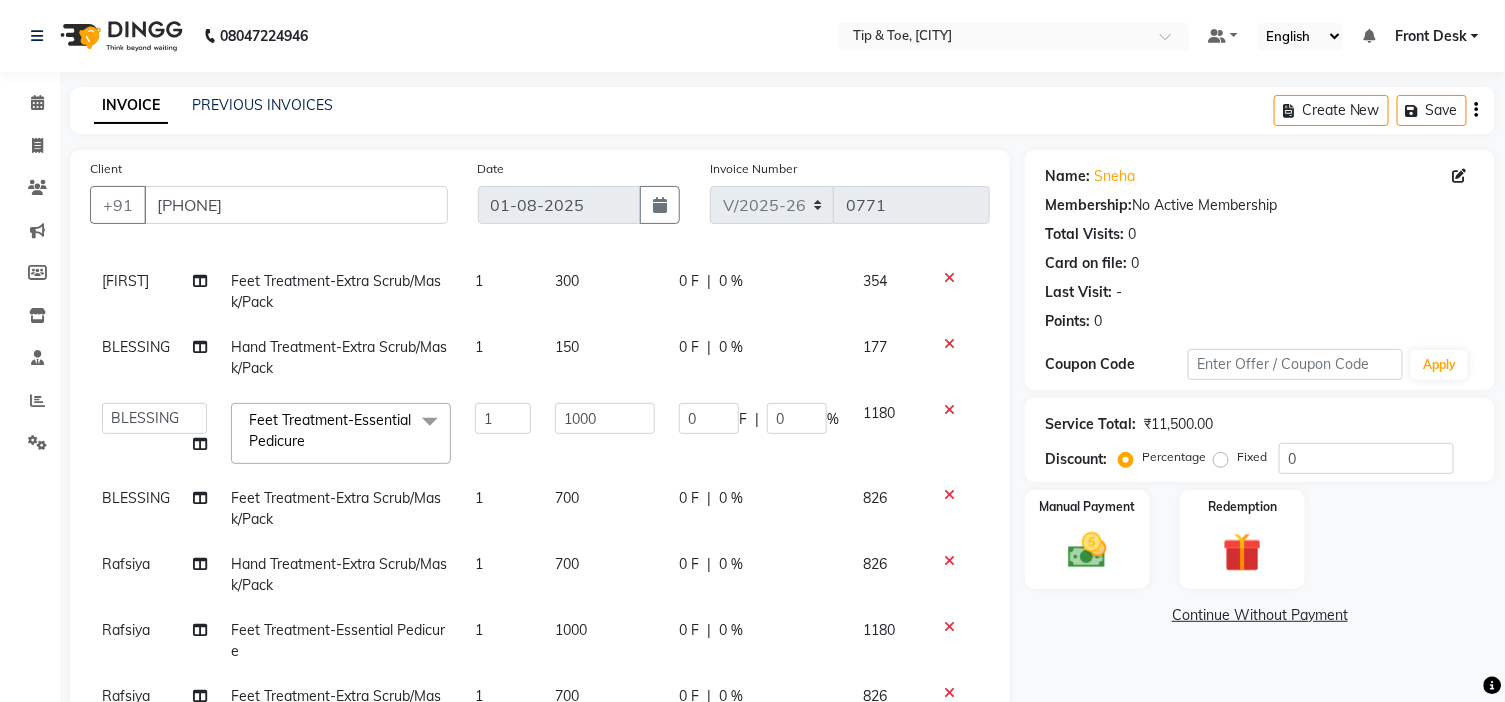 click on "700" 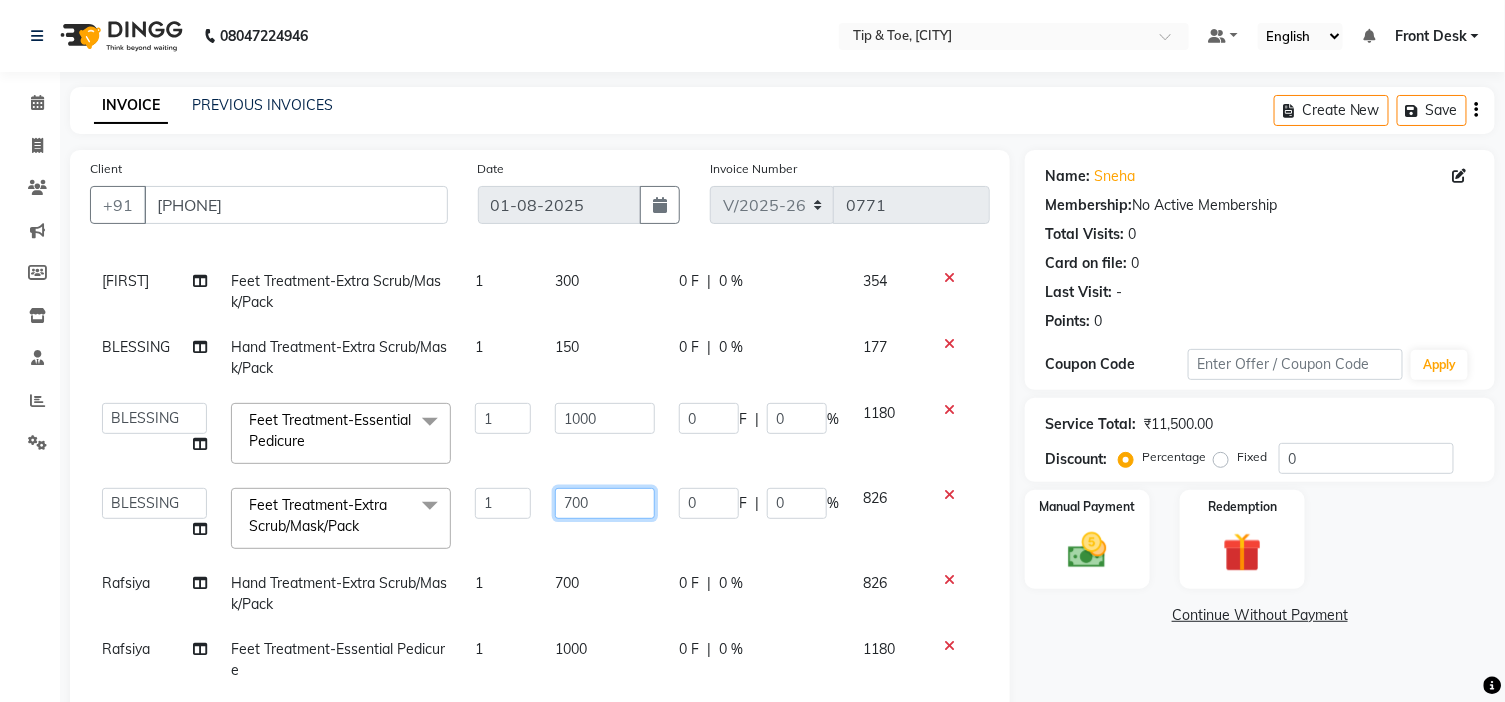 click on "700" 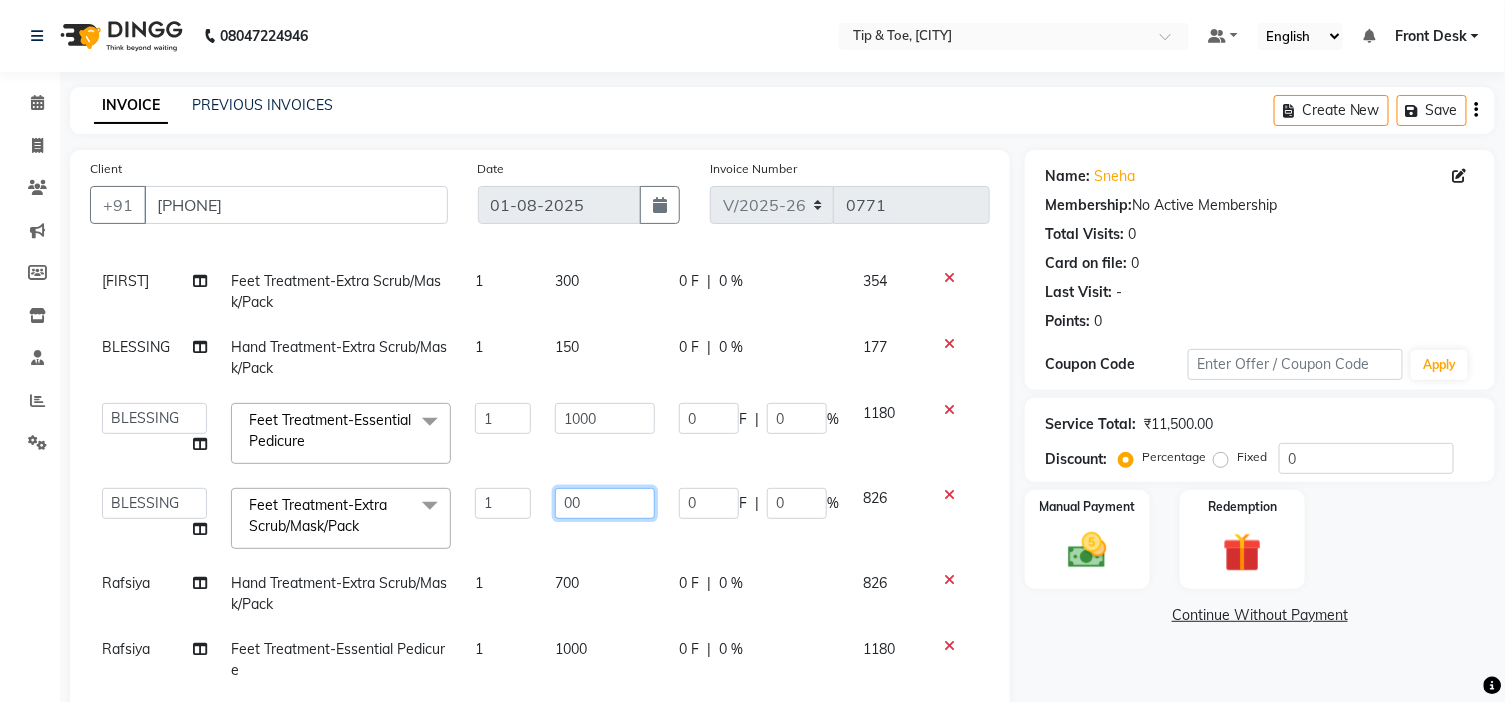 type on "300" 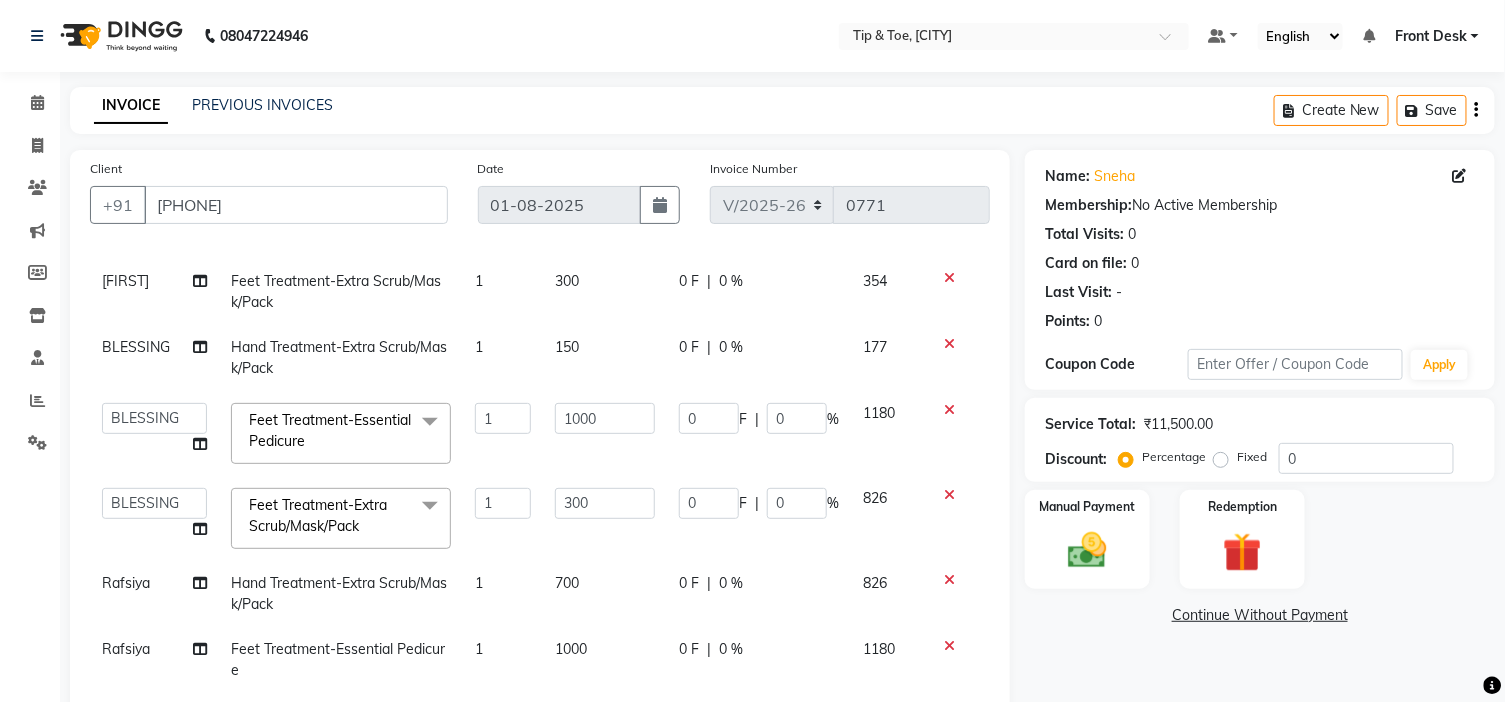 click on "700" 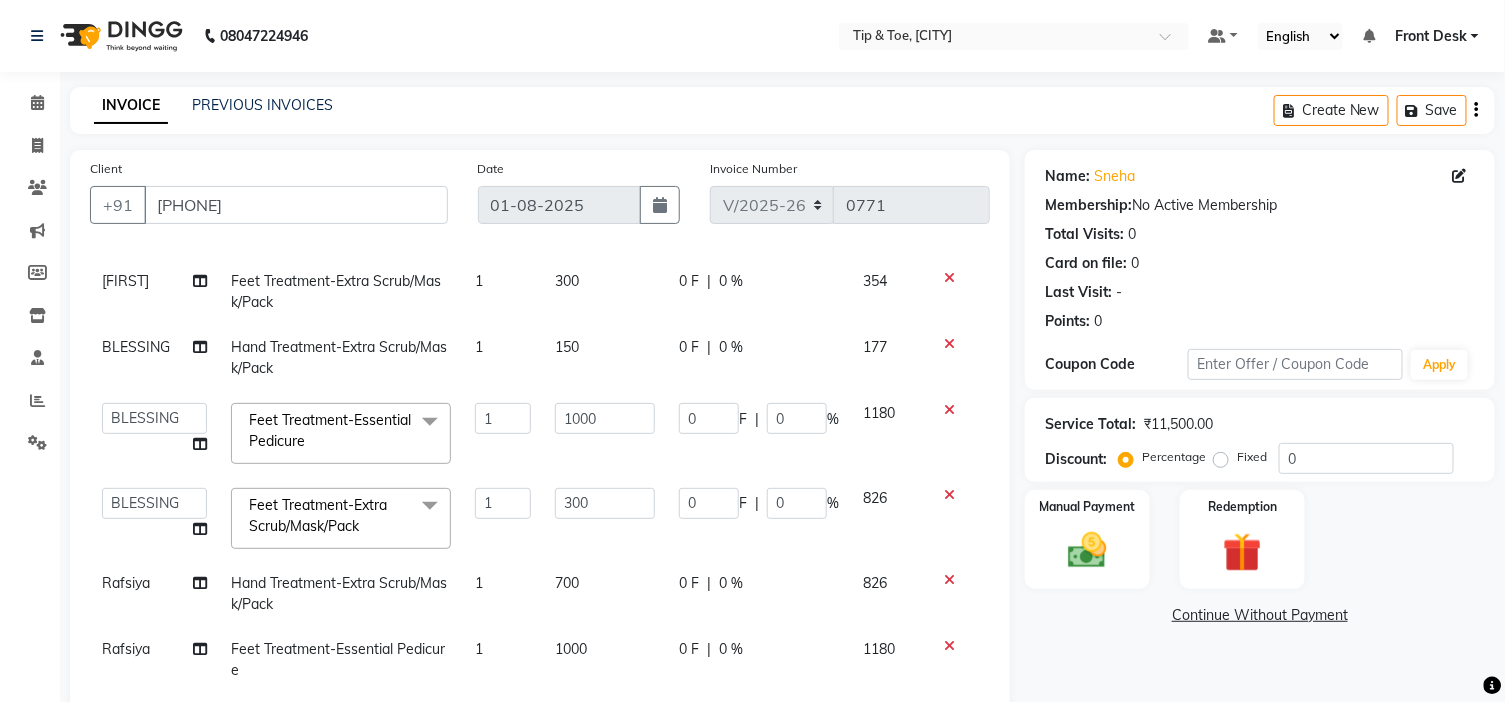 select on "48143" 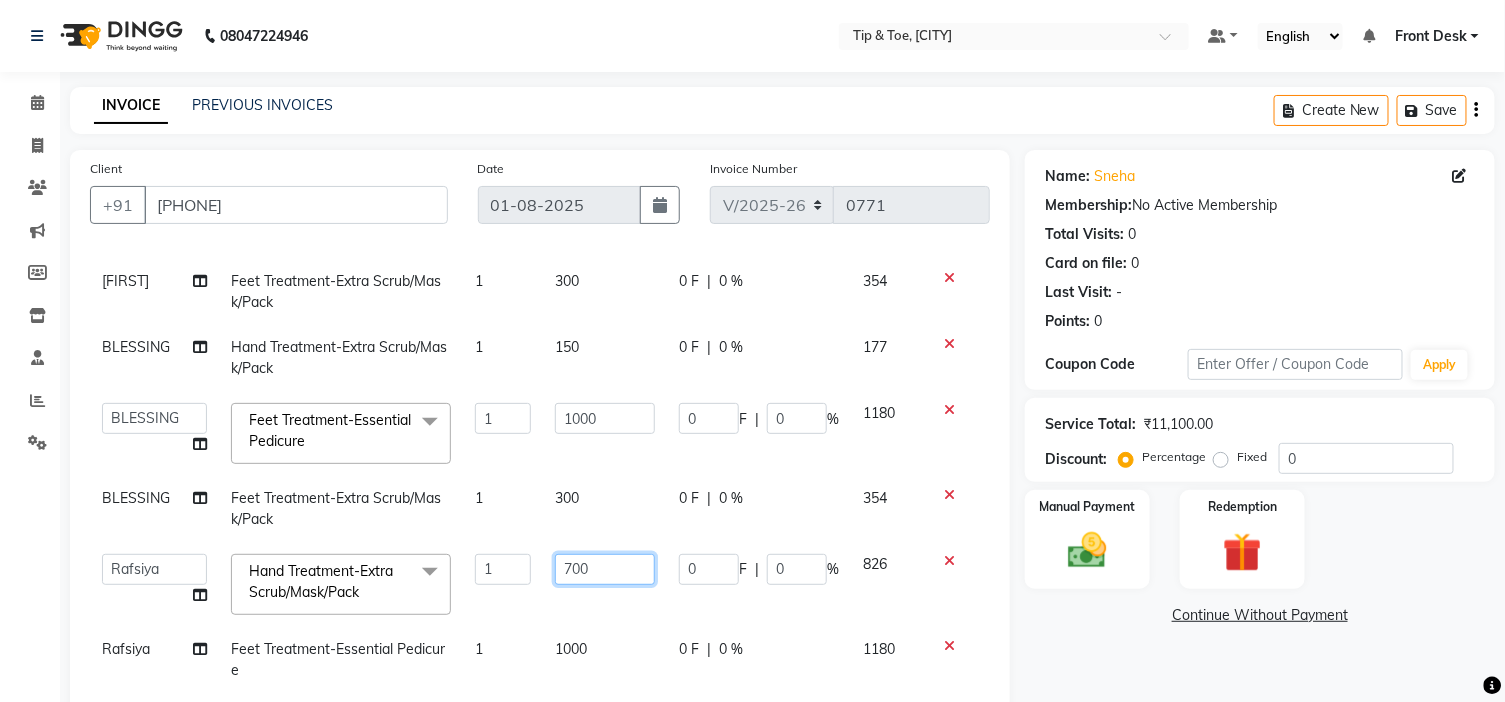 click on "700" 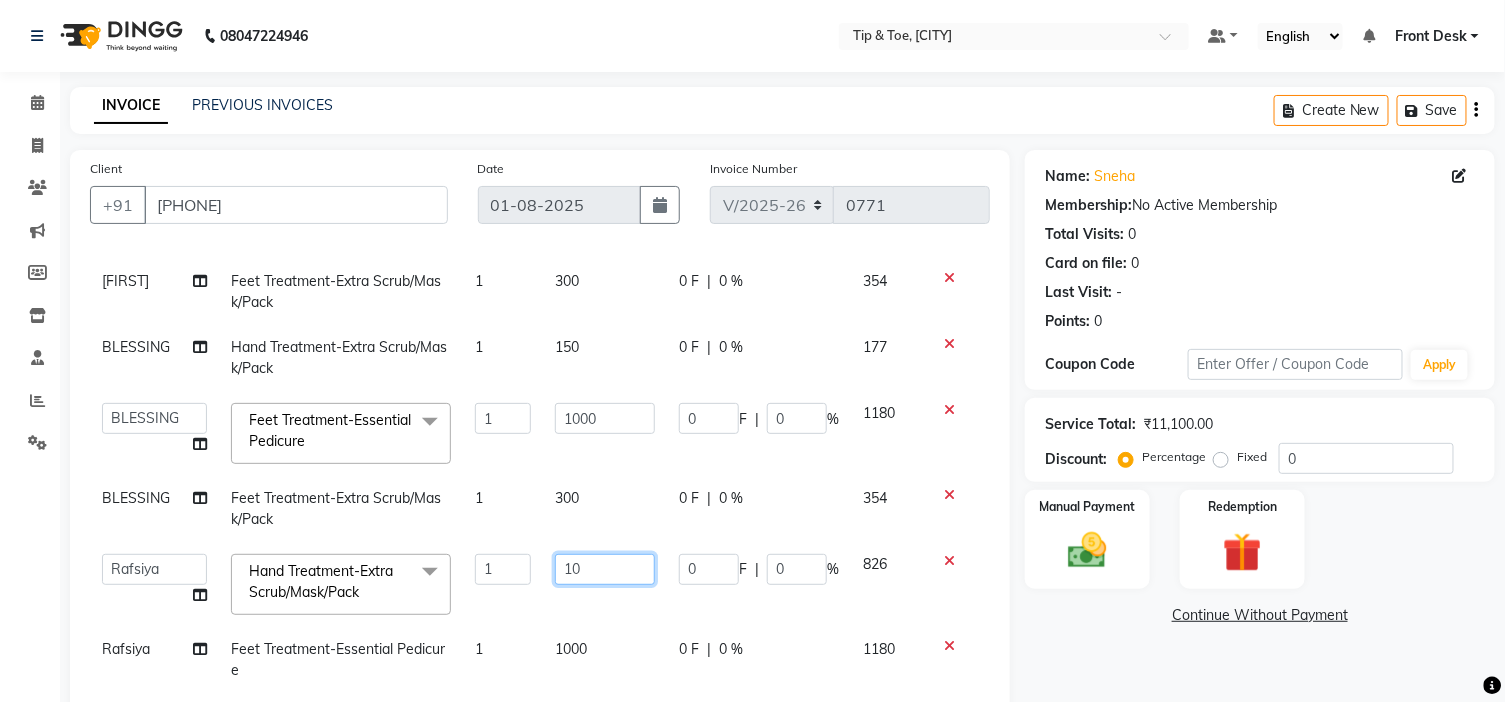 type on "150" 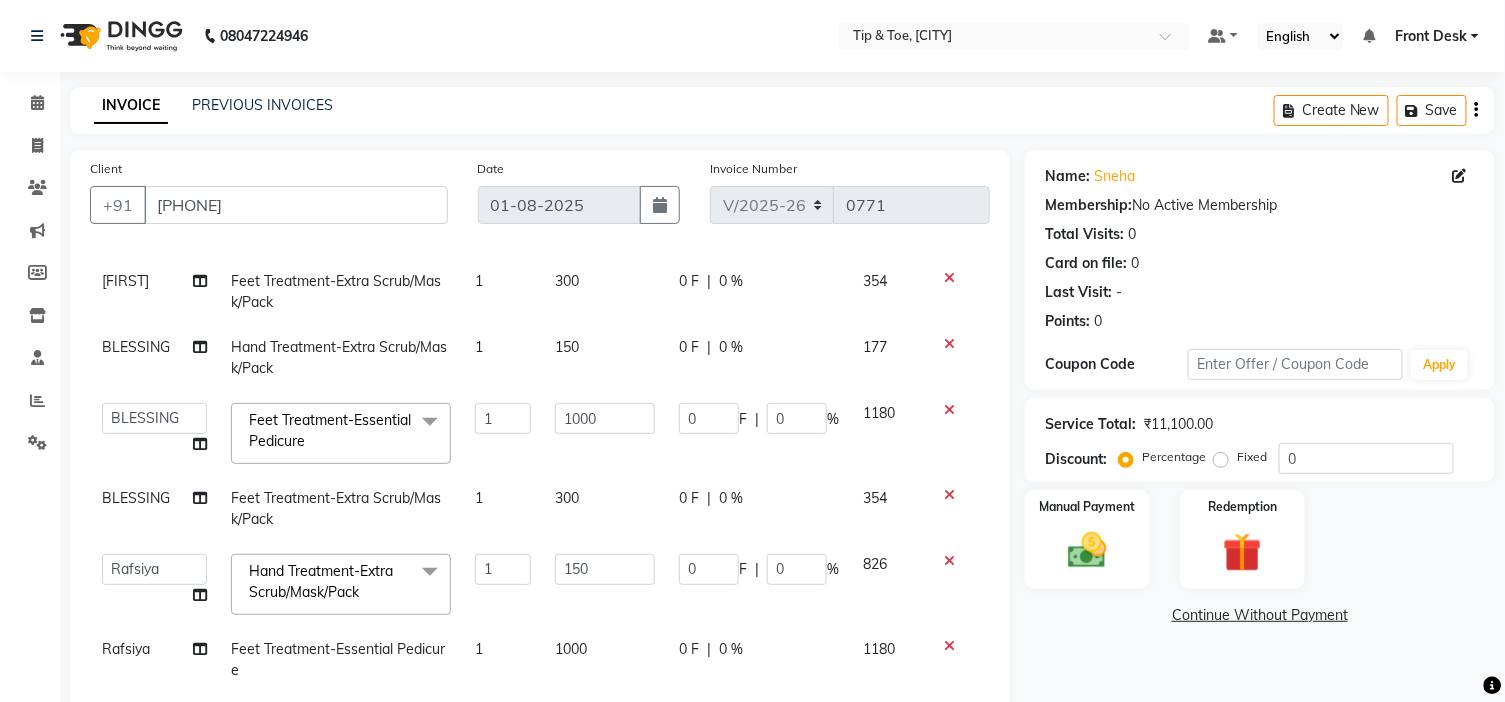 click on "1000" 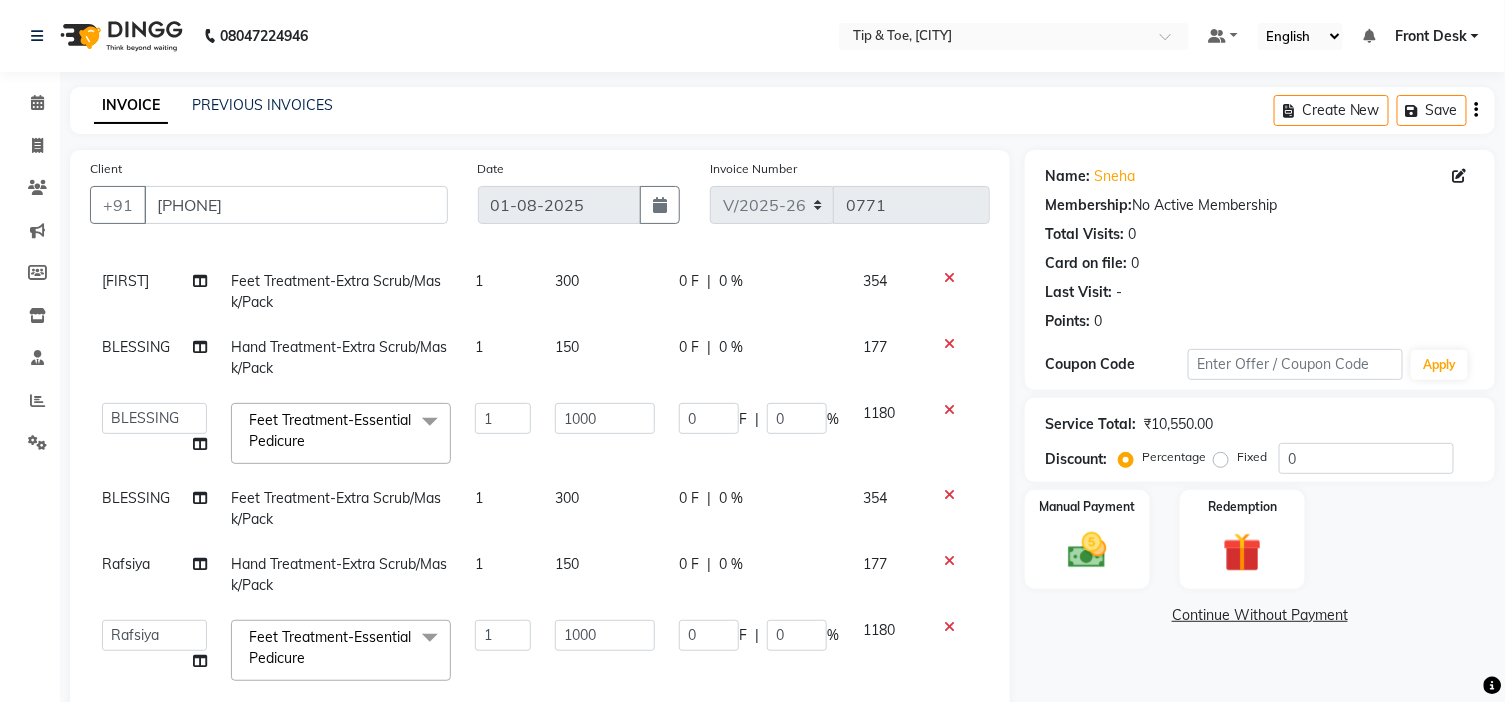 scroll, scrollTop: 425, scrollLeft: 0, axis: vertical 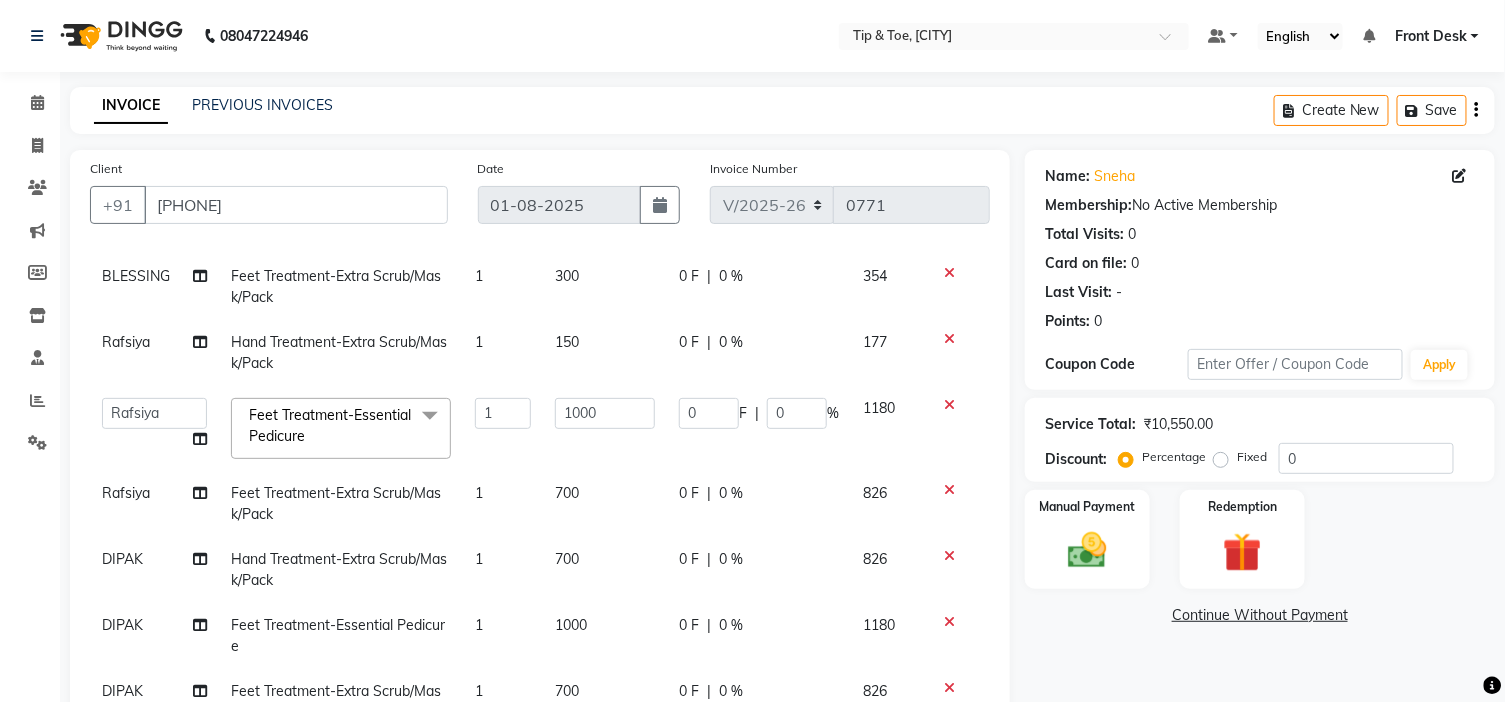 click on "700" 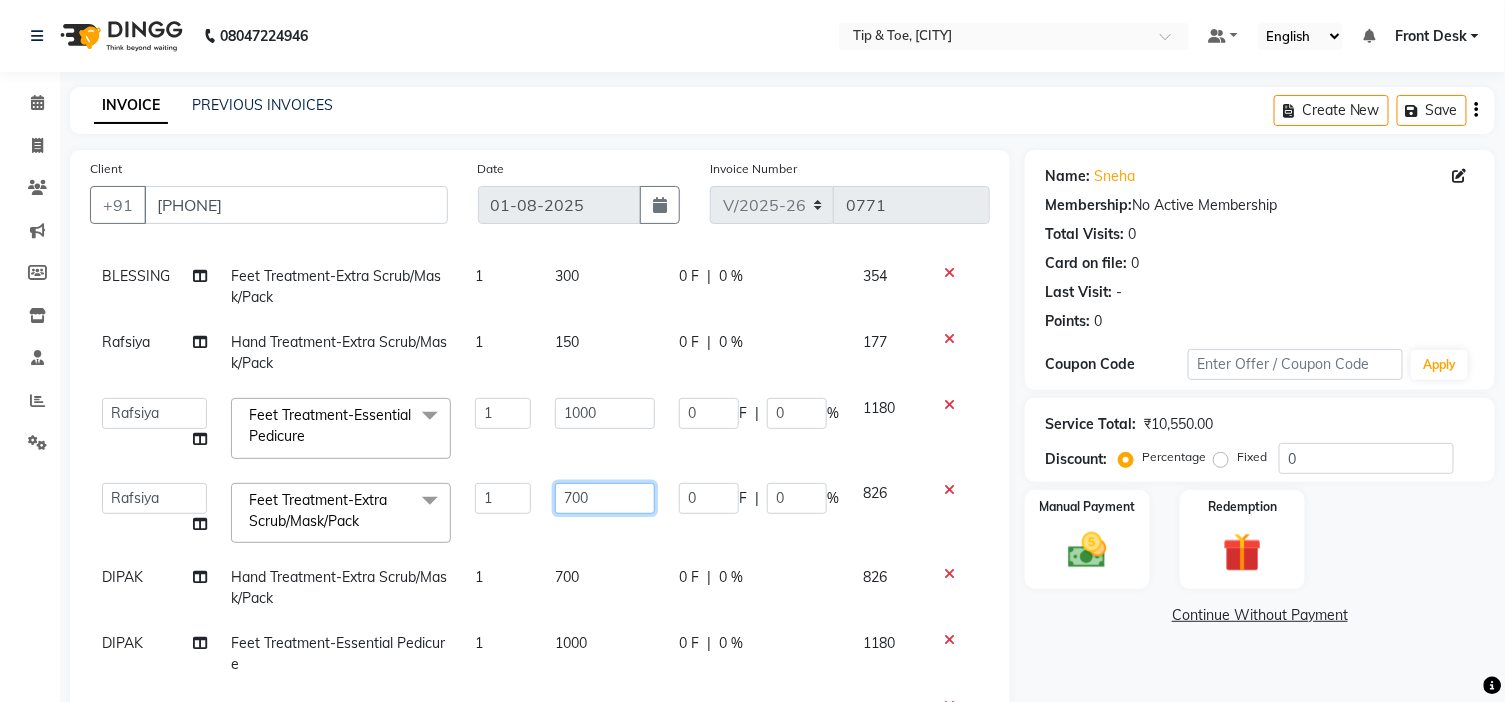 click on "700" 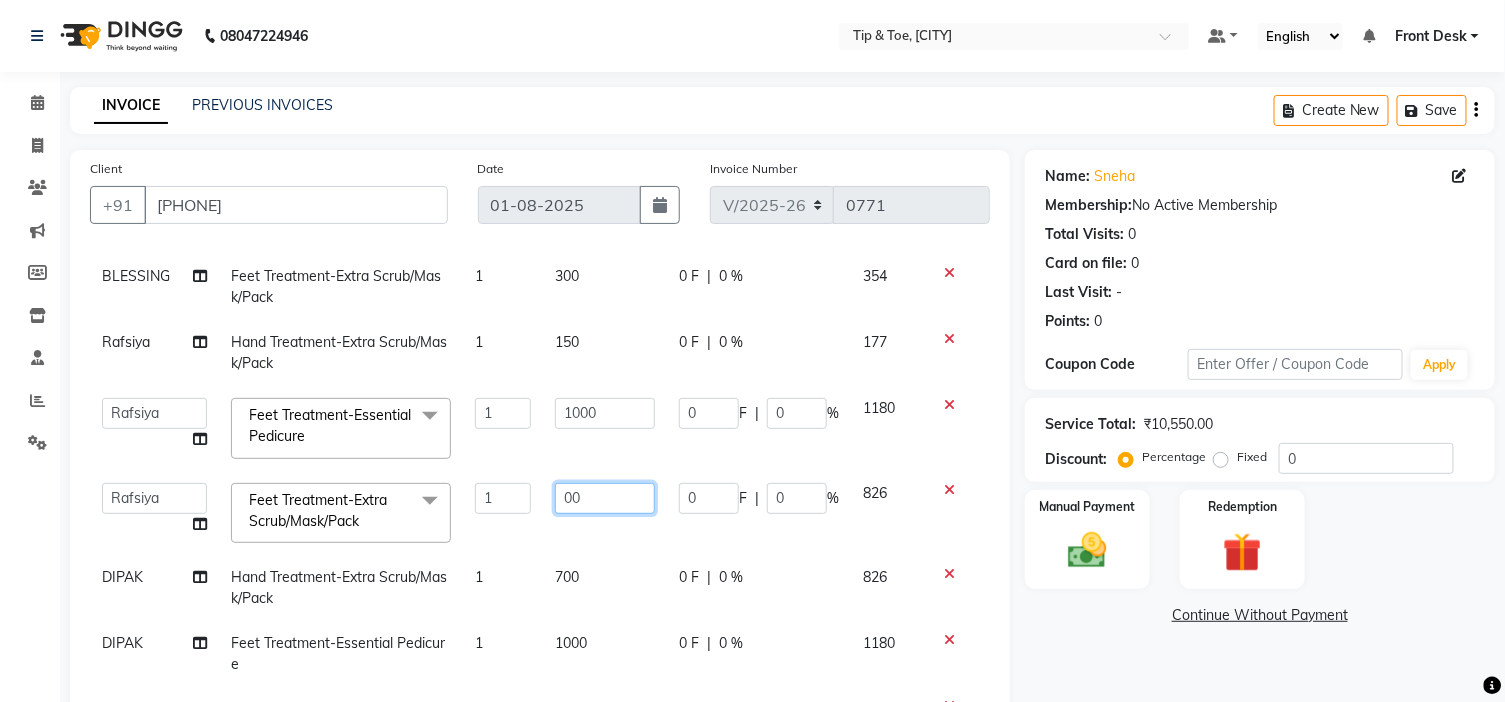 type on "300" 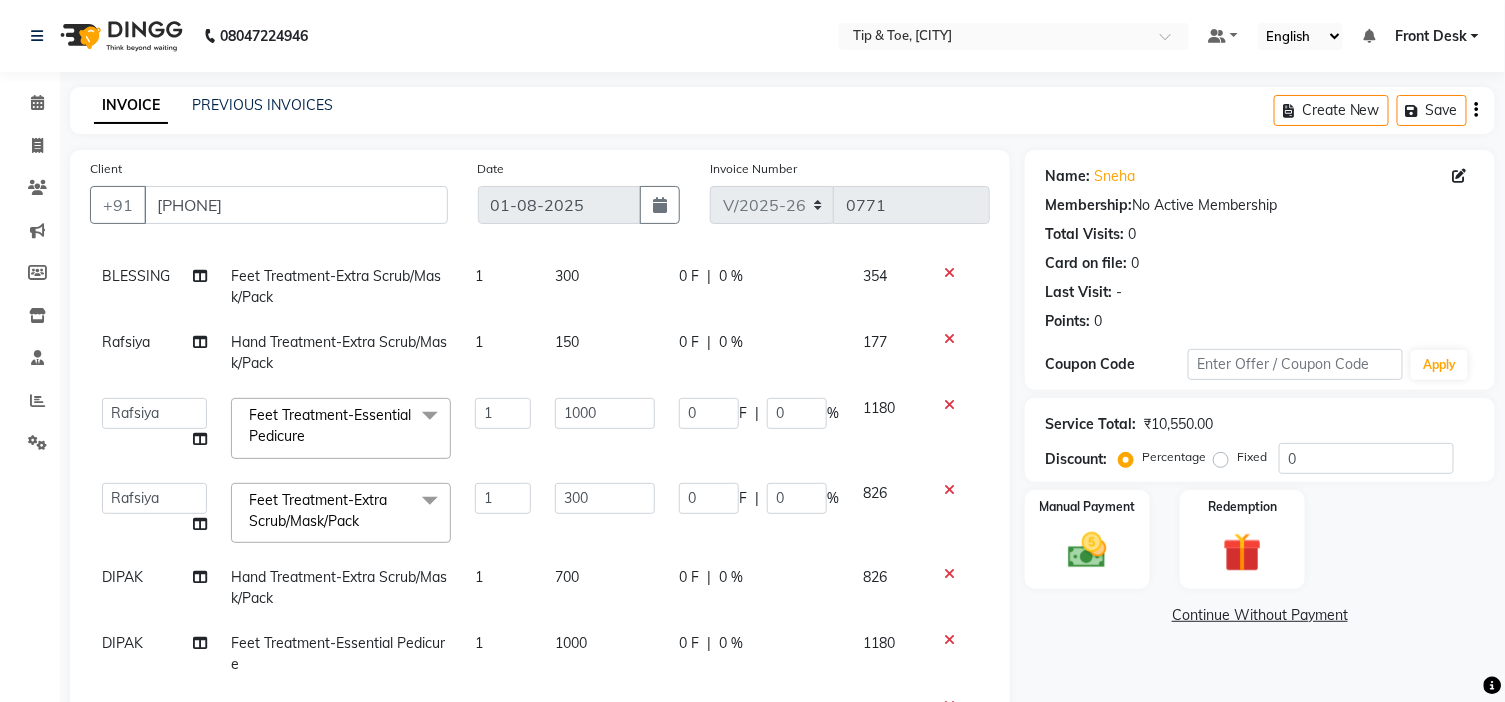 click on "700" 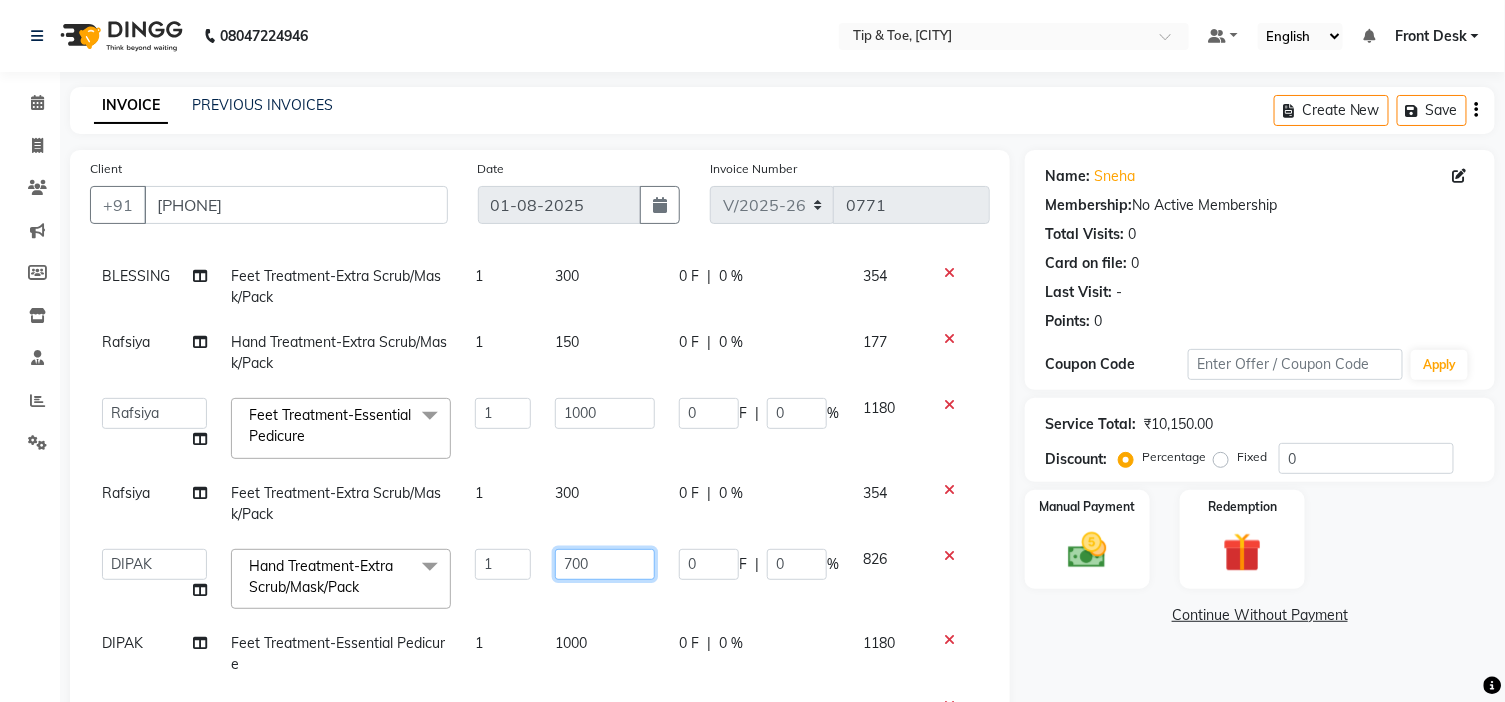 click on "700" 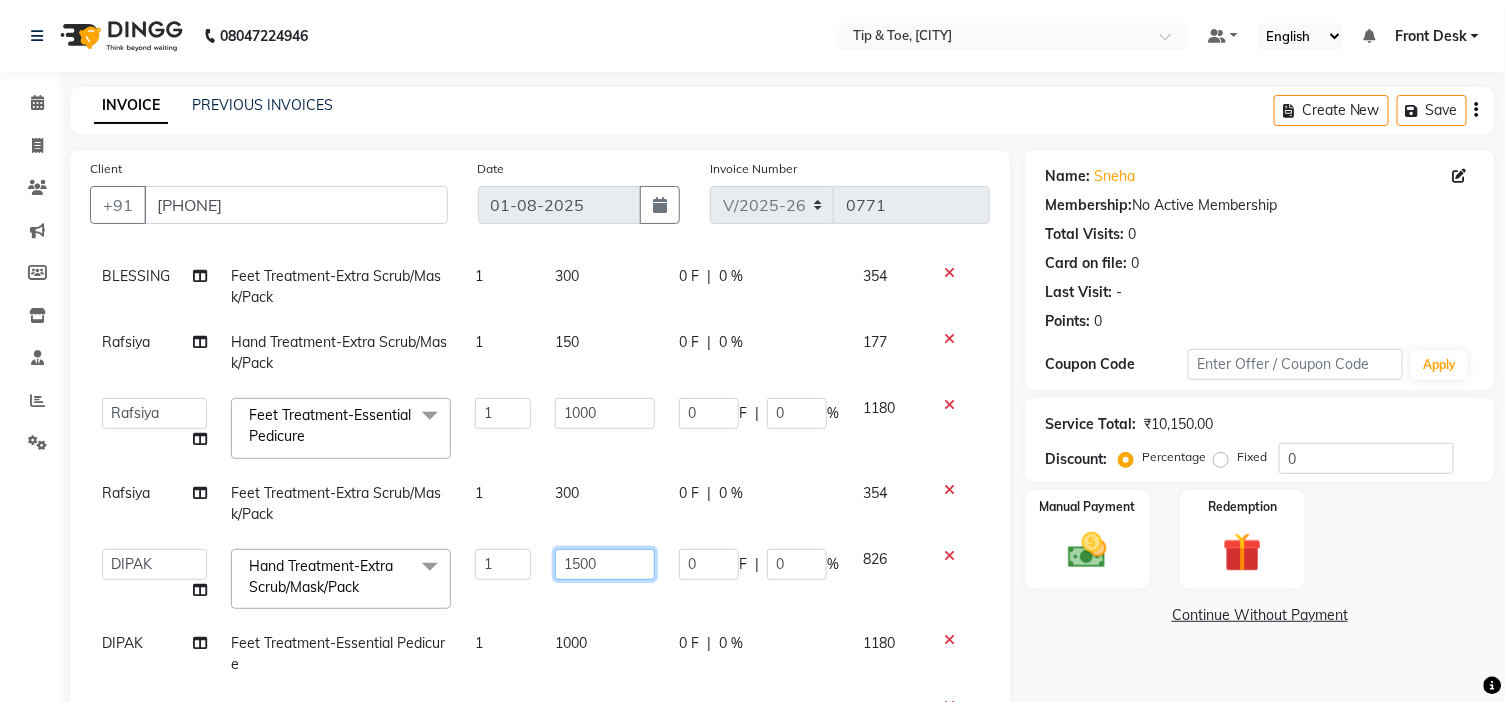 type on "150" 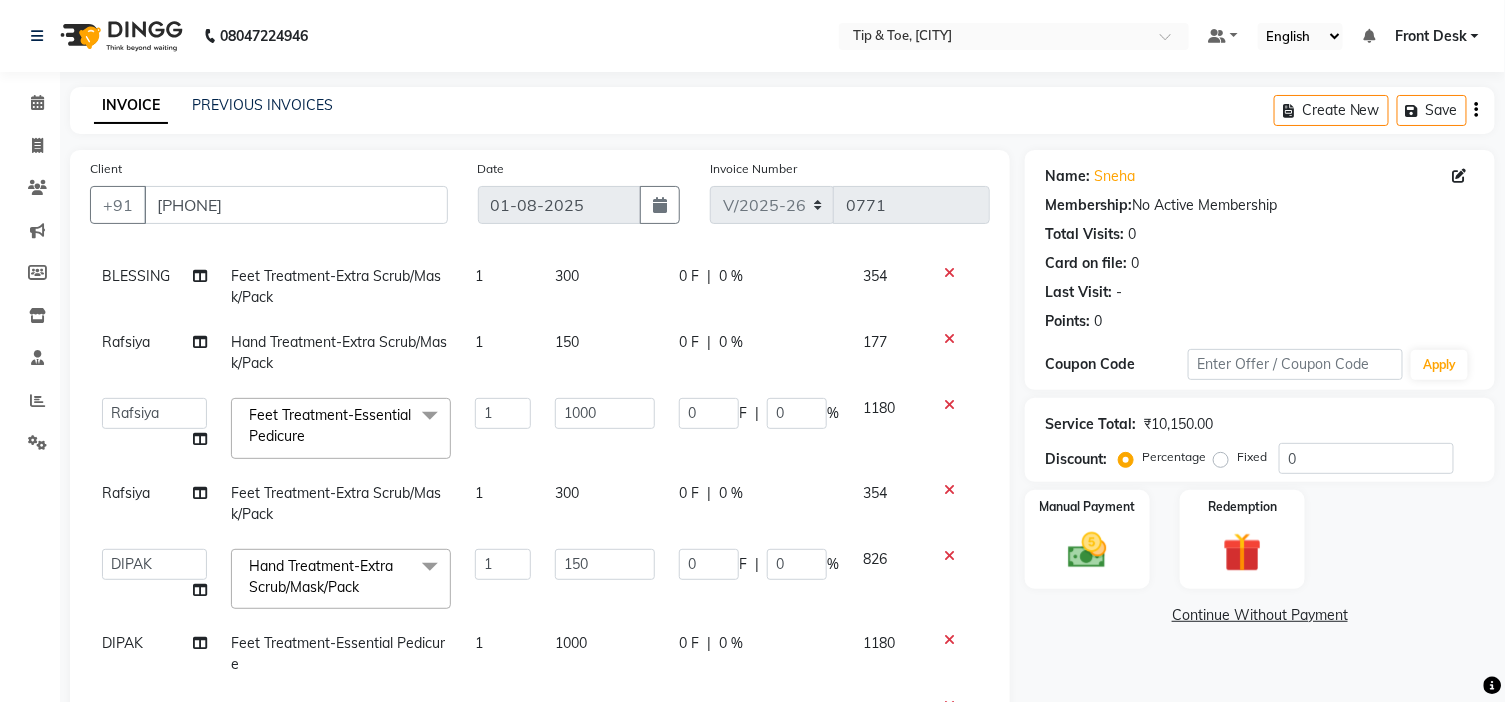 click on "1000" 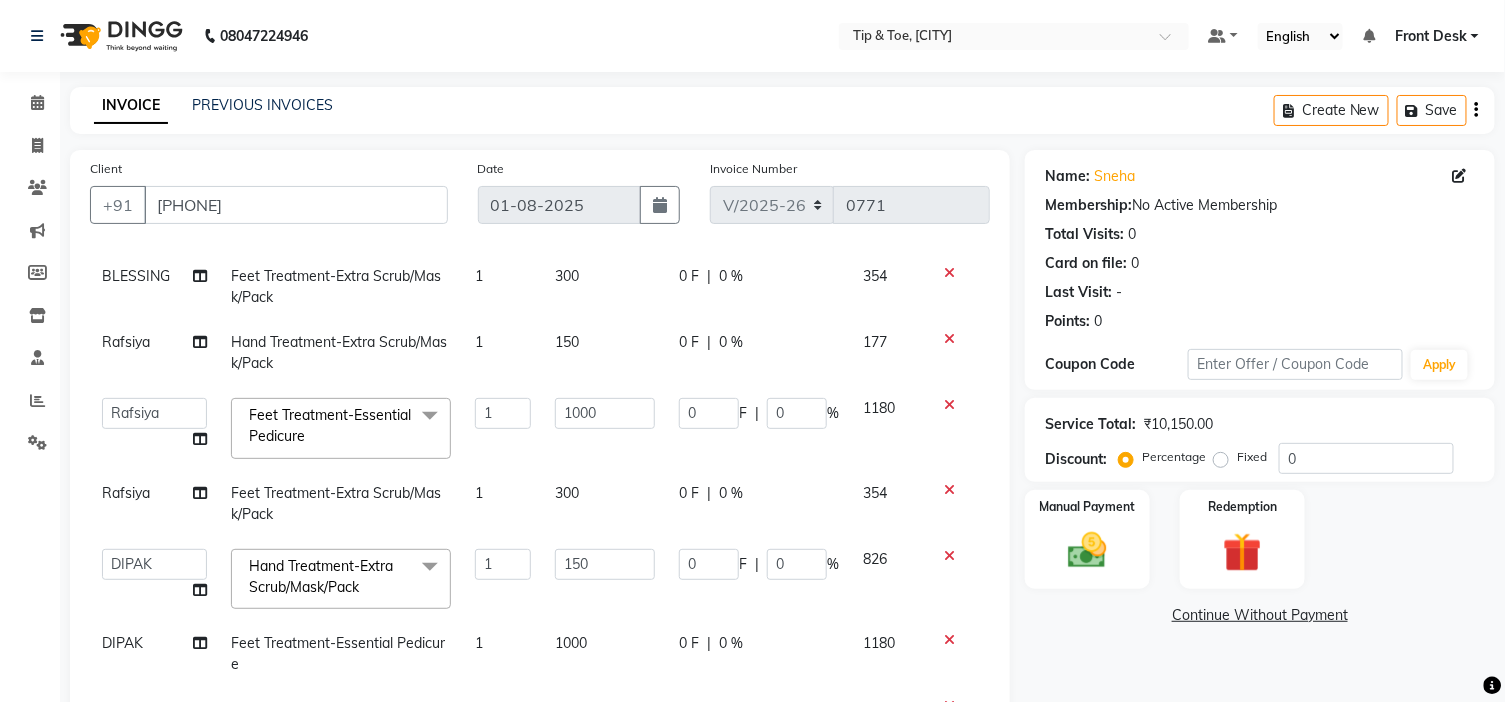 select on "59876" 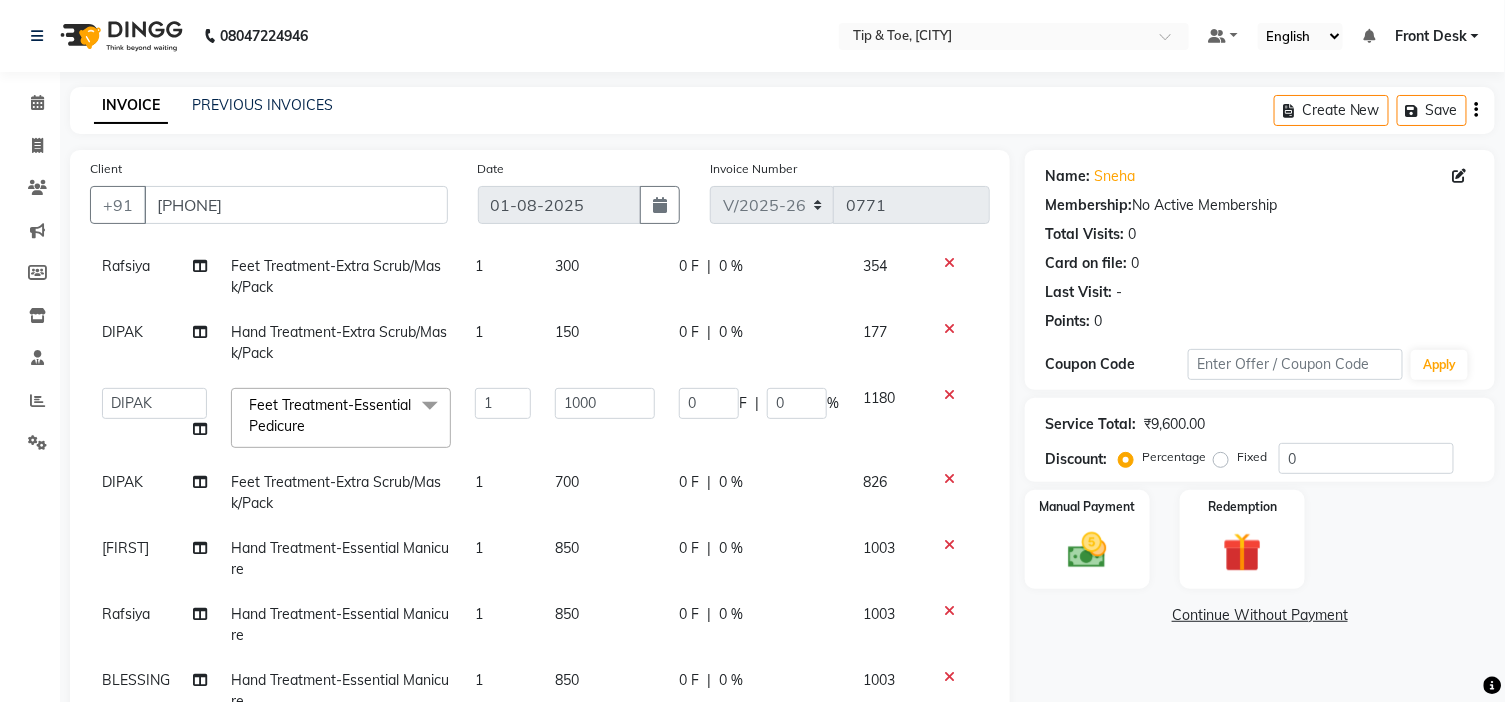 scroll, scrollTop: 726, scrollLeft: 0, axis: vertical 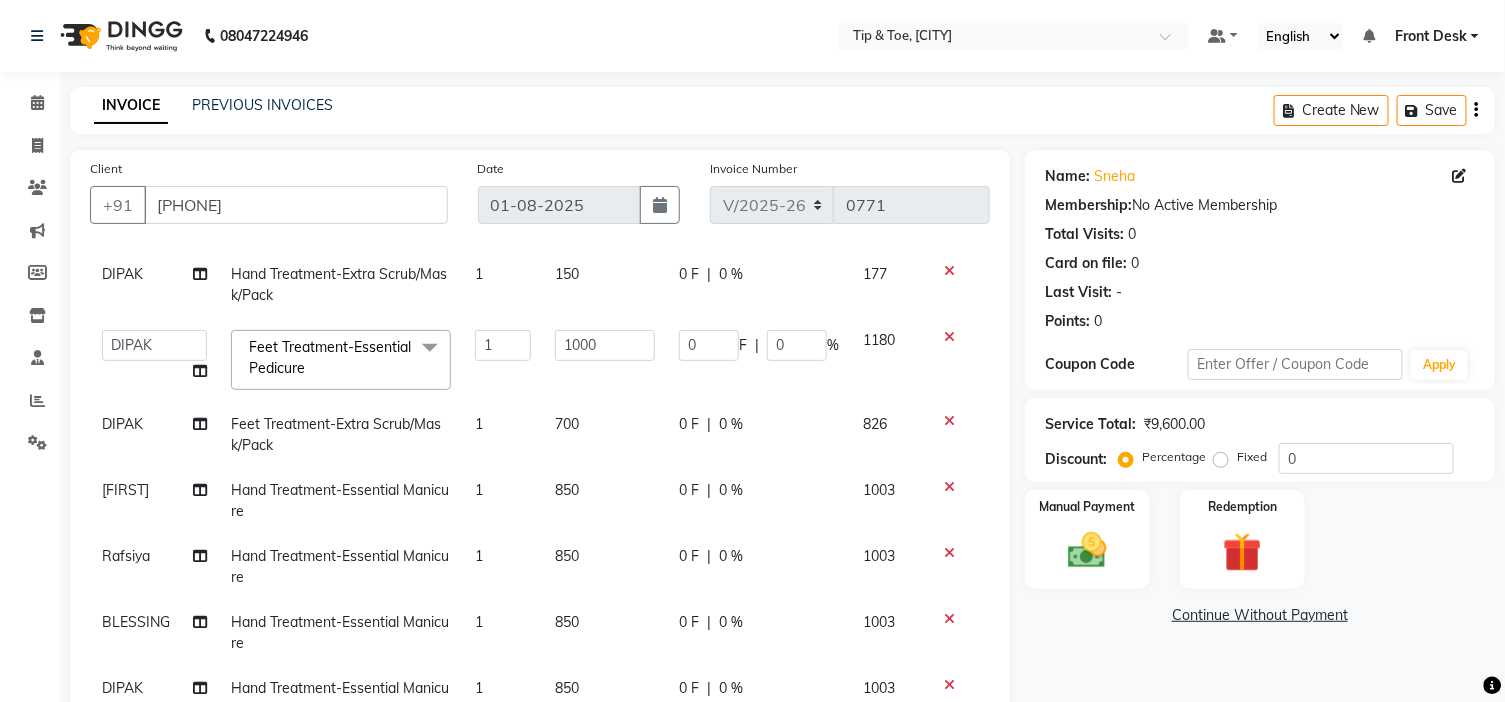 click on "700" 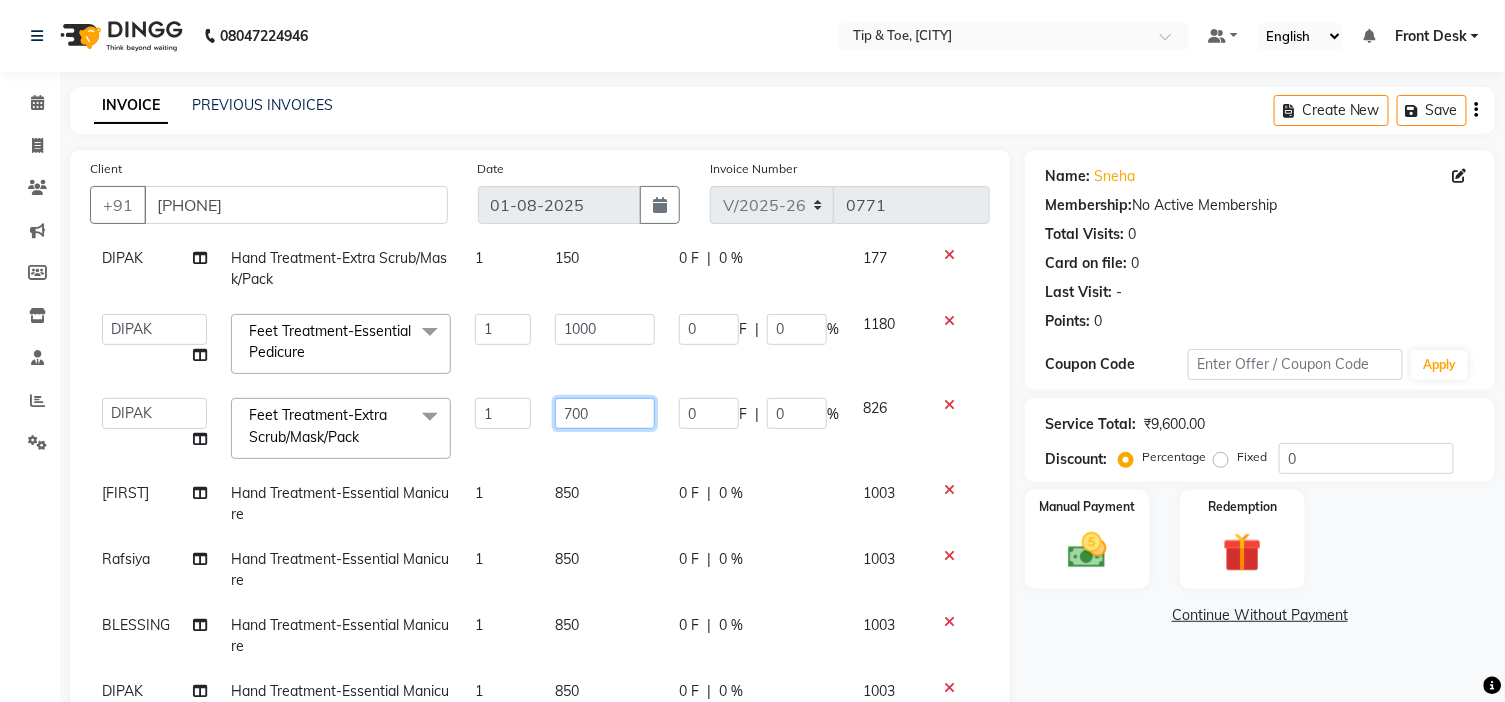click on "700" 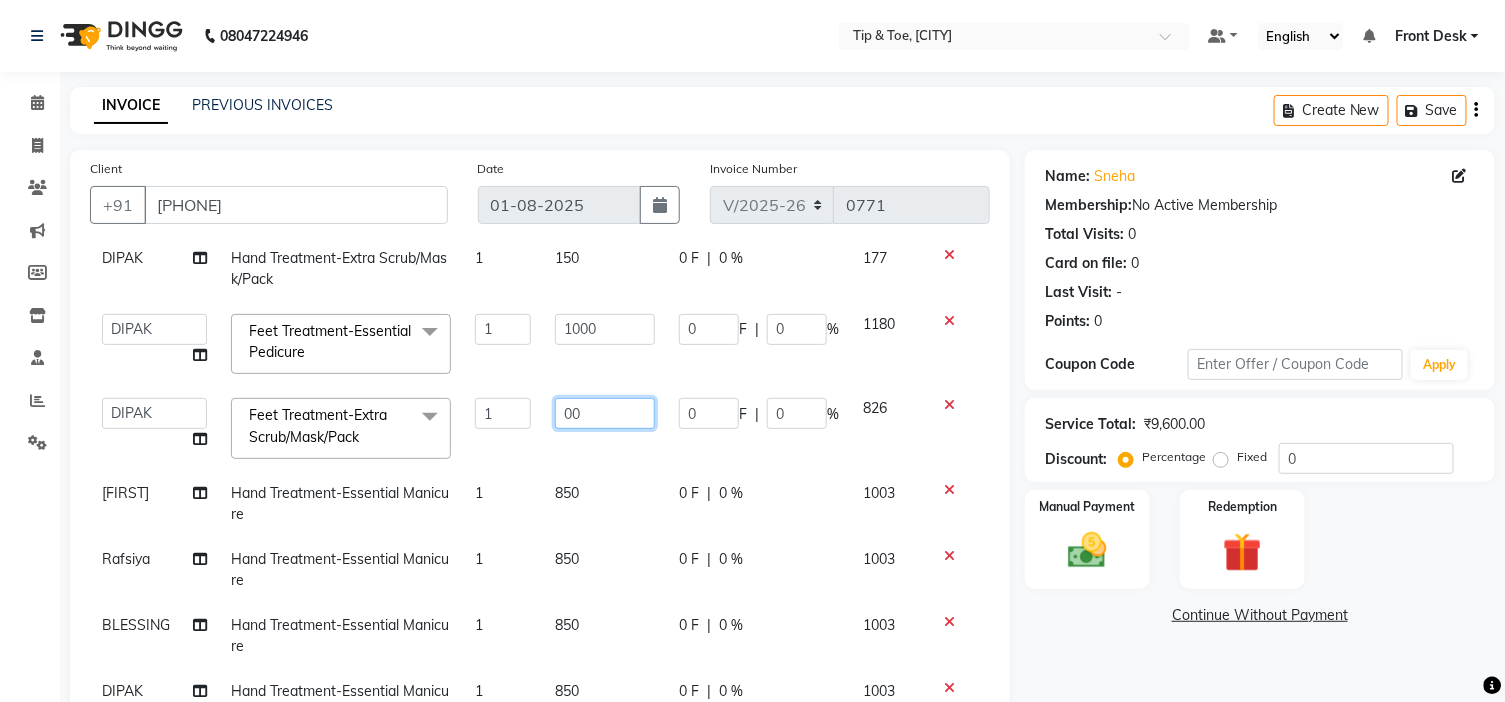 type on "300" 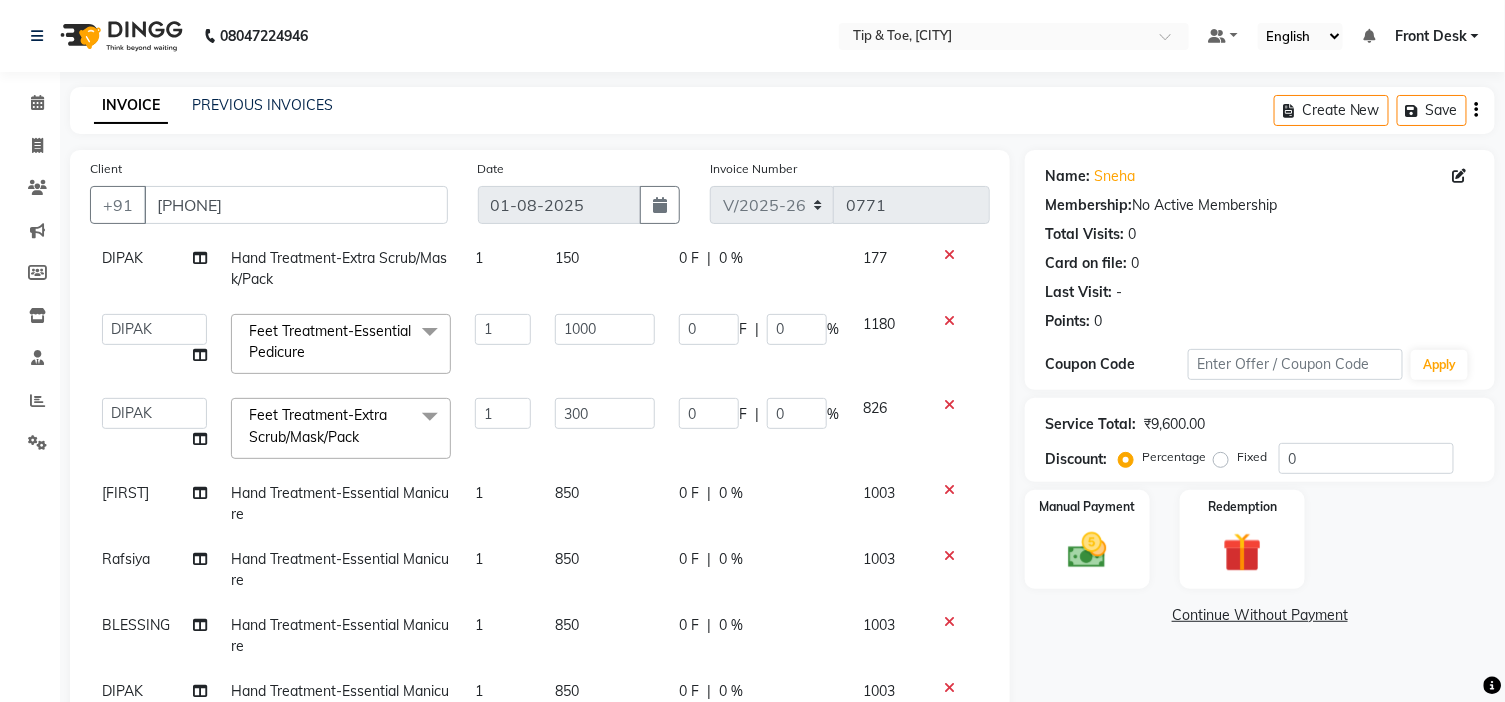 click on "[FIRST] Hand Treatment-Extra Scrub/Mask/Pack 1 150 0 F | 0 % 177 [FIRST] Feet Treatment-Essential Pedicure 1 1000 0 F | 0 % 1180 [FIRST] Feet Treatment-Extra Scrub/Mask/Pack 1 300 0 F | 0 % 354 [FIRST] Hand Treatment-Extra Scrub/Mask/Pack 1 150 0 F | 0 % 177  [FIRST]   [FIRST]   Front Desk    [FIRST] [FIRST]   [FIRST]   [FIRST]   [FIRST]   [FIRST]  Feet Treatment-Essential Pedicure  x Essential Manicure ([PRICE]) Voesh New York Manicure ([PRICE]) Essential Pedicure ([PRICE]) Voesh New York Pedicure ([PRICE]) Acrylic Extensions ([PRICE]) Gel Polish For Hand ([PRICE]) Gel Polish For Feet ([PRICE]) Essential Pedicure w Scrub ([PRICE]) Essential Manicure w Scrub ([PRICE]) Gehwol Classic Pedi ([PRICE]) Gehwol Med Pedi for Crack Skin ([PRICE]) Gehwol Med Lipidro Pedi ([PRICE]) Beard Brush ([PRICE]) Nail Enhancement-Acrylic Set with OPI Gel Color ([PRICE]) Nail Enhancement-Gel Set with OPI Gel Color ([PRICE]) Nail Enhancement-Acrylic Set with T&T Gel Color ([PRICE]) Nail Enhancement-Gel Overlays ([PRICE])" 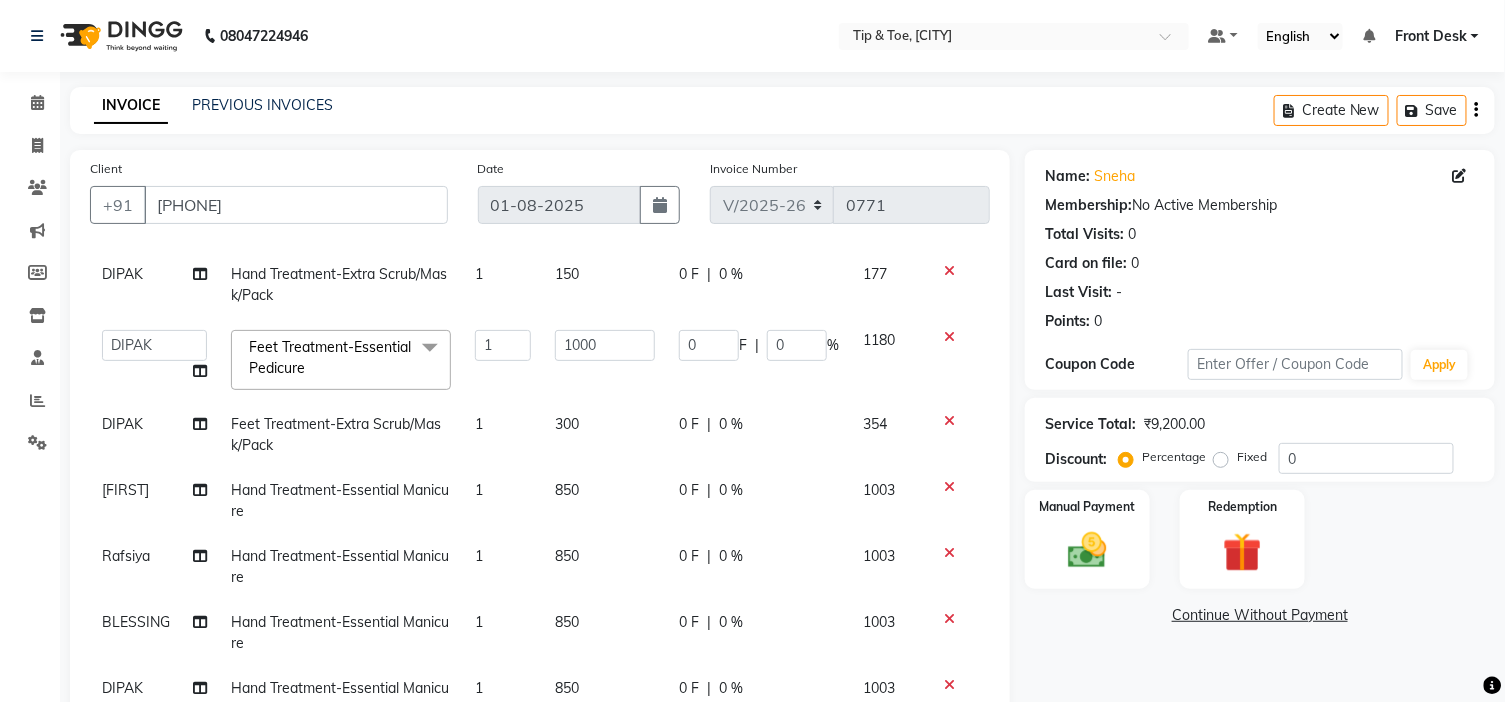 click on "Name: [FIRST]  Membership:  No Active Membership  Total Visits:  0 Card on file:  0 Last Visit:   - Points:   0  Coupon Code Apply Service Total:  [CURRENCY][PRICE]  Discount:  Percentage   Fixed  0 Manual Payment Redemption  Continue Without Payment" 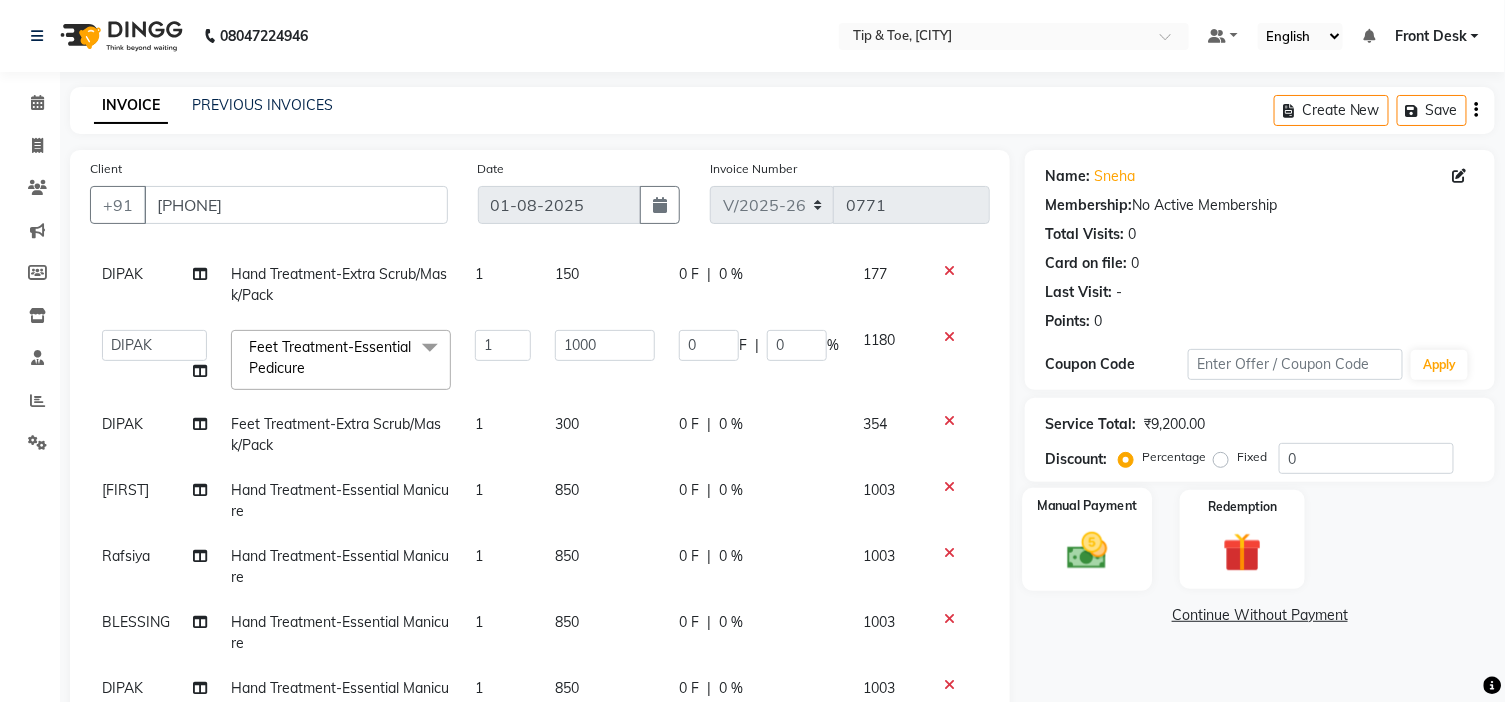 click 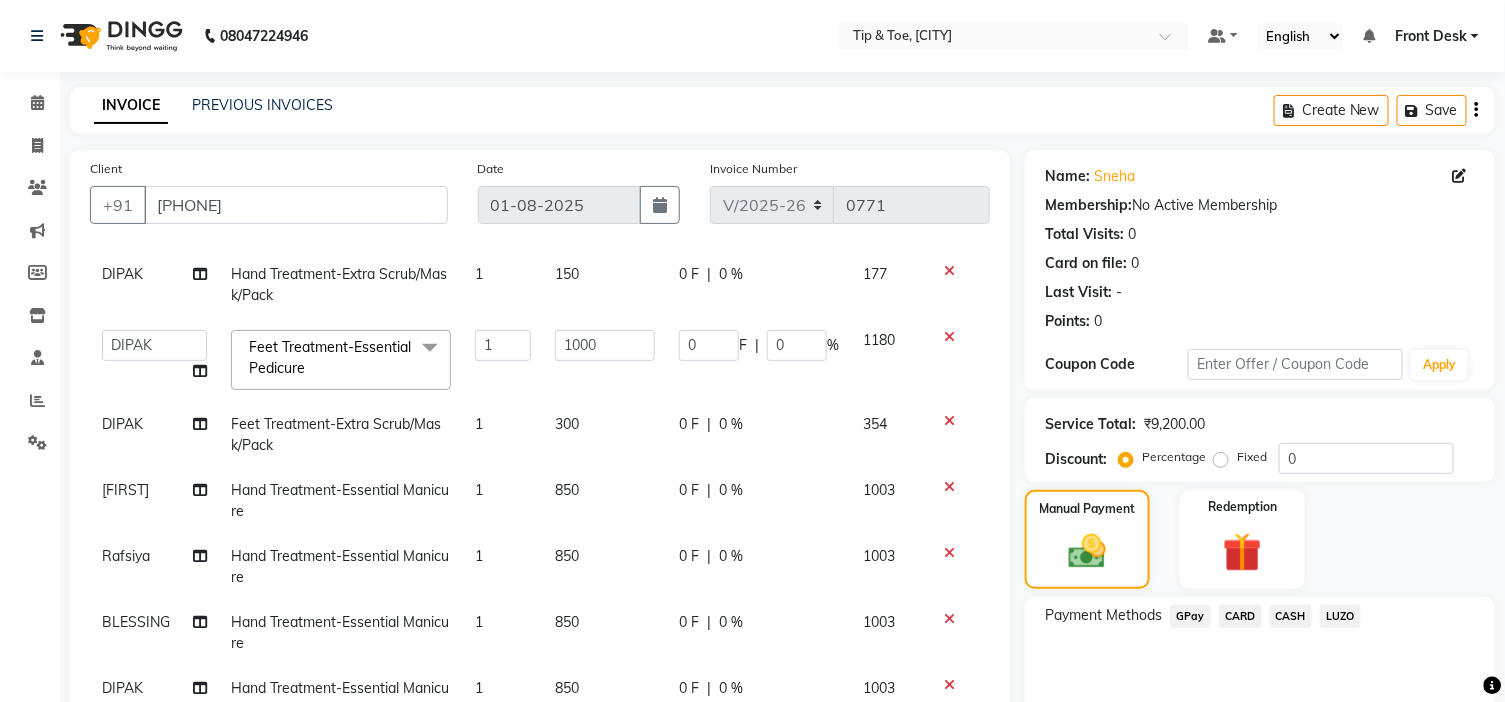 click on "CASH" 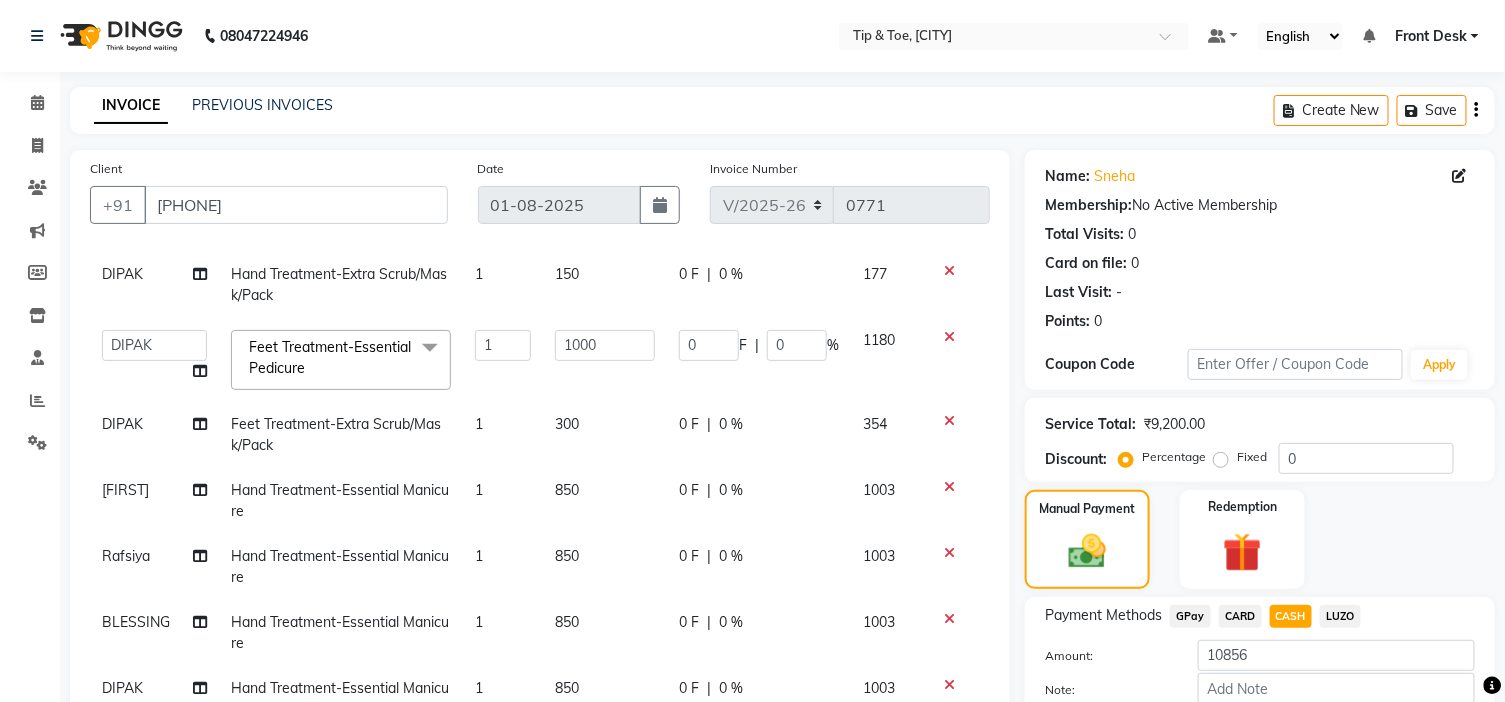 scroll, scrollTop: 333, scrollLeft: 0, axis: vertical 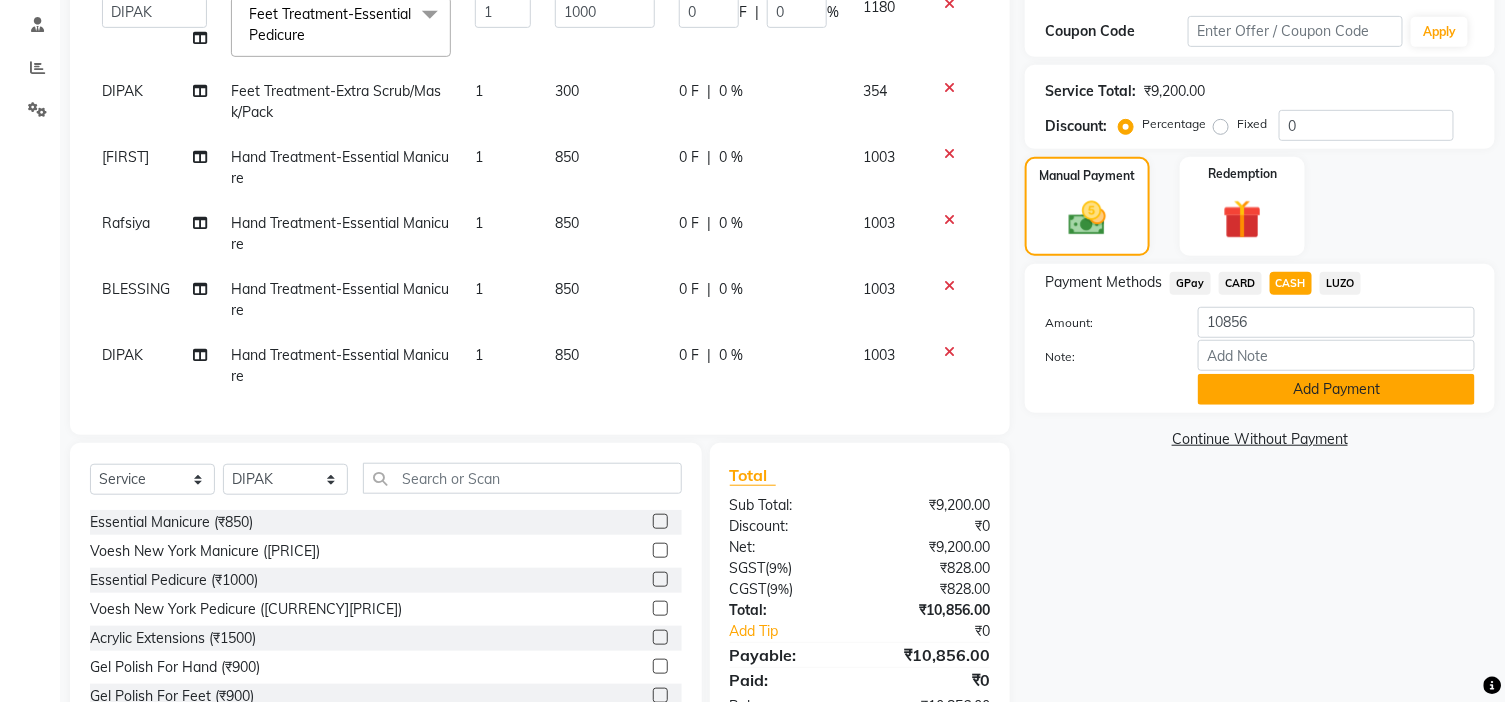 click on "Add Payment" 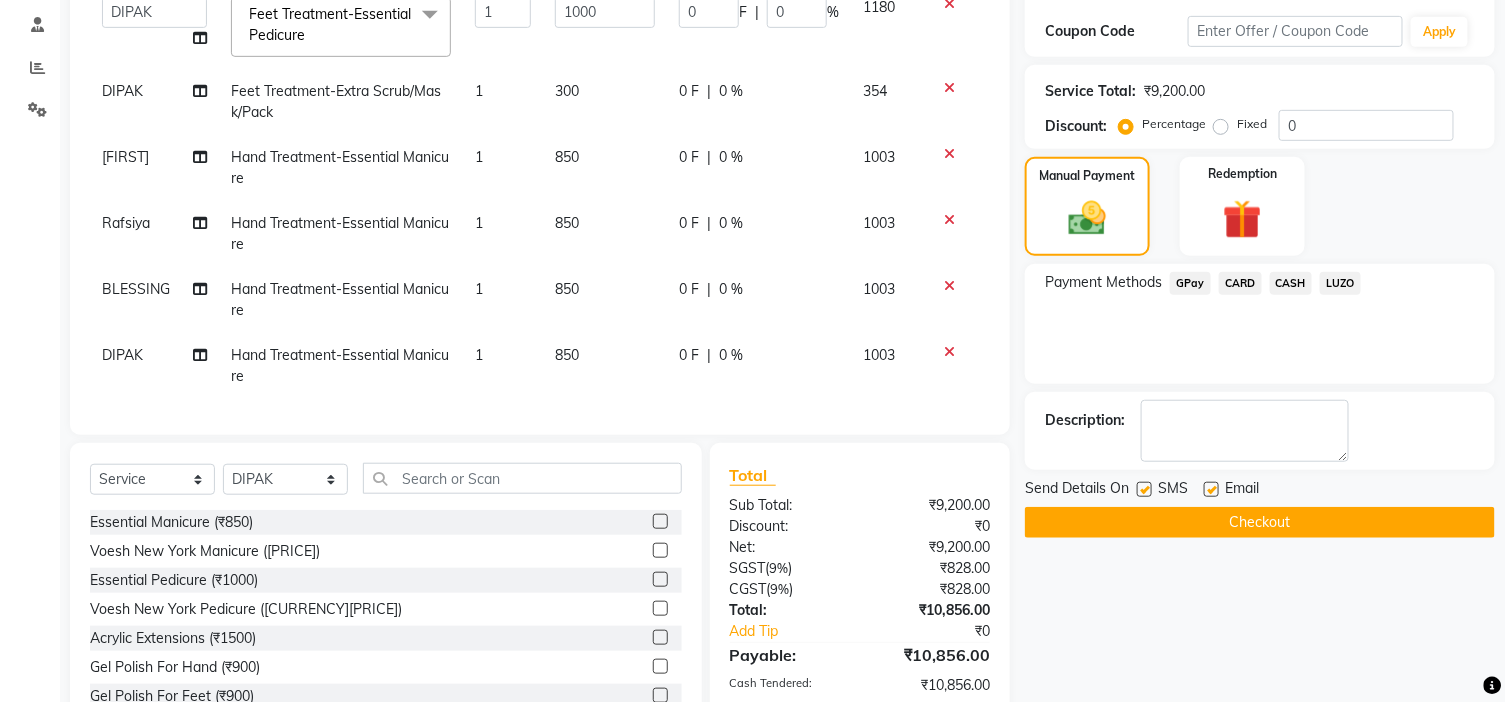 click 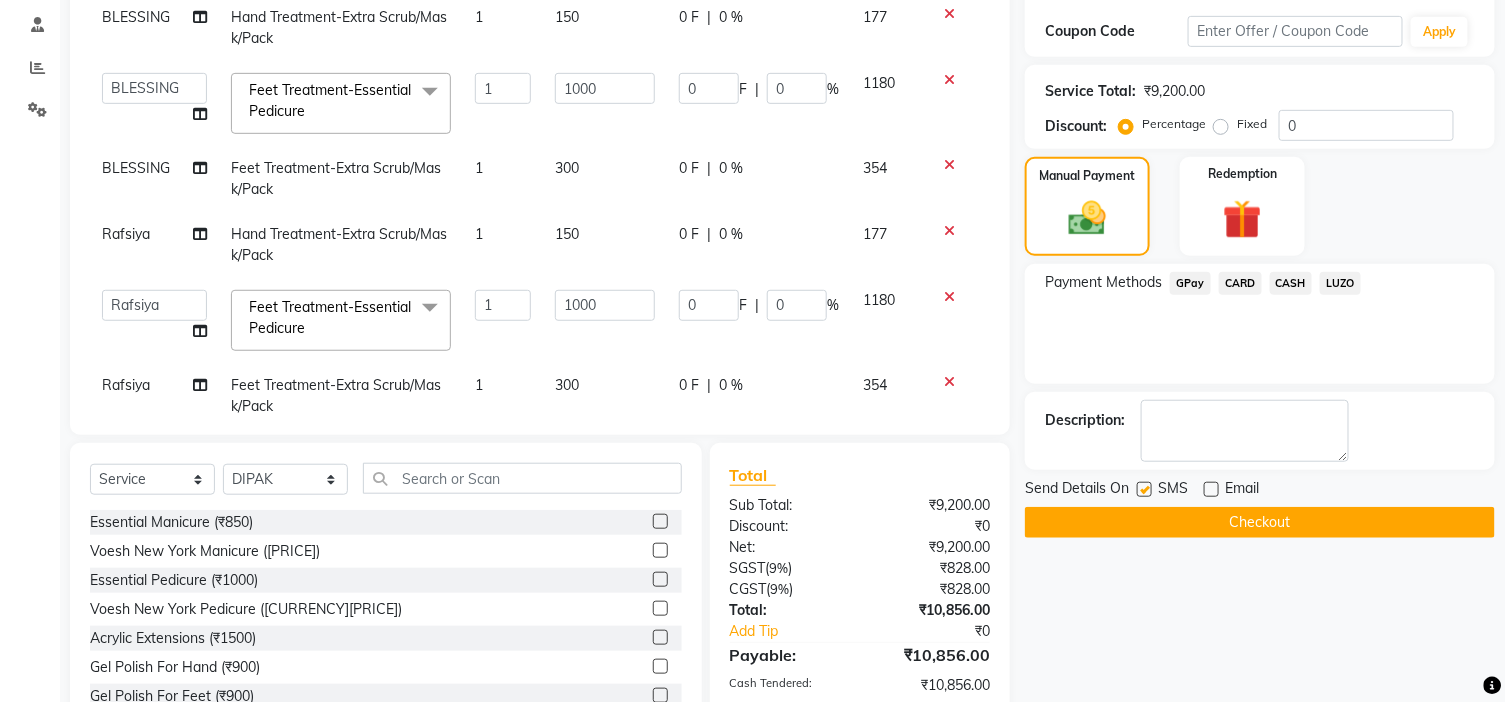 scroll, scrollTop: 726, scrollLeft: 0, axis: vertical 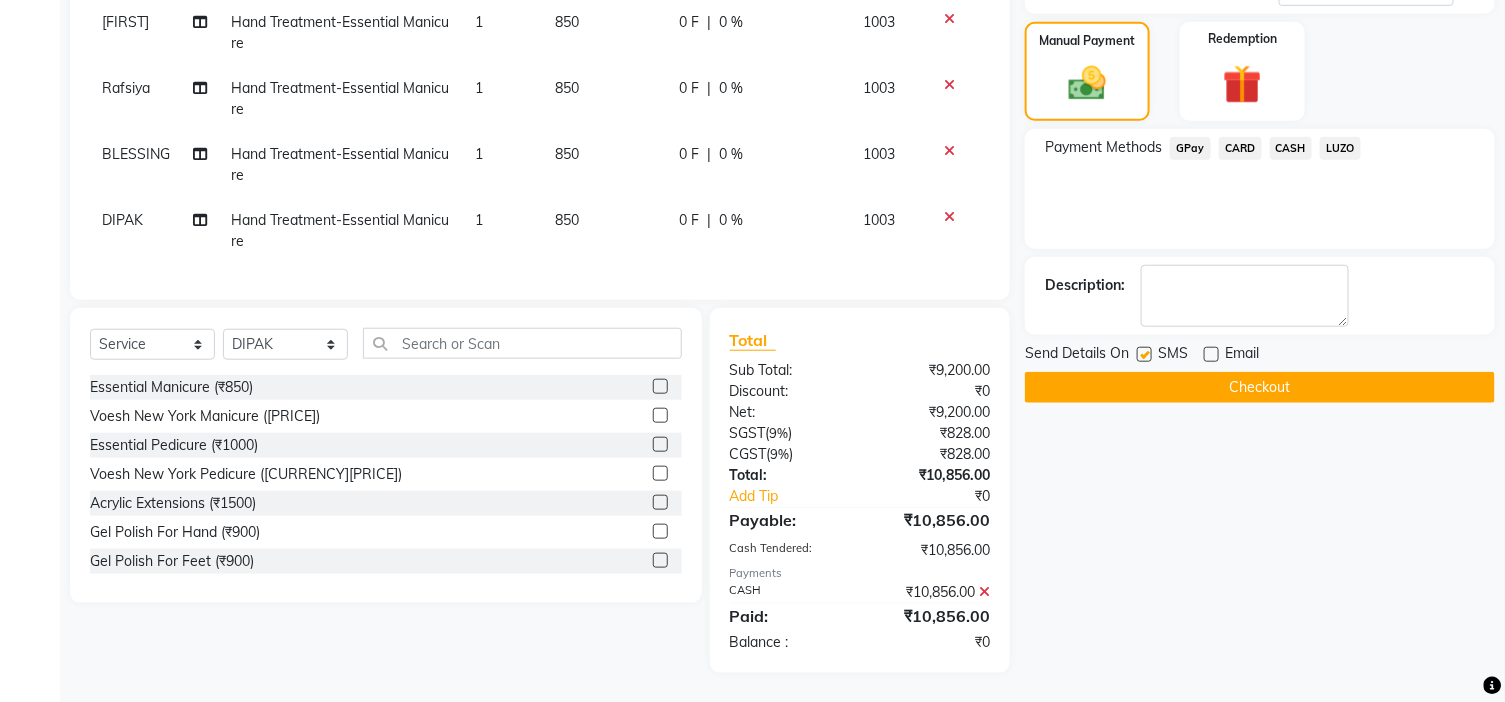 click on "Checkout" 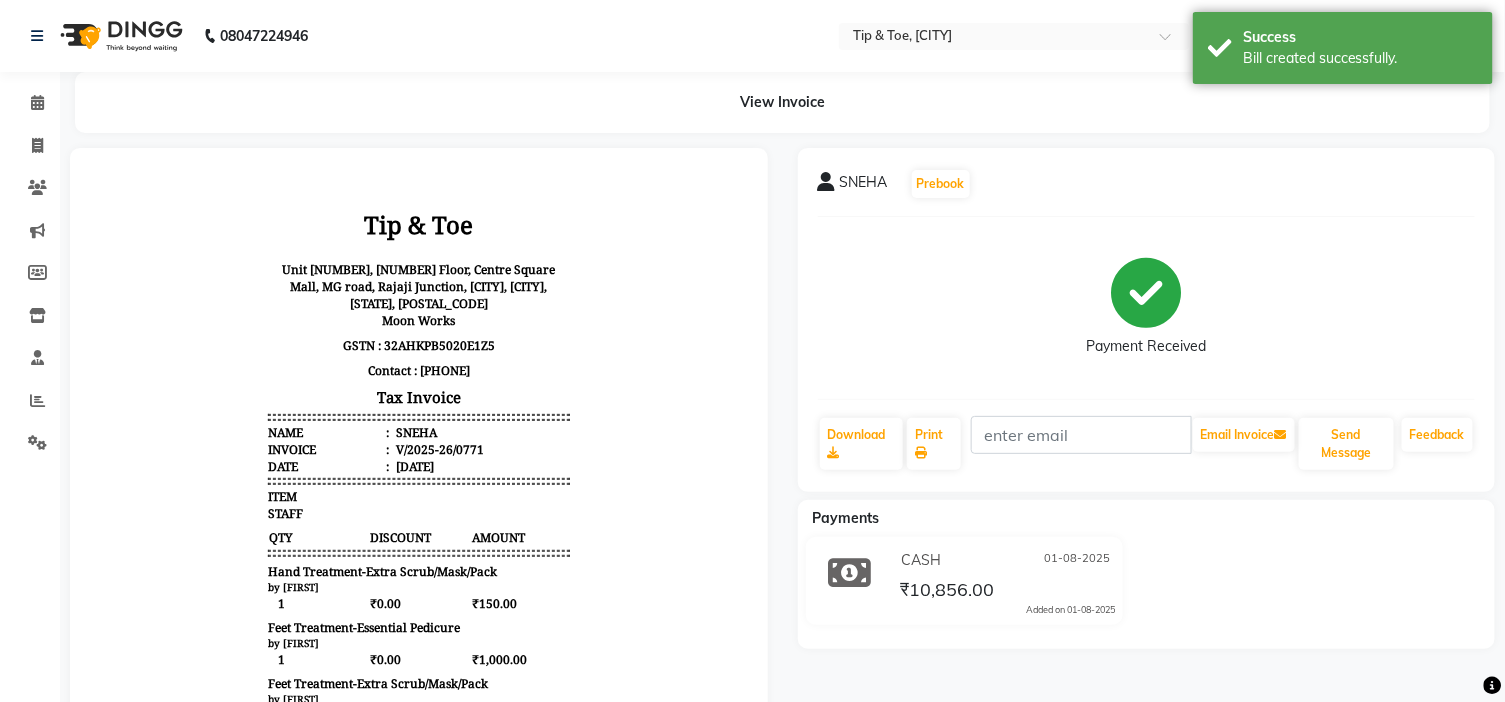scroll, scrollTop: 0, scrollLeft: 0, axis: both 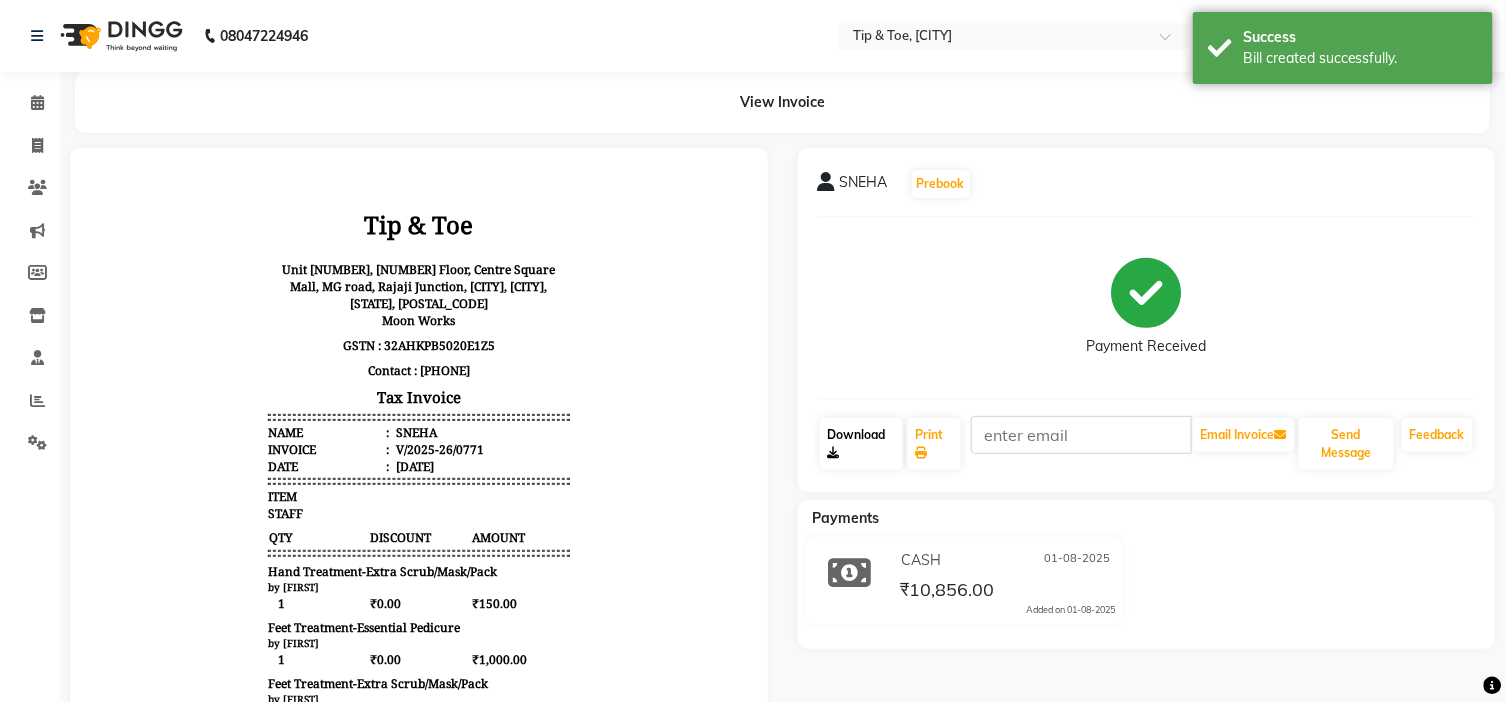 click on "Download" 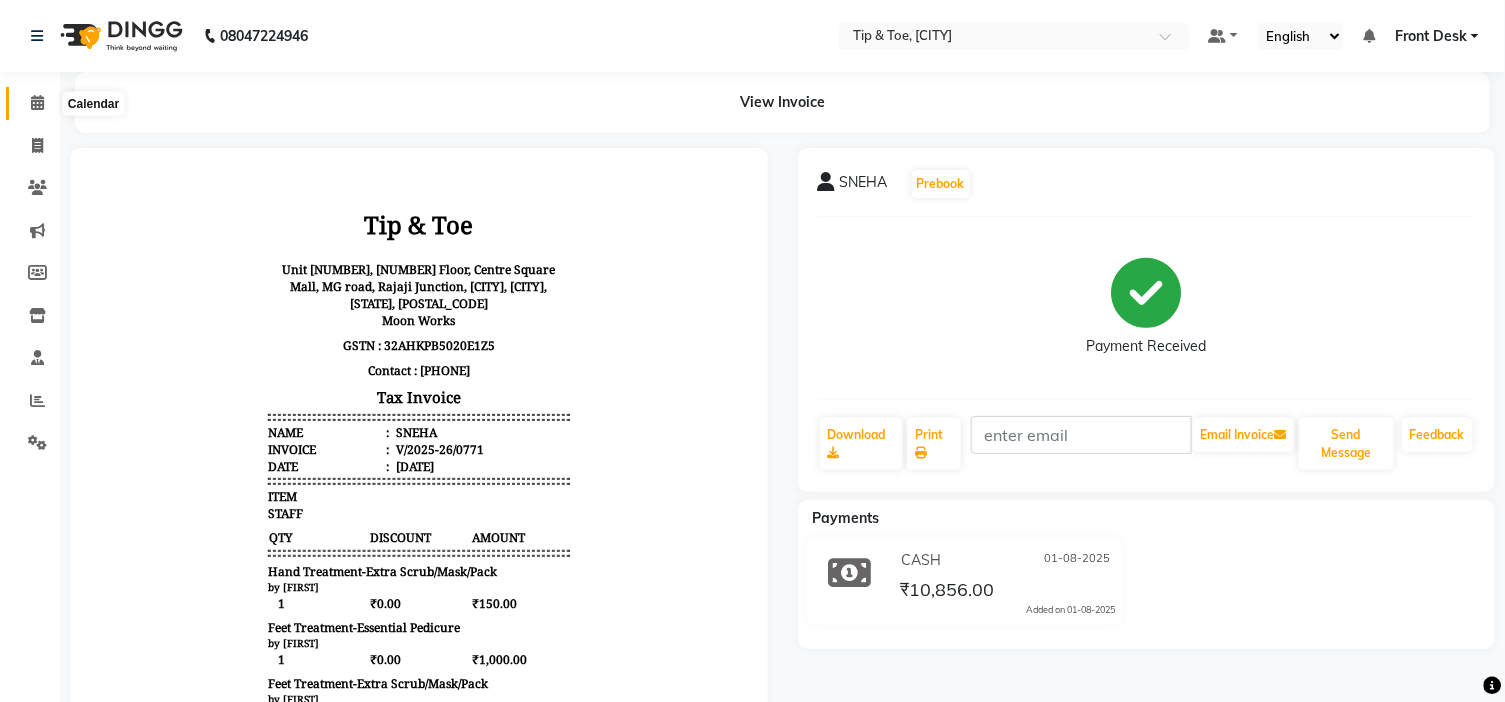 click 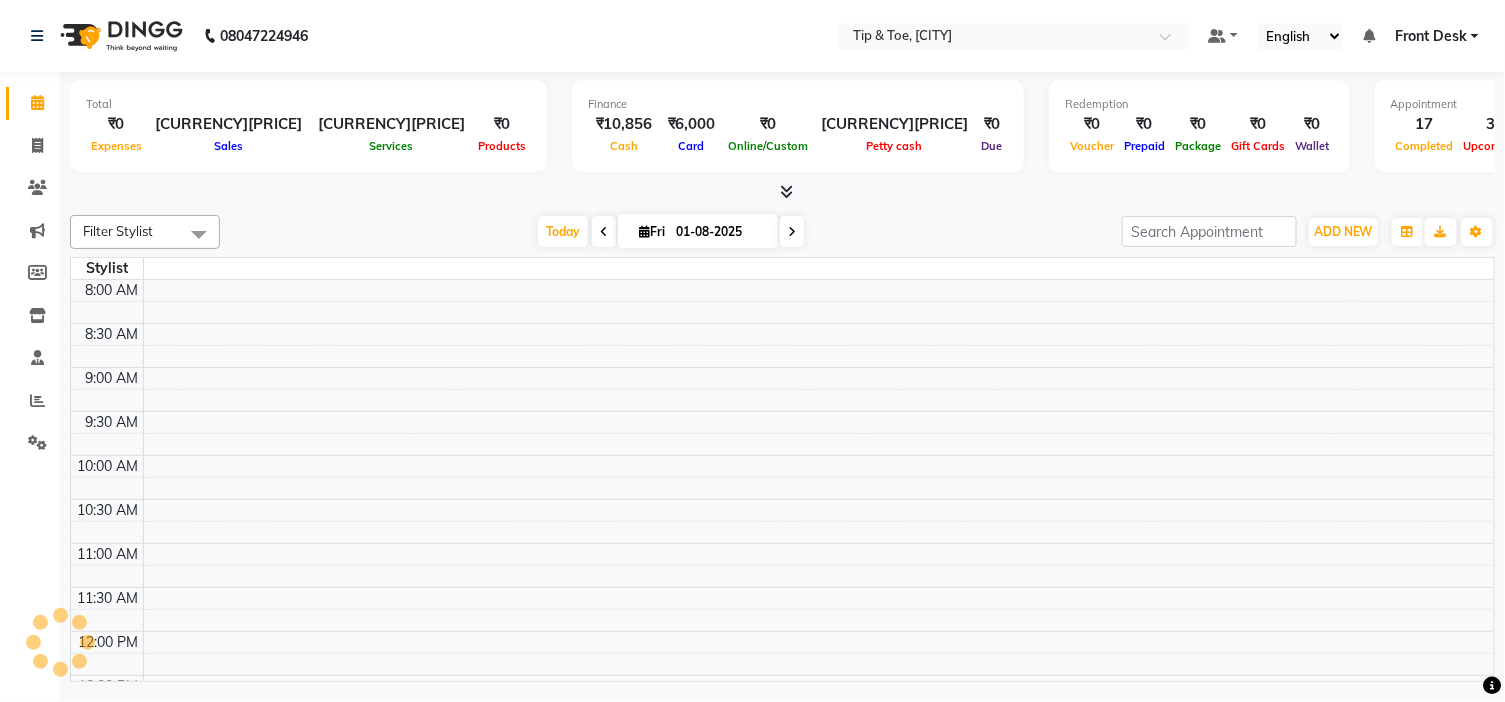 scroll, scrollTop: 658, scrollLeft: 0, axis: vertical 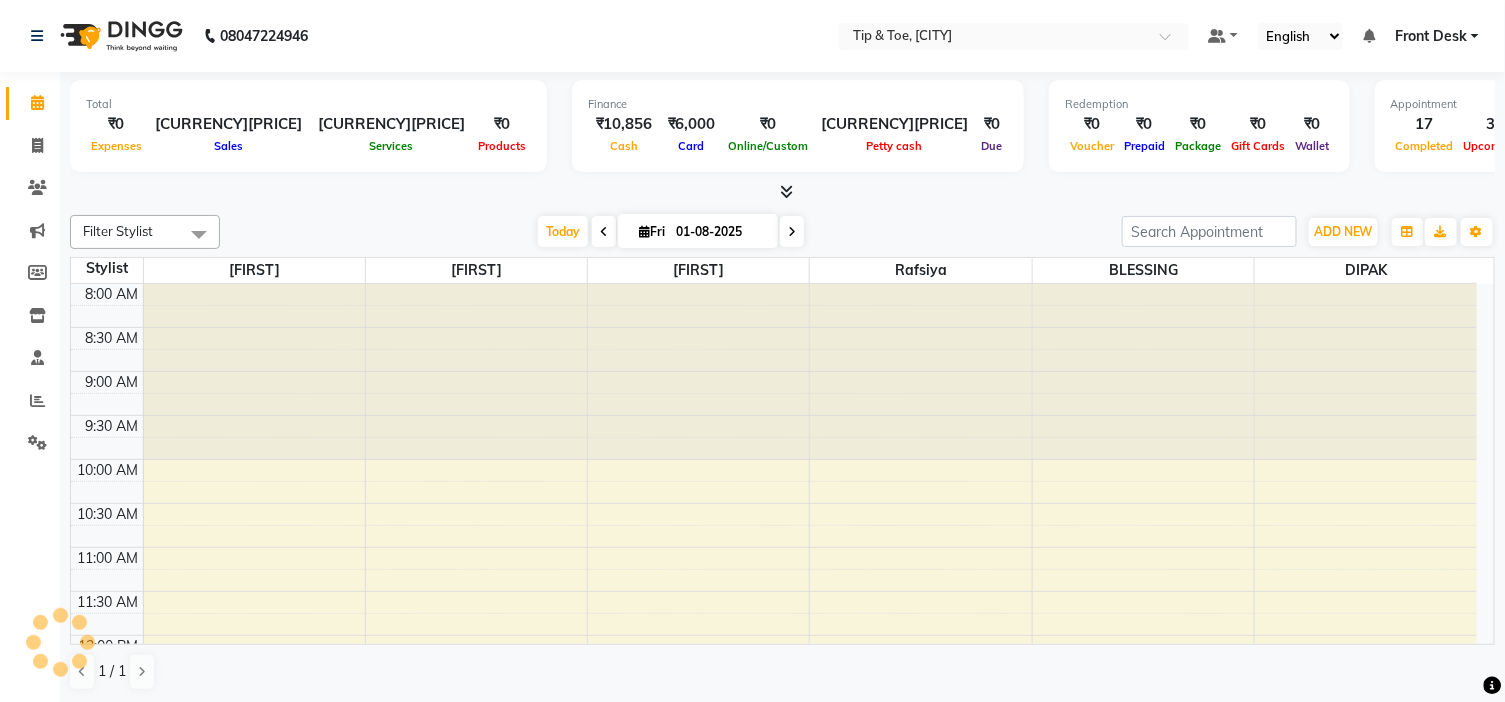 click at bounding box center [792, 231] 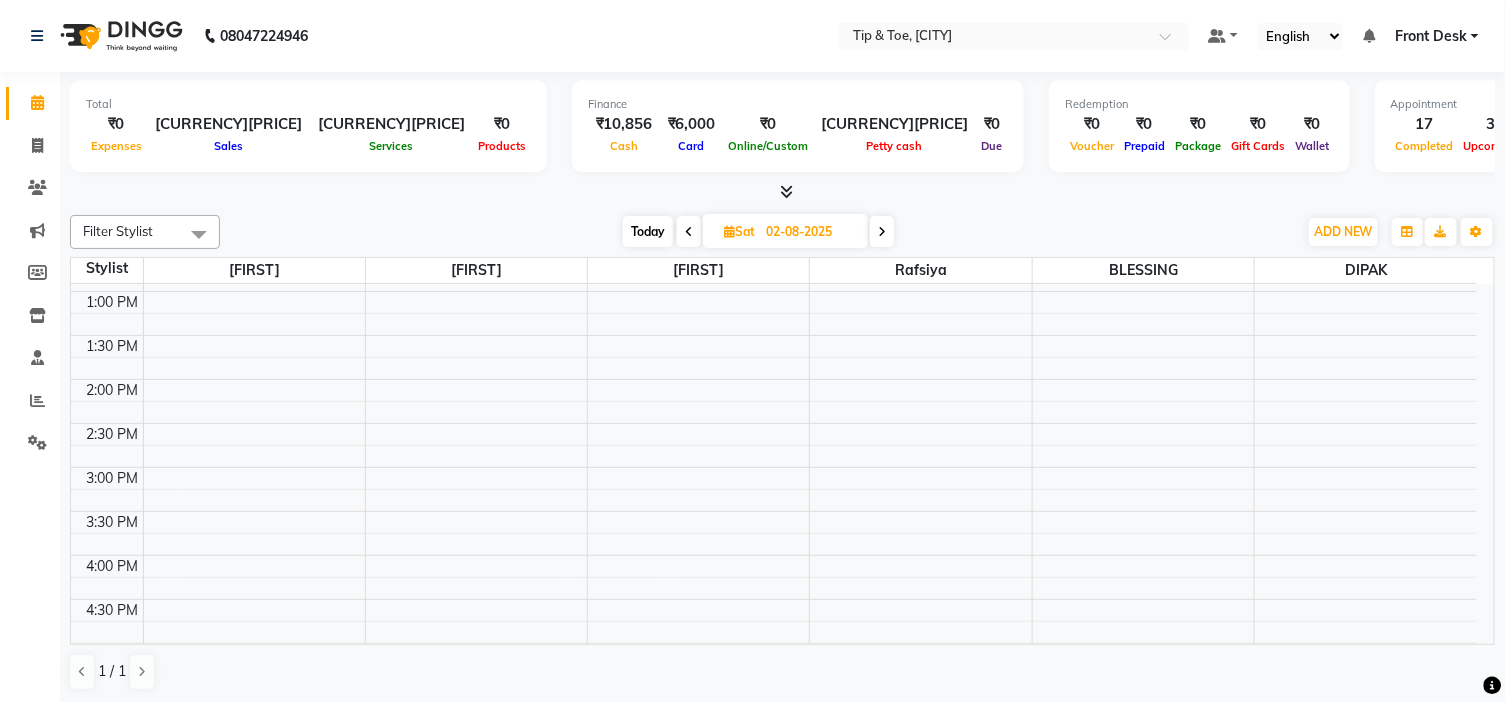 scroll, scrollTop: 788, scrollLeft: 0, axis: vertical 